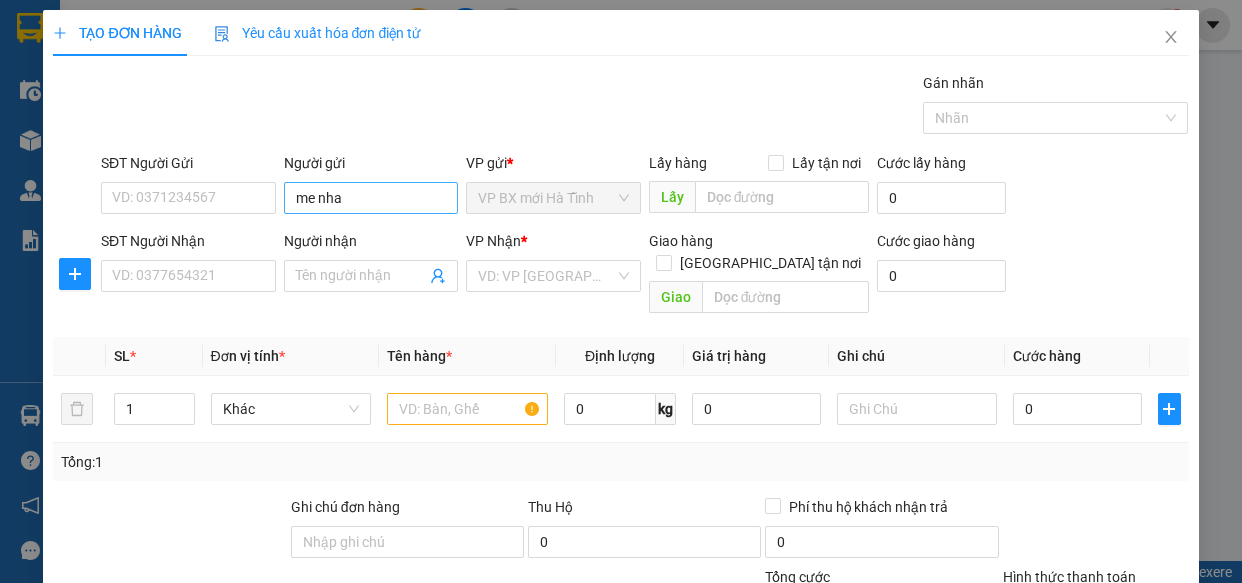 scroll, scrollTop: 0, scrollLeft: 0, axis: both 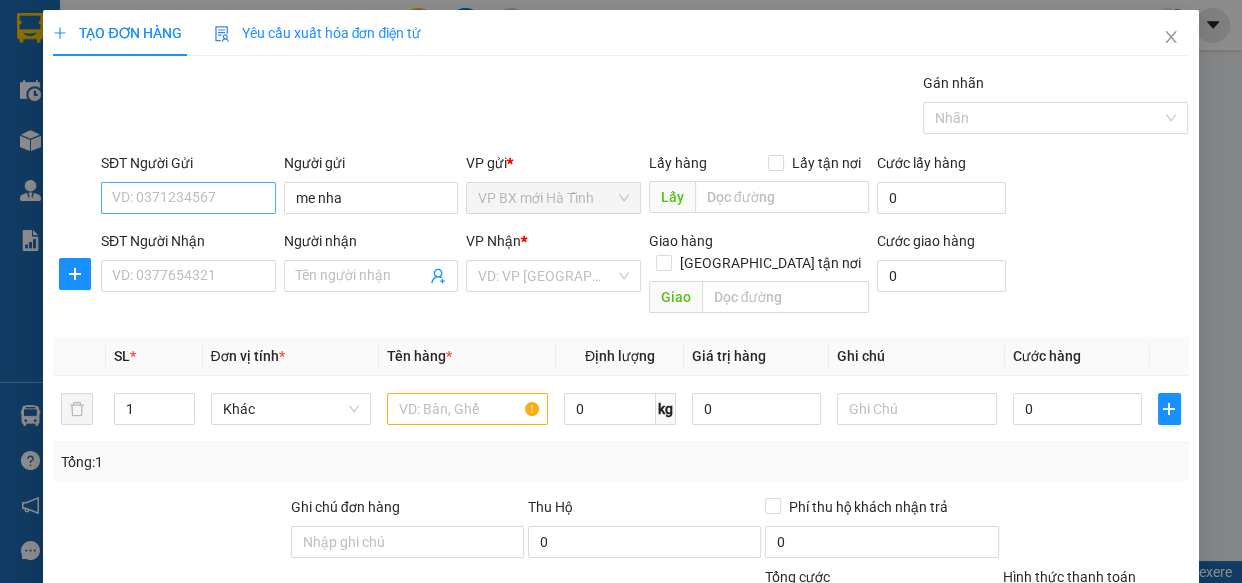 drag, startPoint x: 296, startPoint y: 195, endPoint x: 178, endPoint y: 190, distance: 118.10589 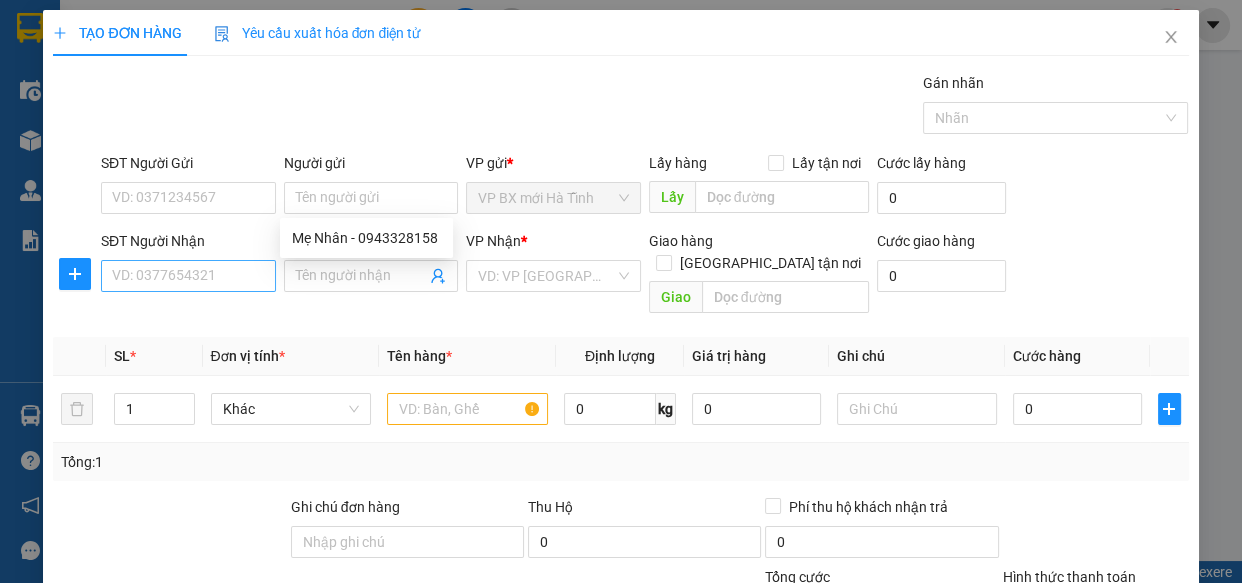 type 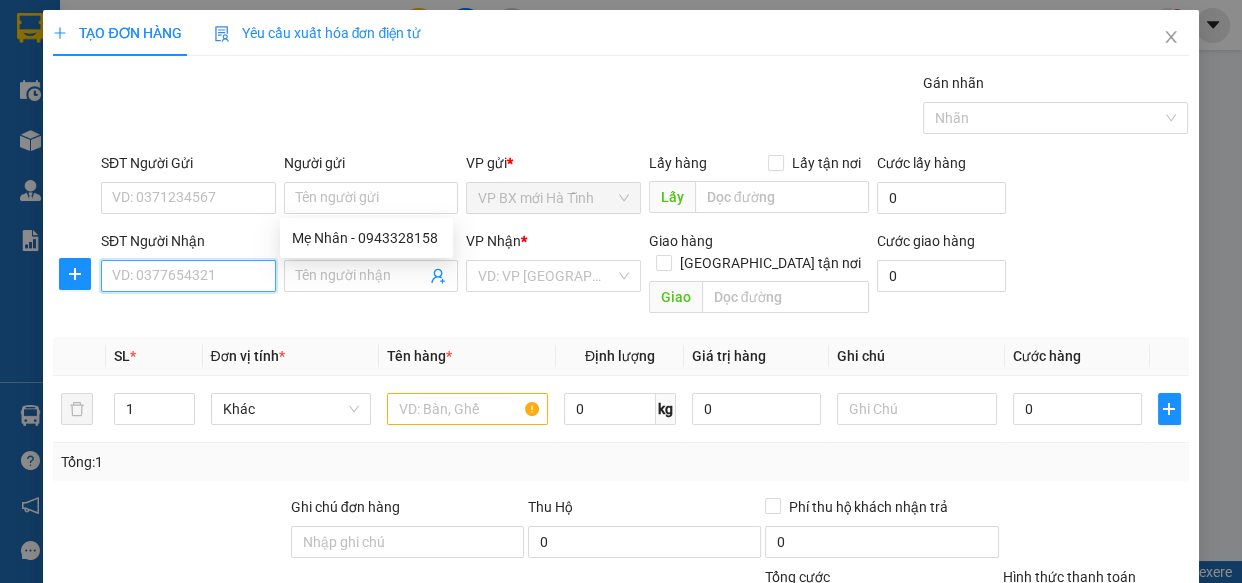 drag, startPoint x: 168, startPoint y: 266, endPoint x: 189, endPoint y: 282, distance: 26.400757 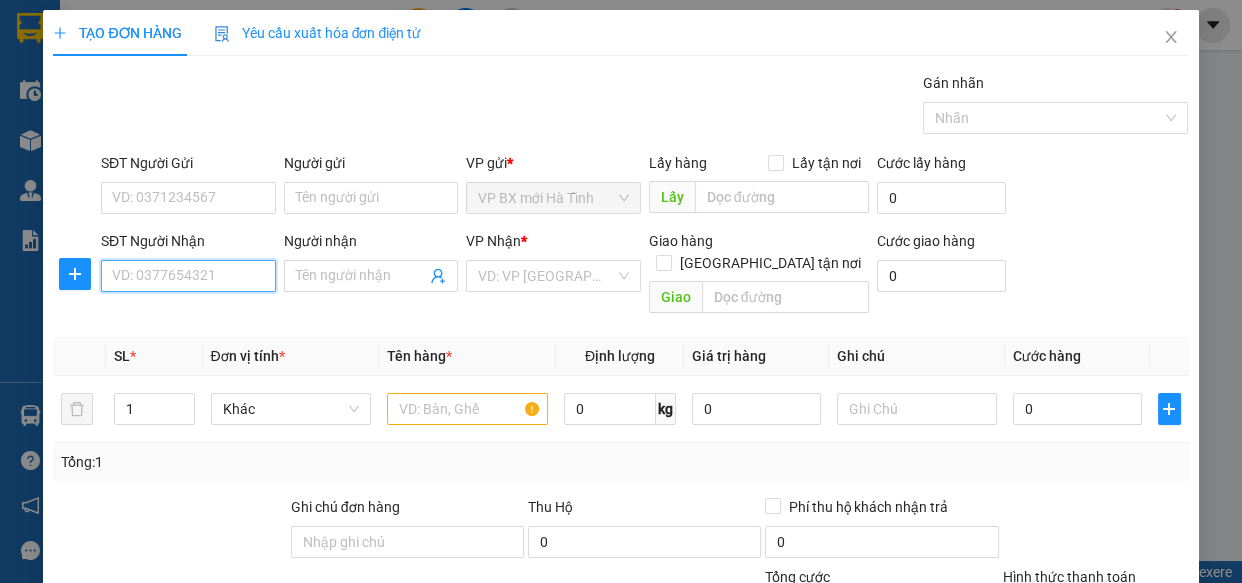 drag, startPoint x: 162, startPoint y: 280, endPoint x: 157, endPoint y: 250, distance: 30.413813 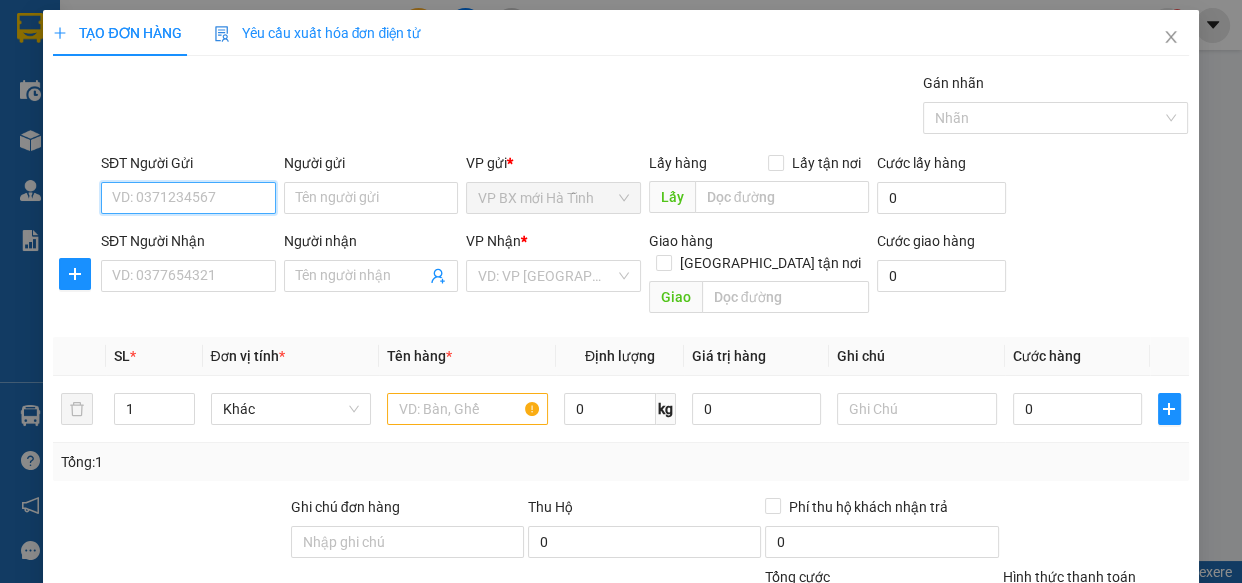 click on "SĐT Người Gửi" at bounding box center (188, 198) 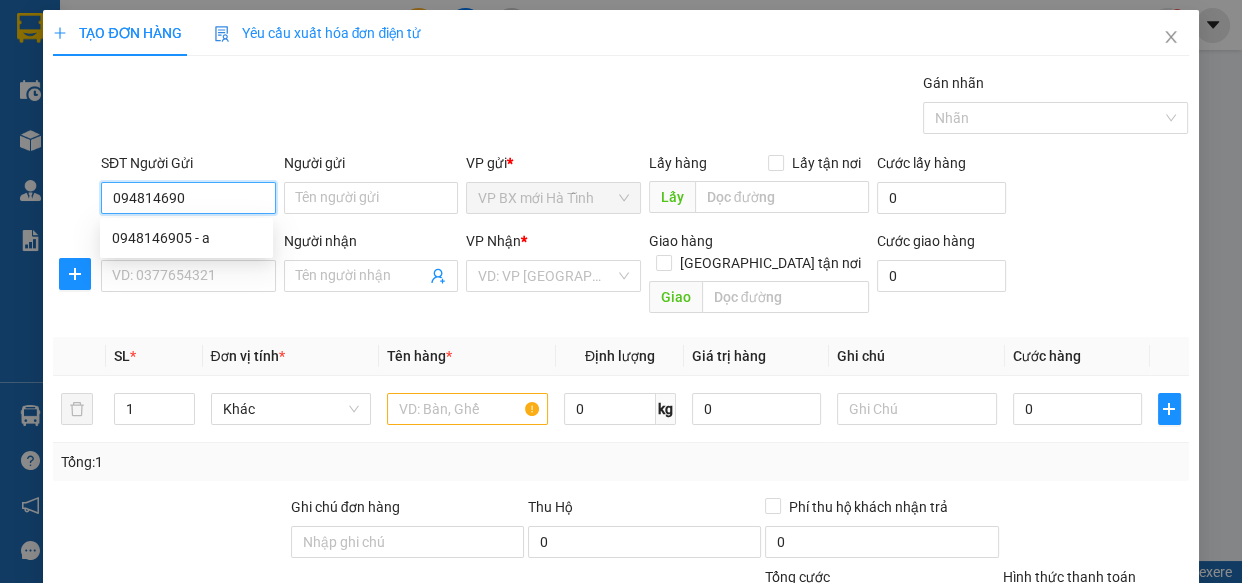 type on "0948146905" 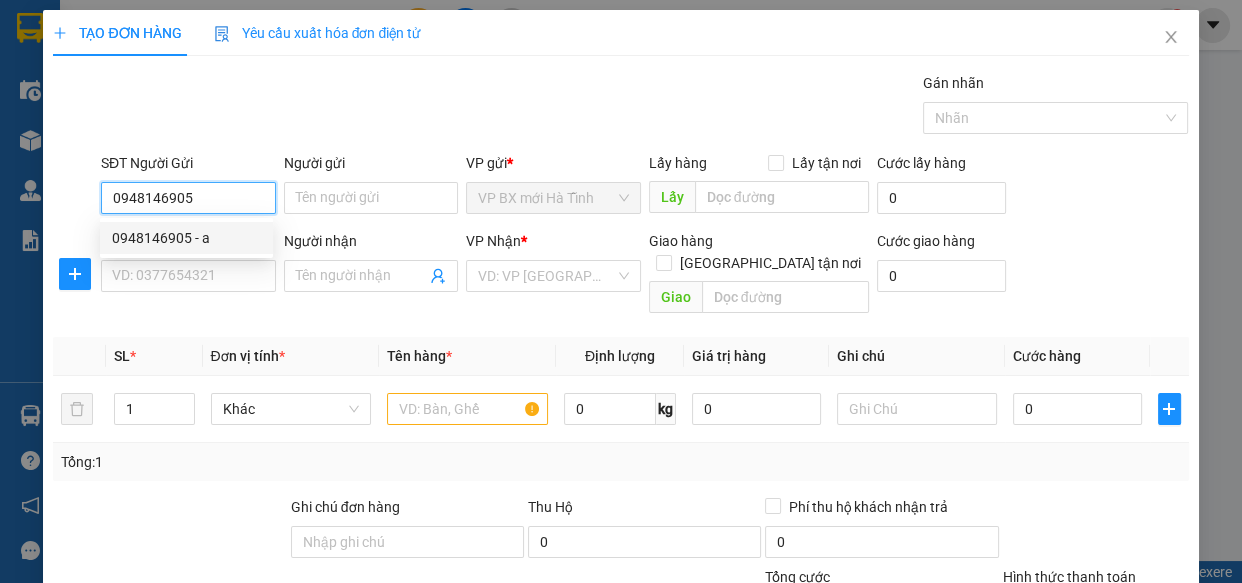 click on "0948146905 - a" at bounding box center [186, 238] 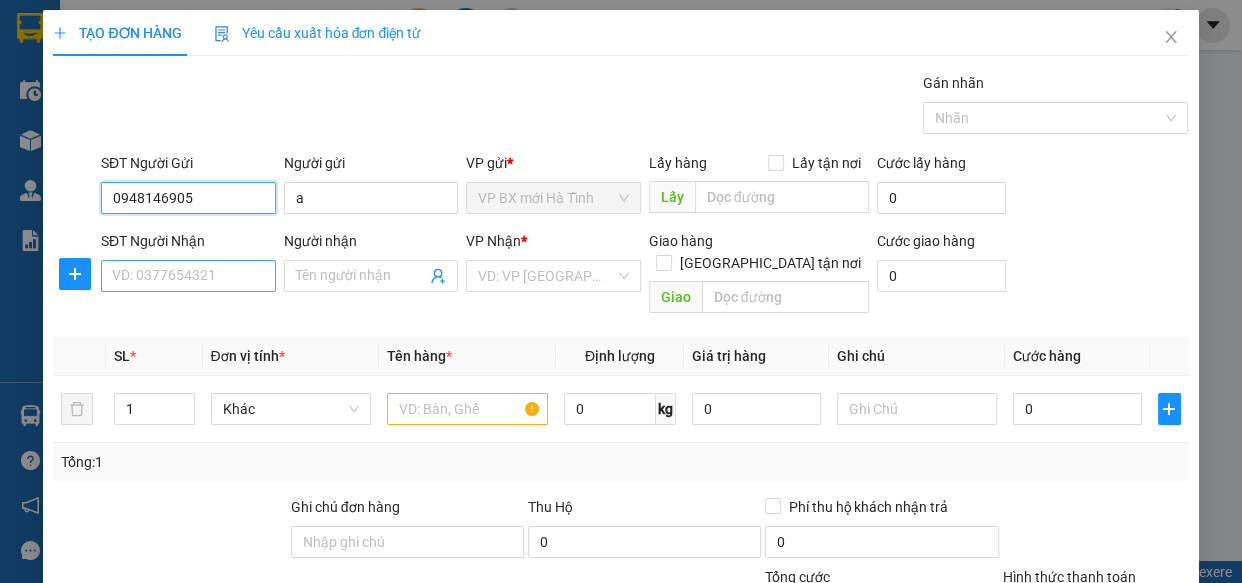 type on "0948146905" 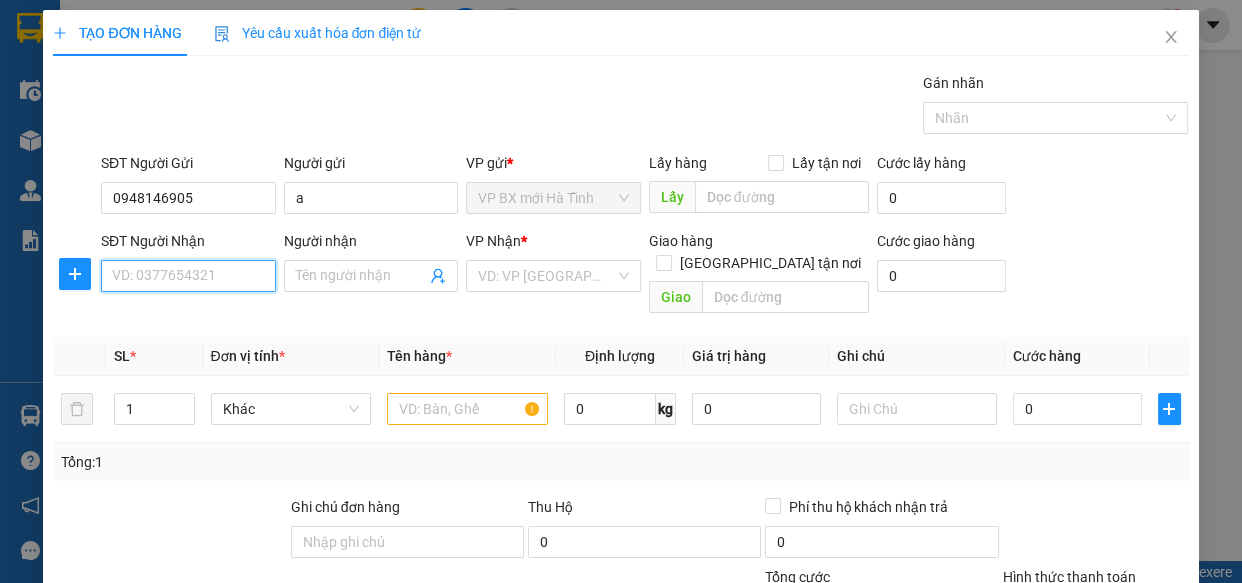 click on "SĐT Người Nhận" at bounding box center [188, 276] 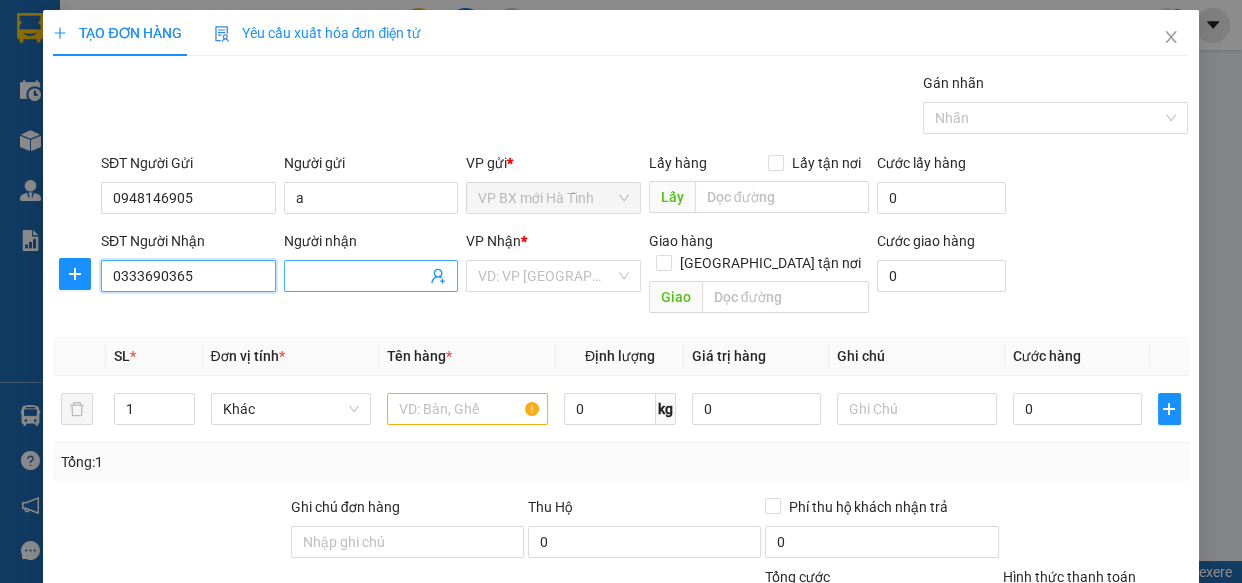 type on "0333690365" 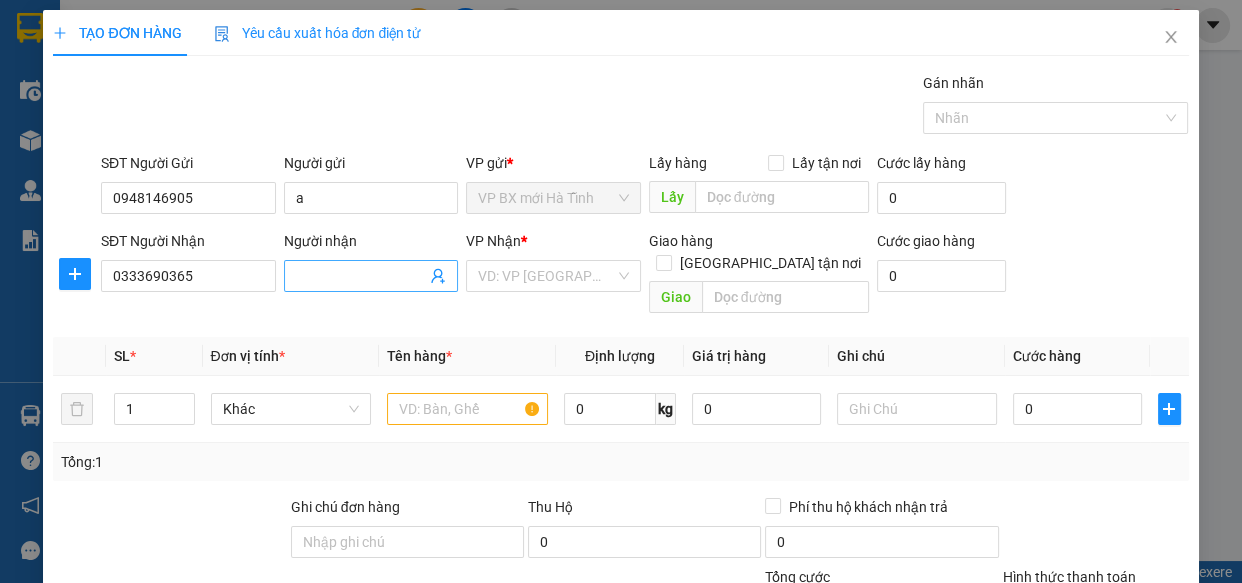 click on "Người nhận" at bounding box center (361, 276) 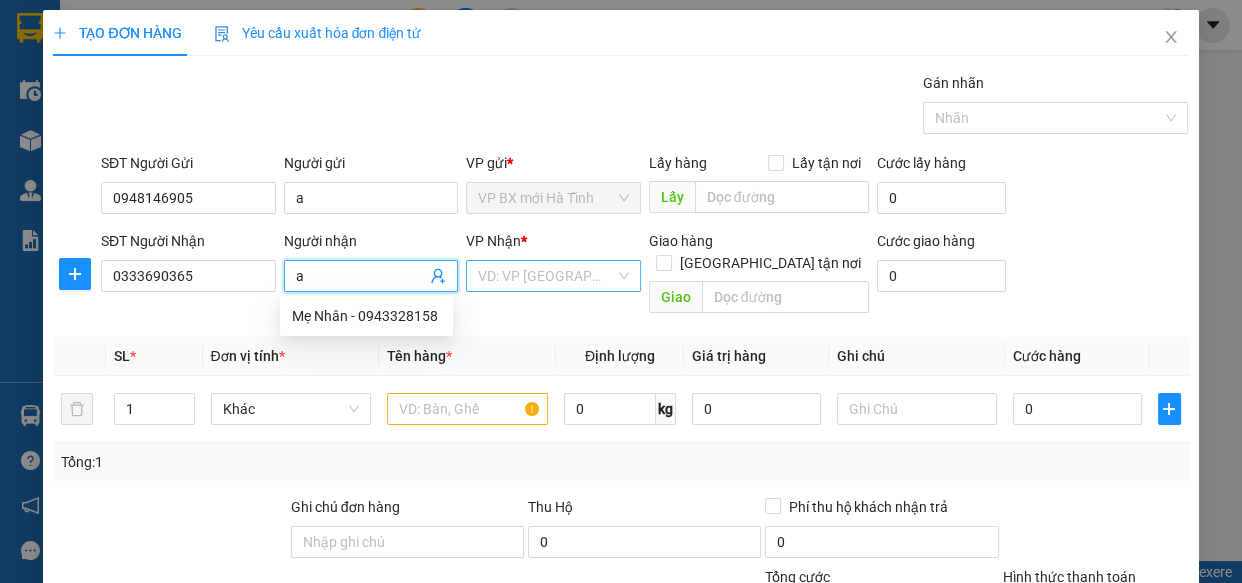type on "a" 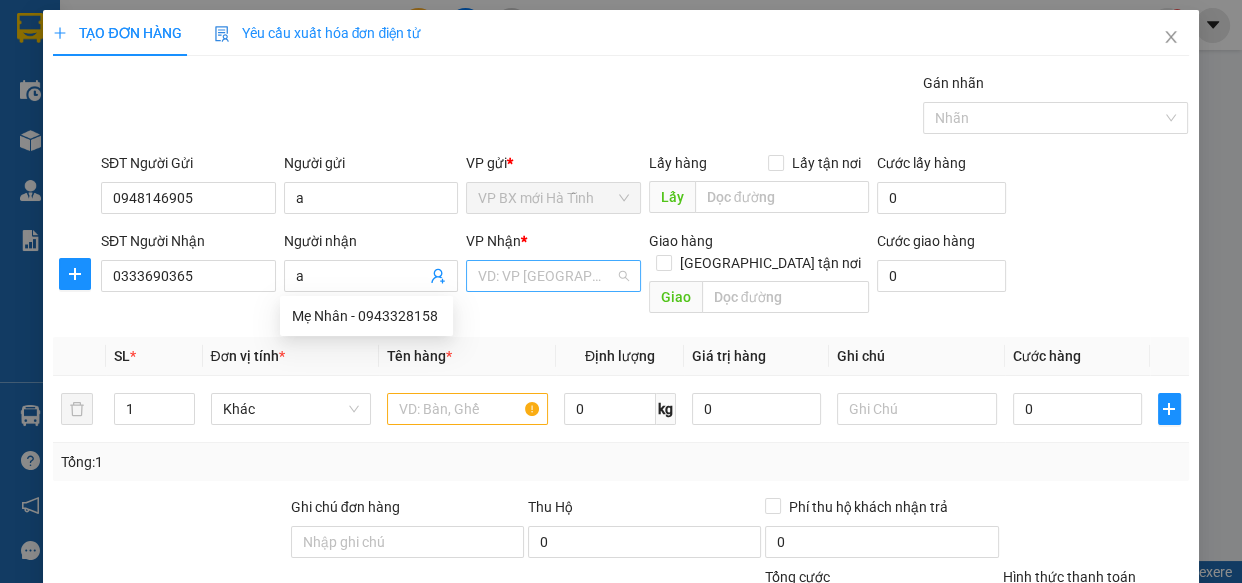 click at bounding box center (546, 276) 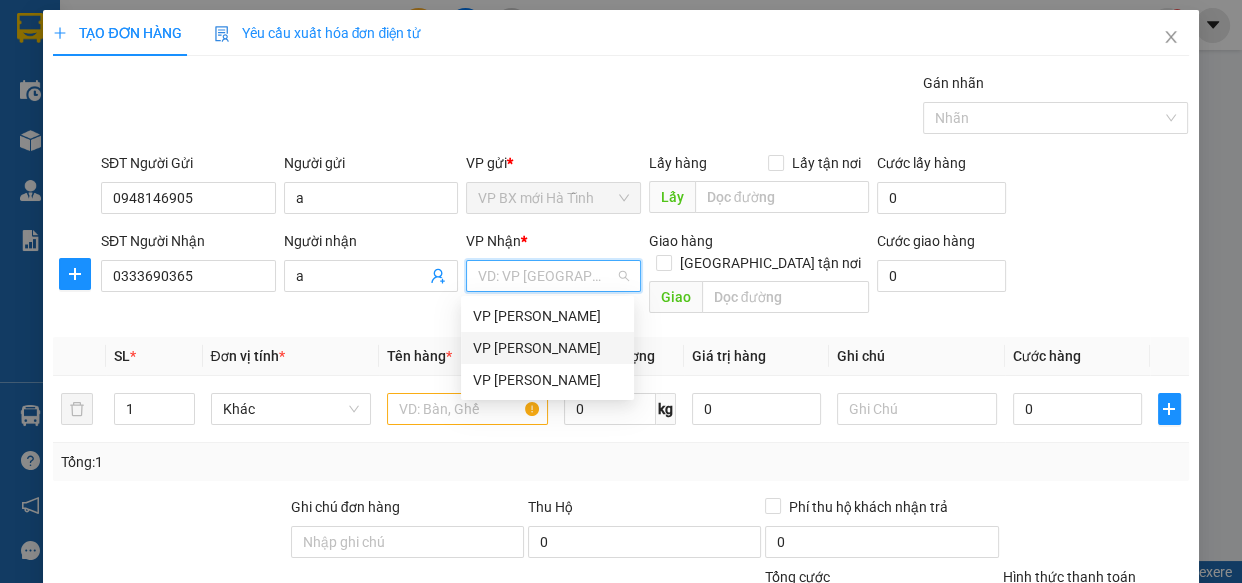 drag, startPoint x: 539, startPoint y: 350, endPoint x: 464, endPoint y: 410, distance: 96.04687 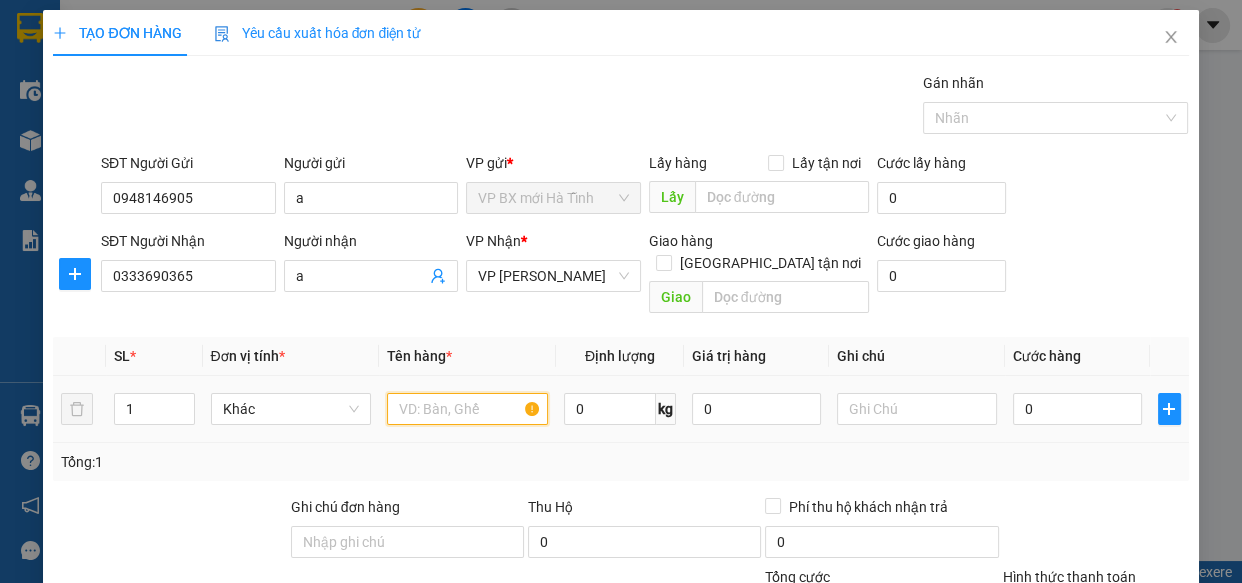 click at bounding box center (467, 409) 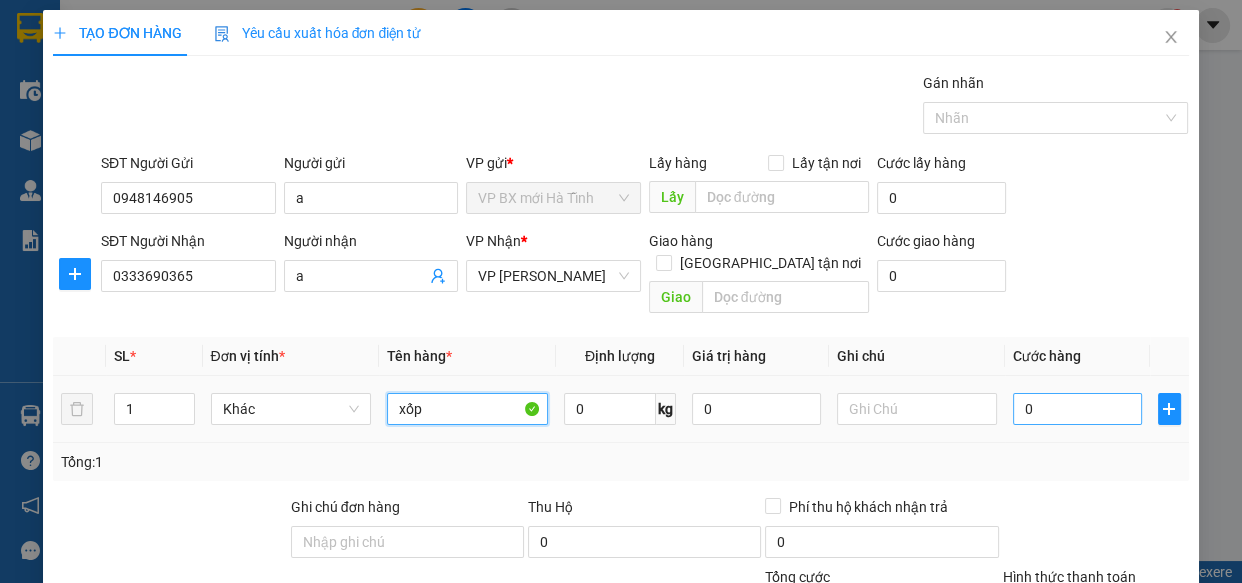 type on "xốp" 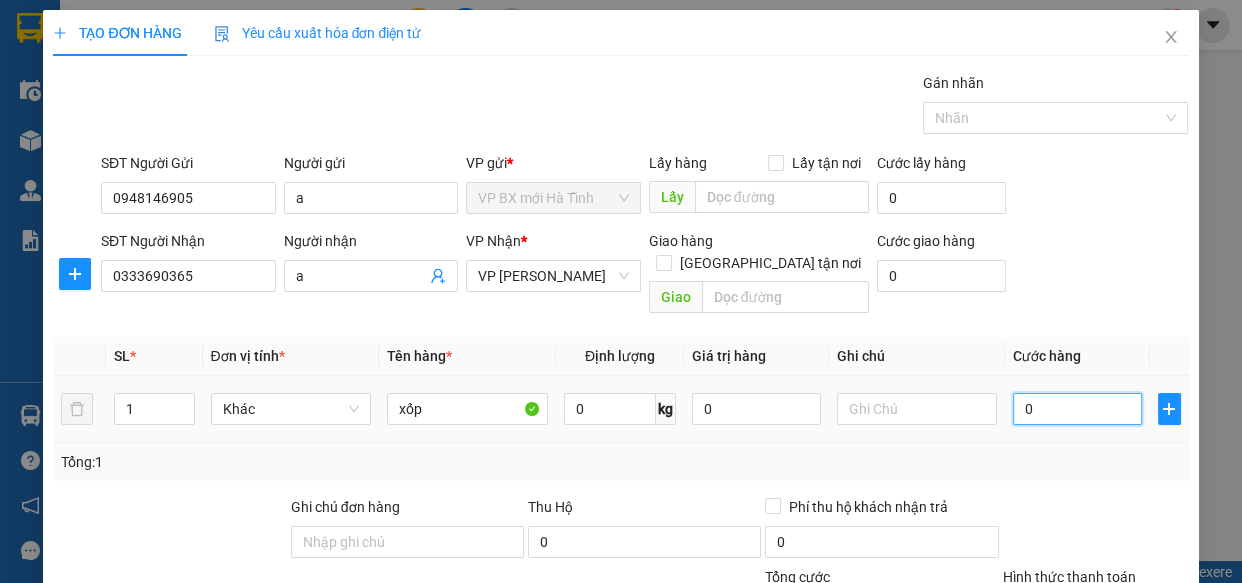 click on "0" at bounding box center [1077, 409] 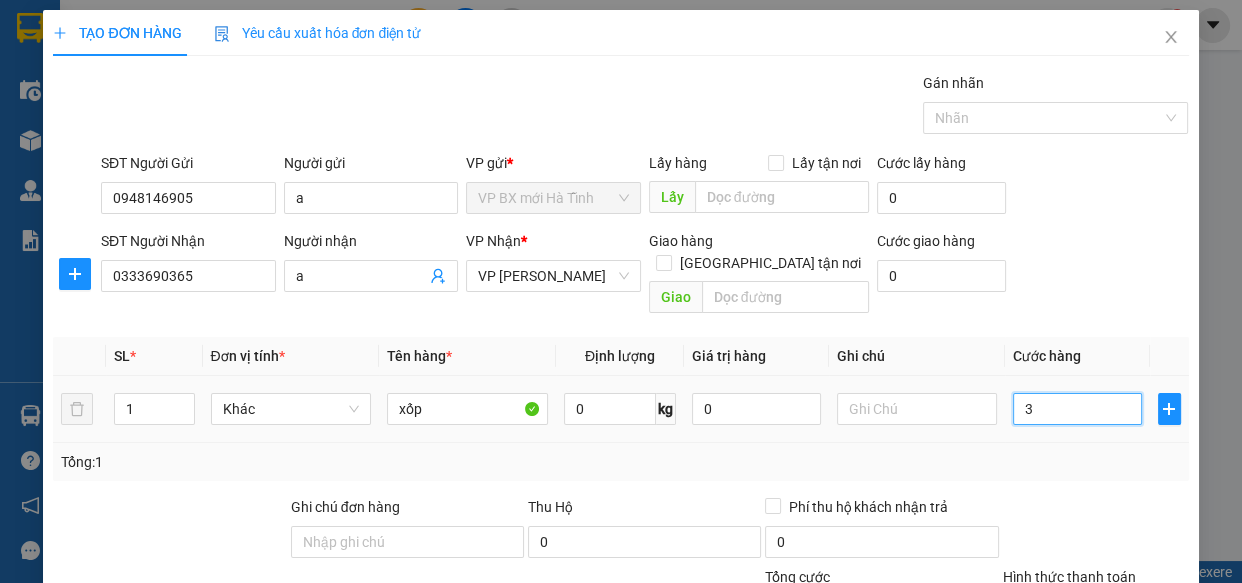 type on "30" 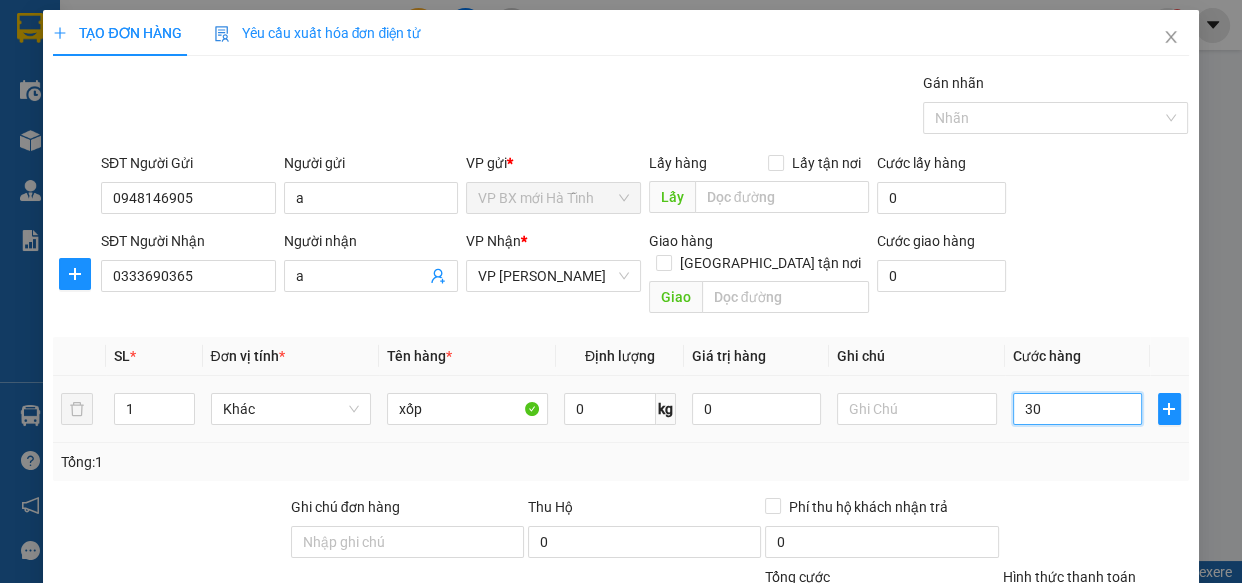 type on "300" 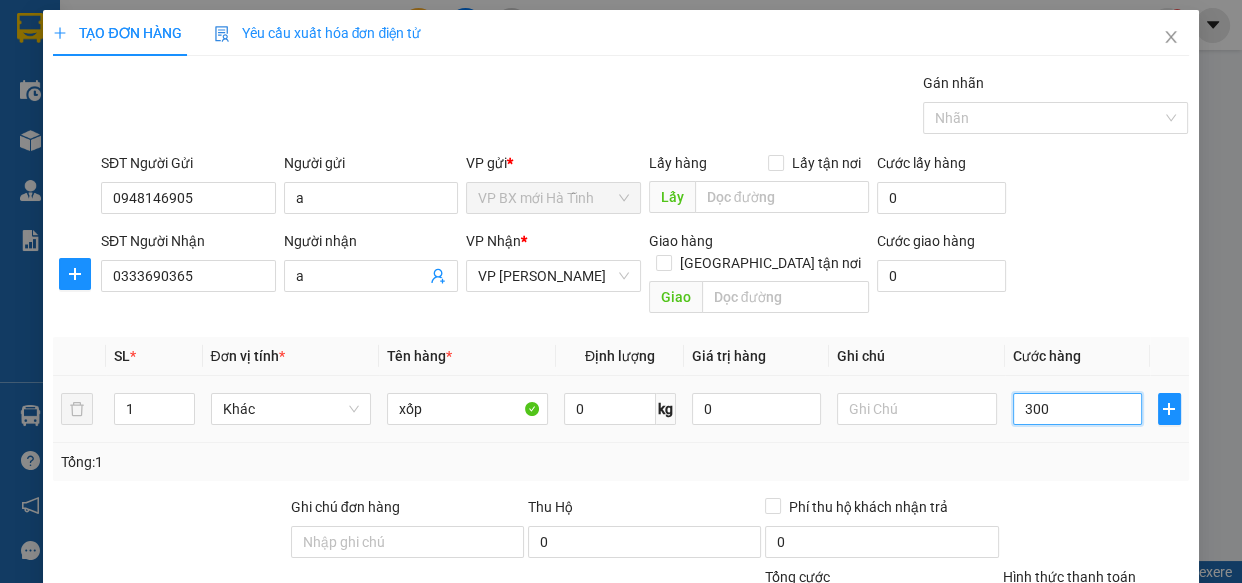 type on "3.000" 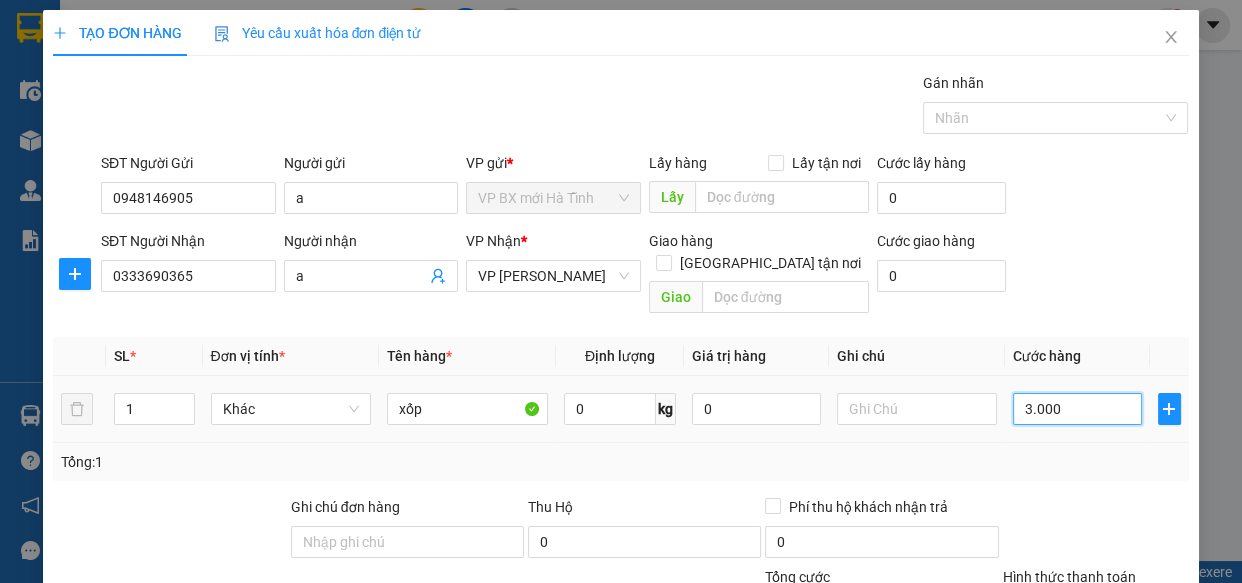 type on "3.000" 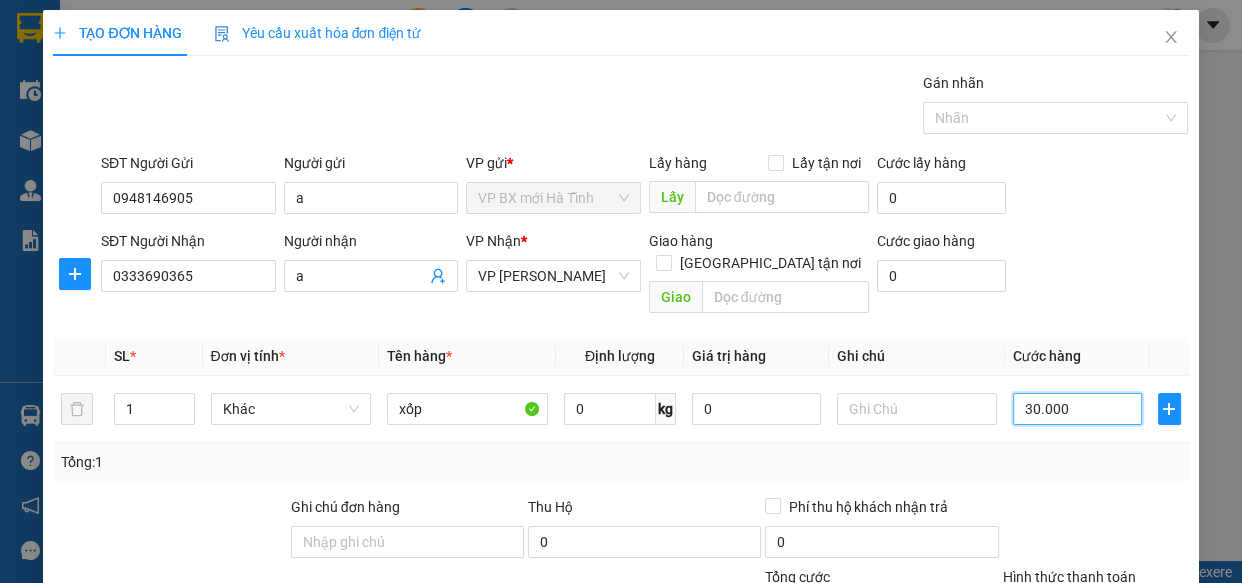 scroll, scrollTop: 218, scrollLeft: 0, axis: vertical 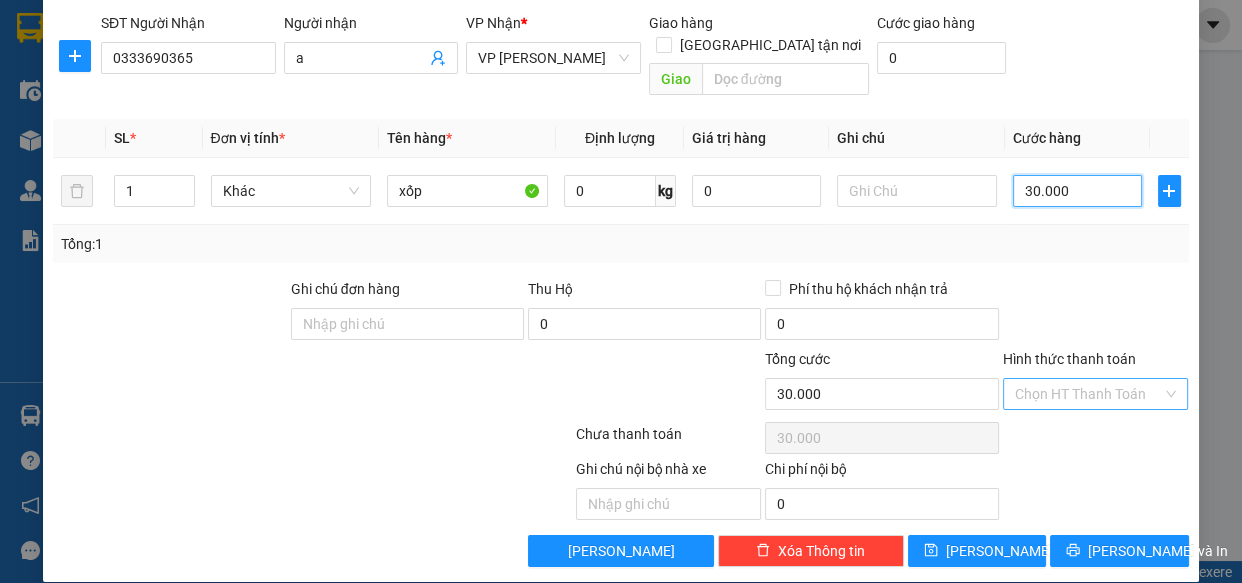 type on "30.000" 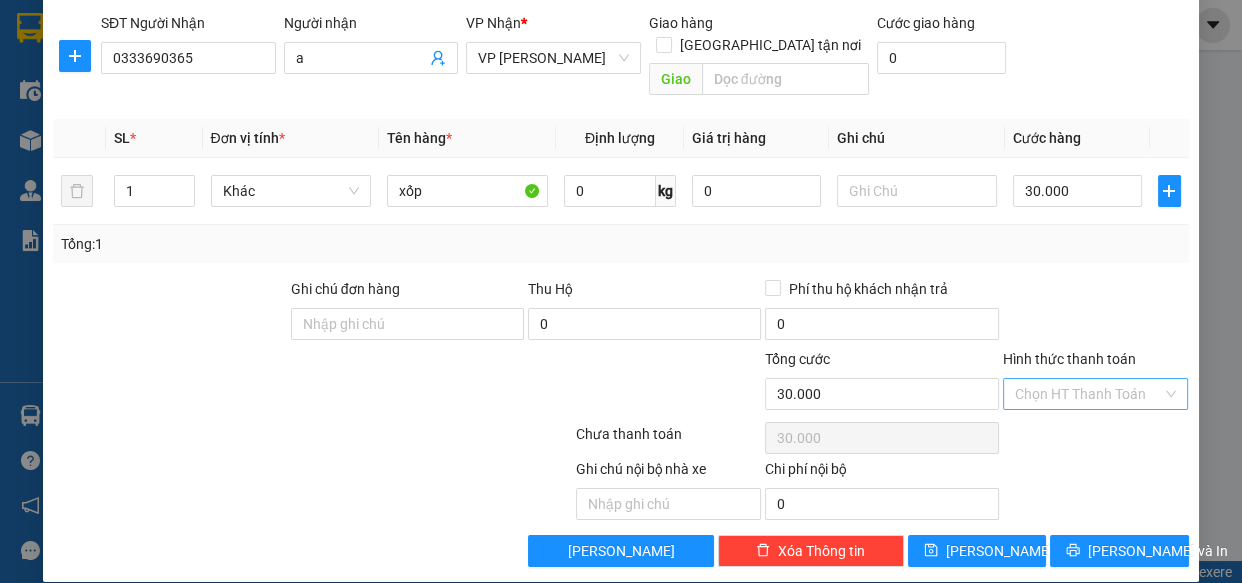 click on "Hình thức thanh toán" at bounding box center (1089, 394) 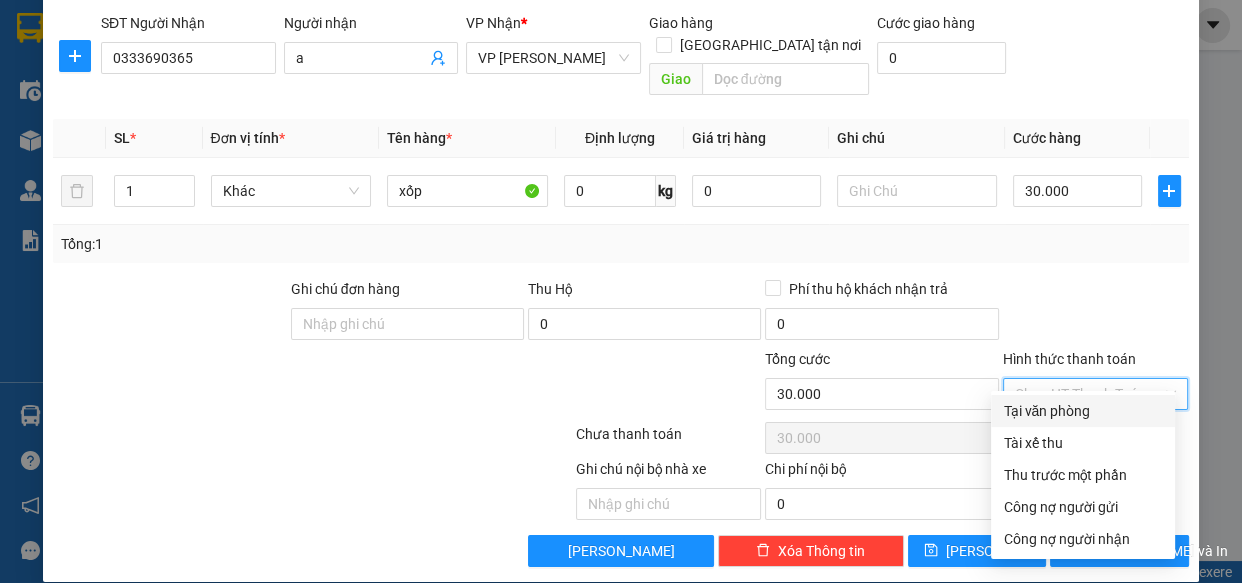 click on "Tại văn phòng" at bounding box center (1083, 411) 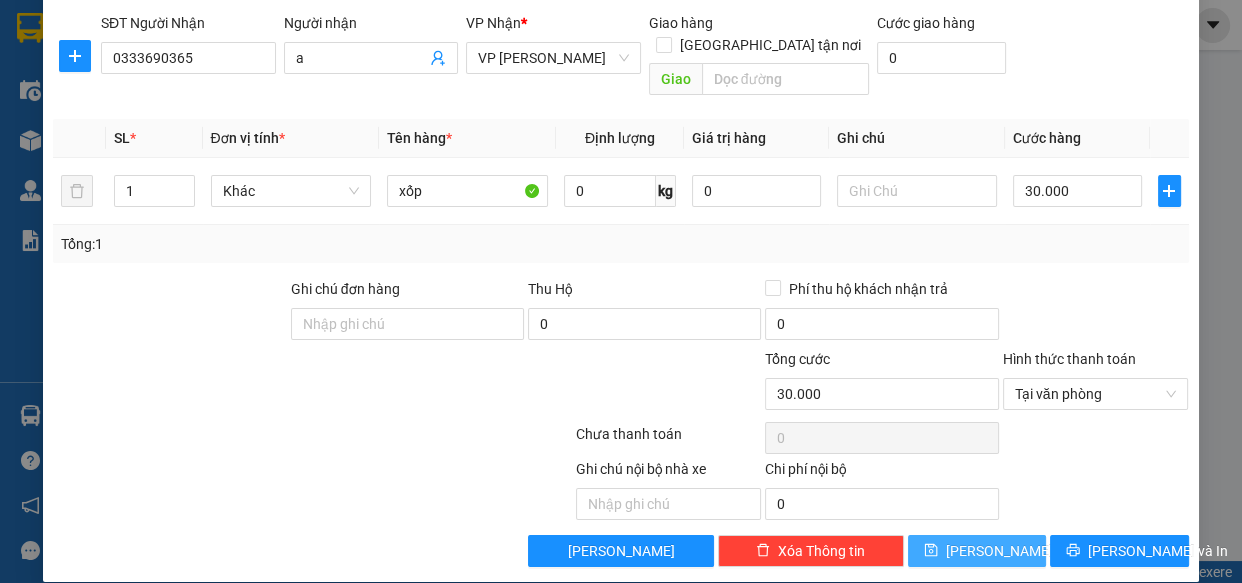 click on "[PERSON_NAME]" at bounding box center [977, 551] 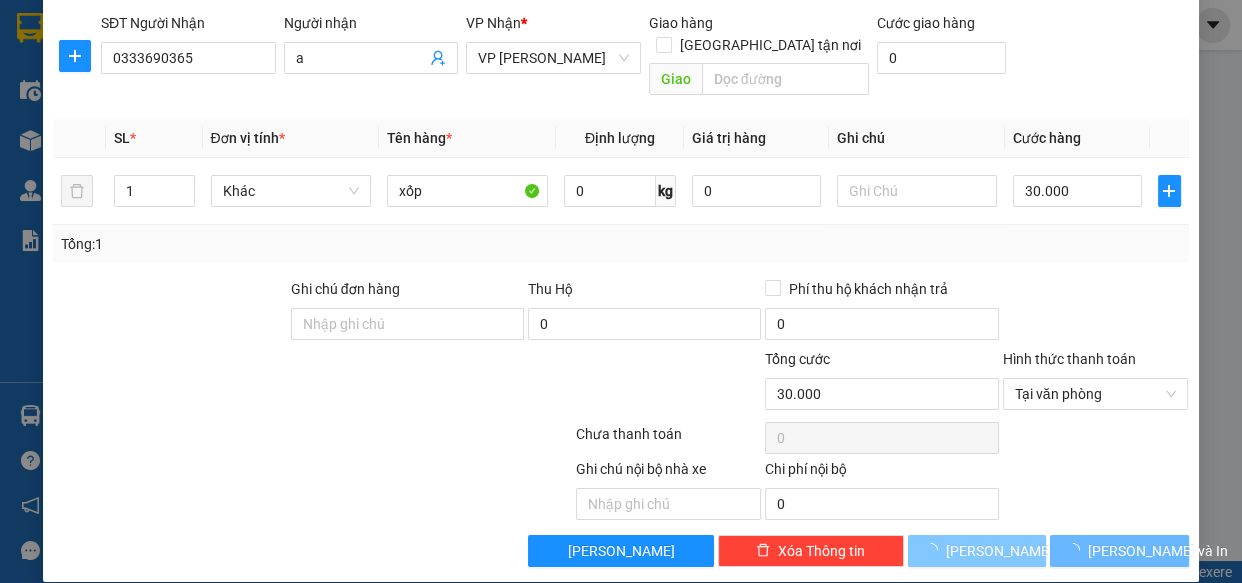 type 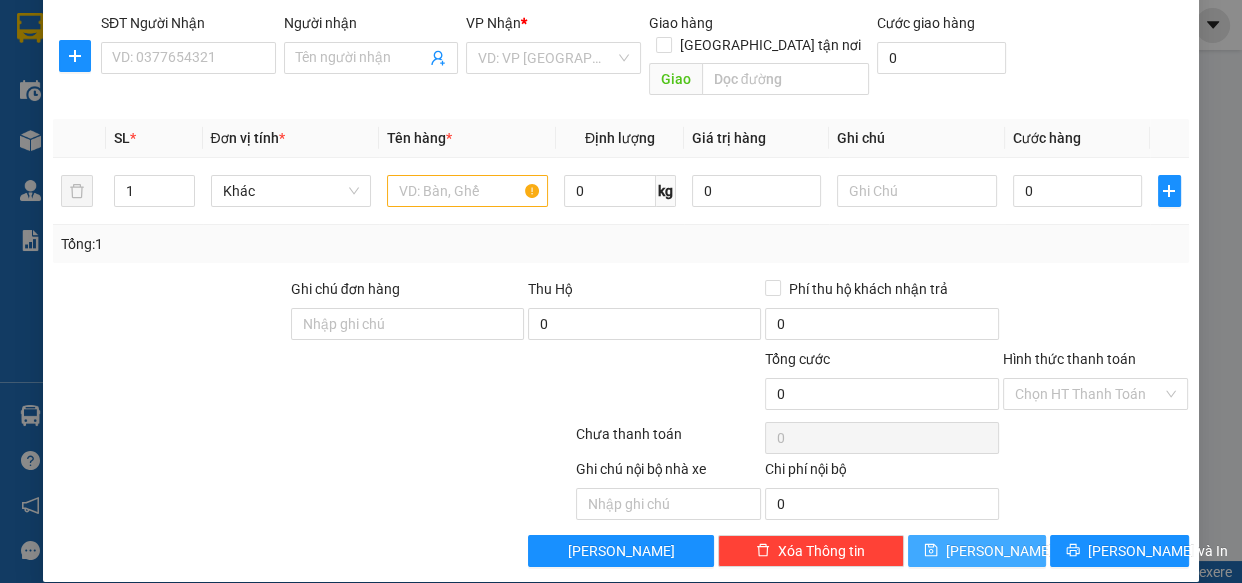 scroll, scrollTop: 0, scrollLeft: 0, axis: both 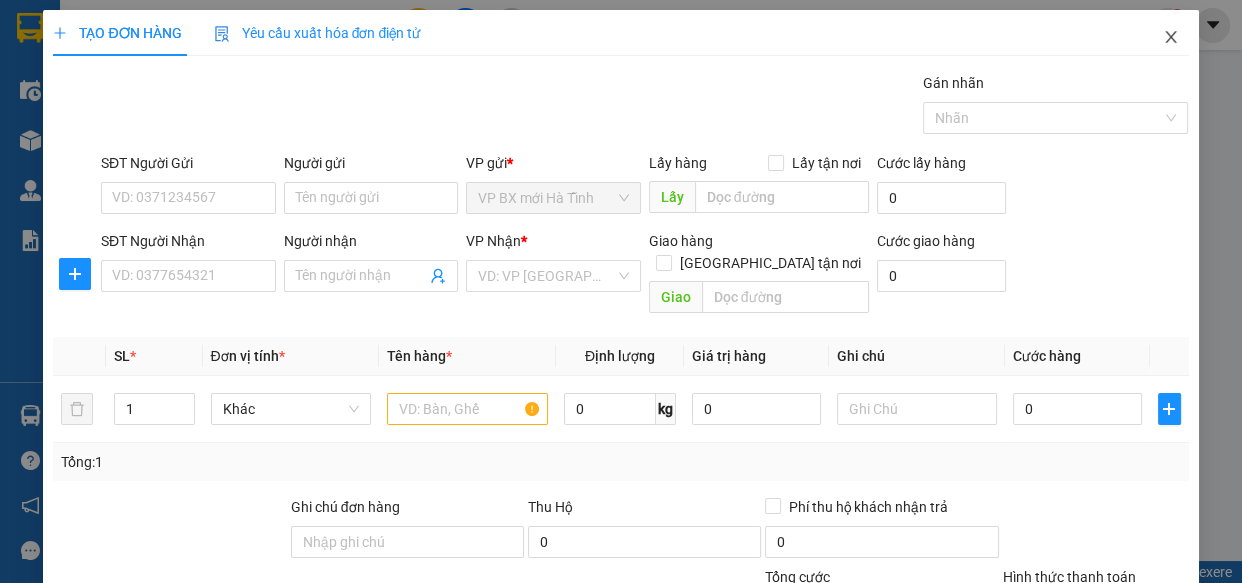 drag, startPoint x: 1157, startPoint y: 40, endPoint x: 910, endPoint y: 0, distance: 250.21791 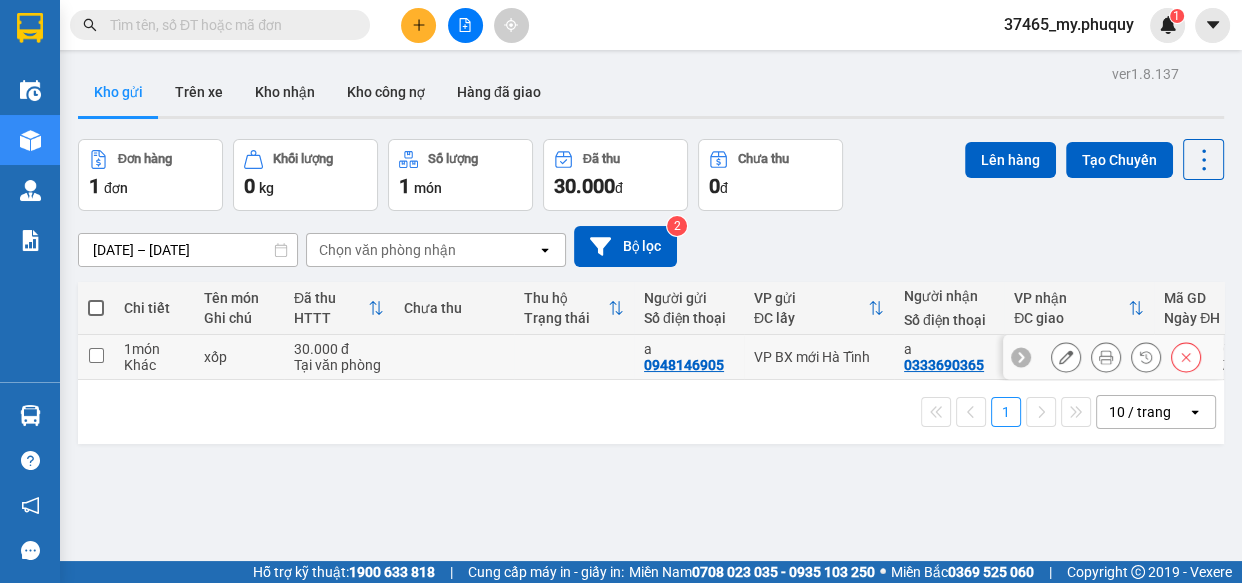 click at bounding box center (96, 355) 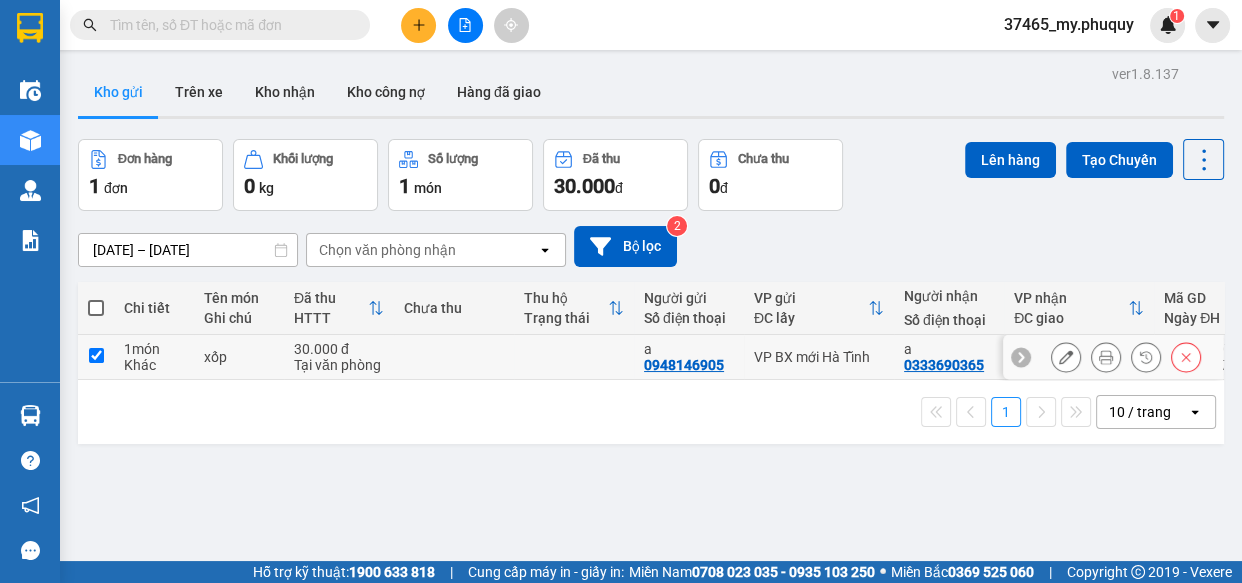 checkbox on "true" 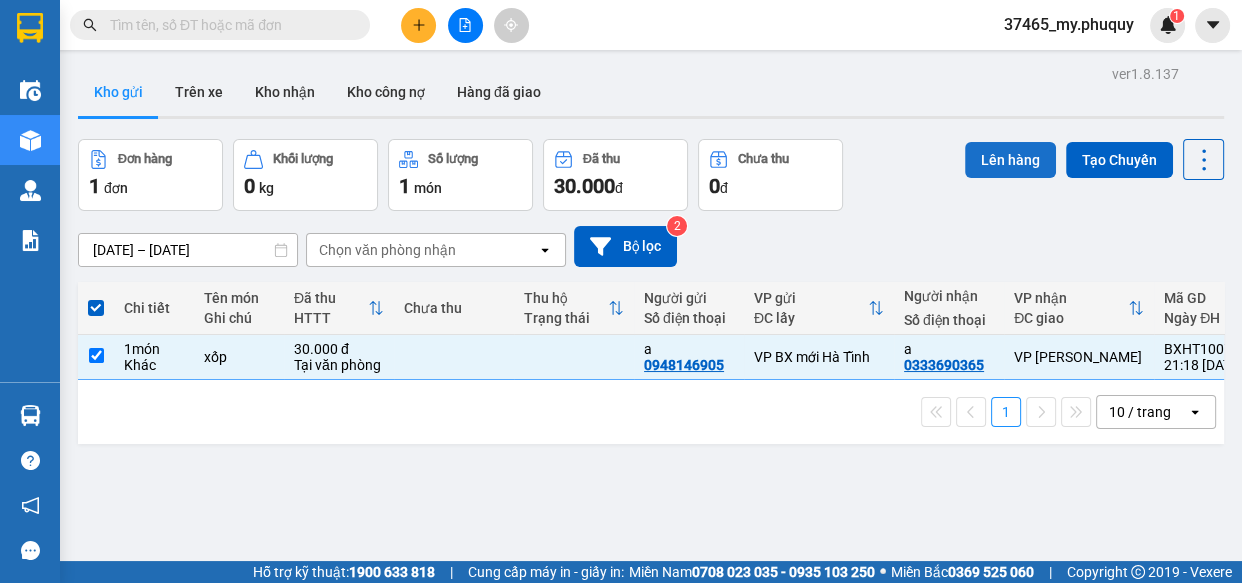 click on "Lên hàng" at bounding box center [1010, 160] 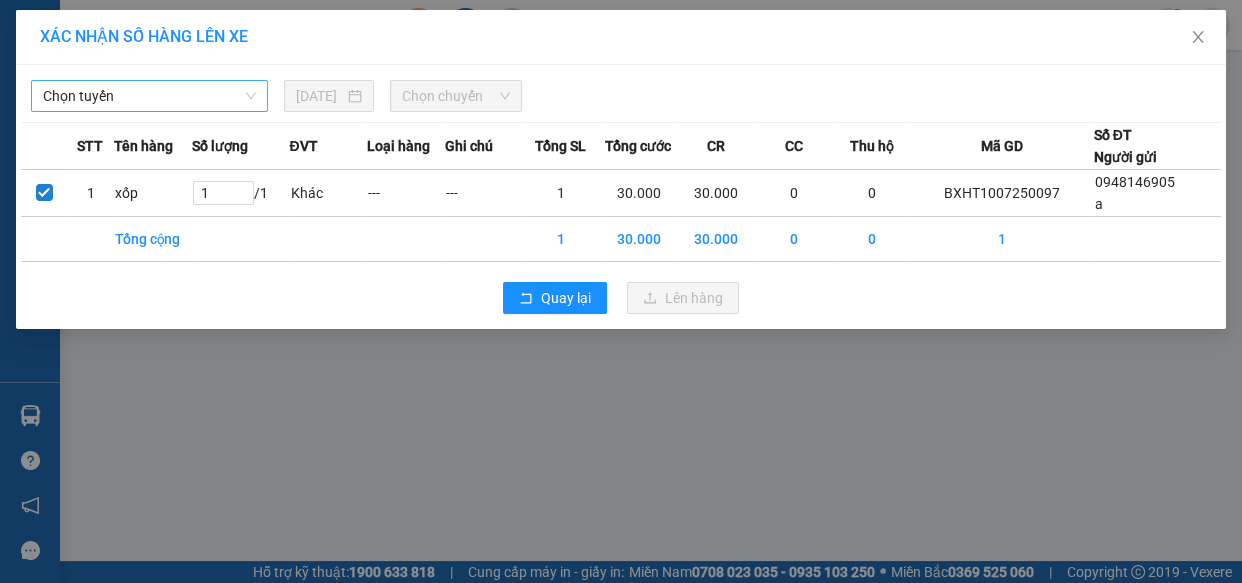 click on "Chọn tuyến" at bounding box center [149, 96] 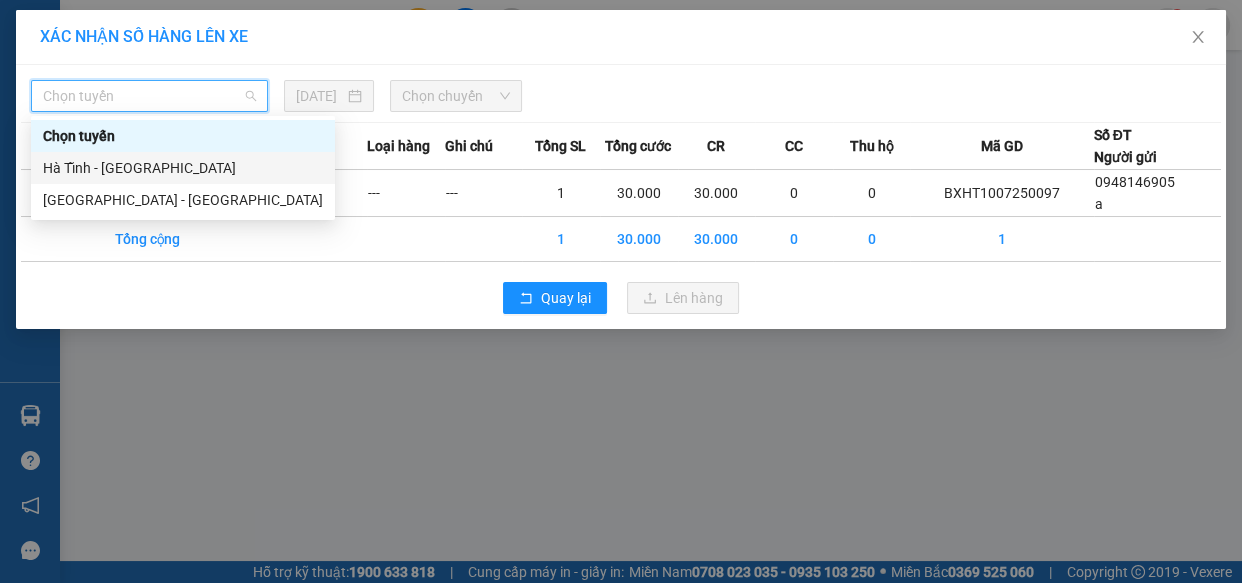 drag, startPoint x: 105, startPoint y: 169, endPoint x: 164, endPoint y: 159, distance: 59.841457 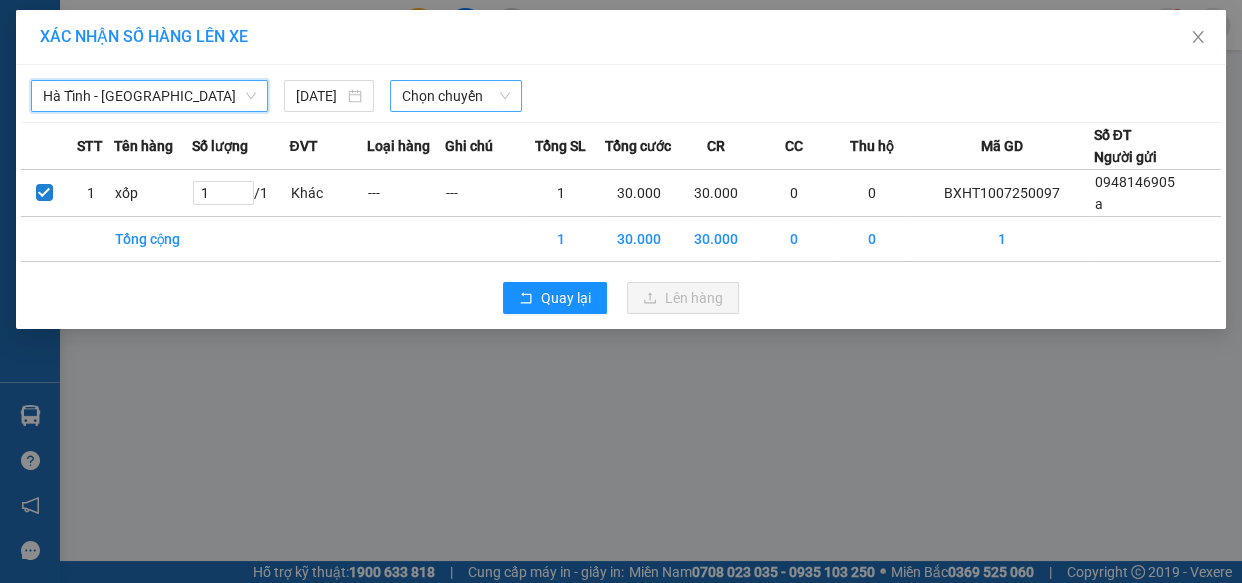 click on "Chọn chuyến" at bounding box center [456, 96] 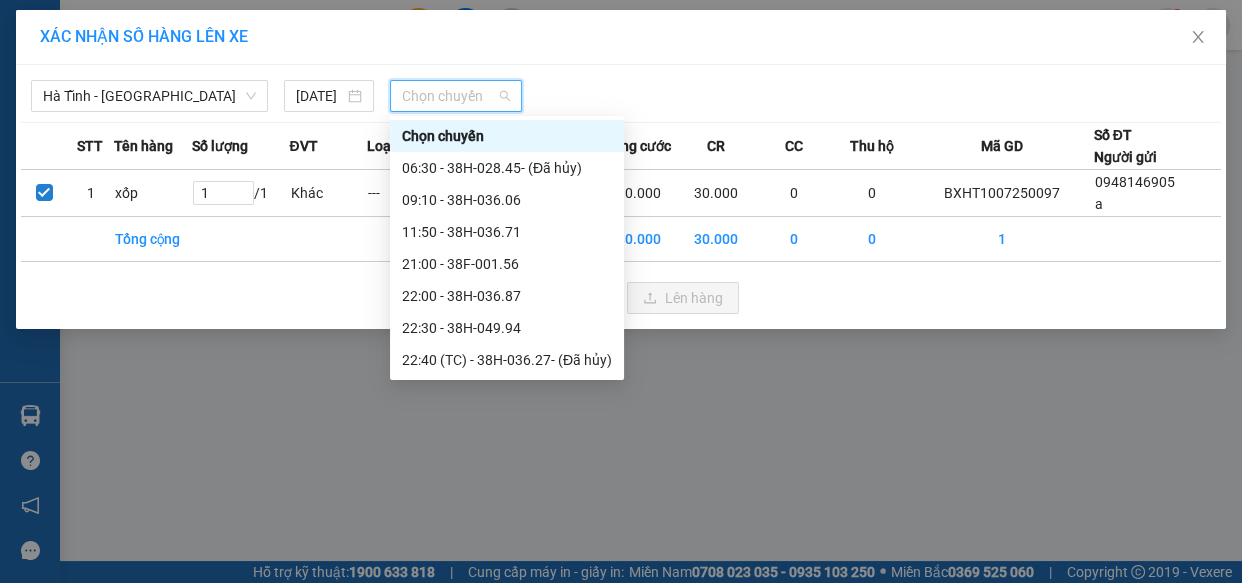 scroll, scrollTop: 63, scrollLeft: 0, axis: vertical 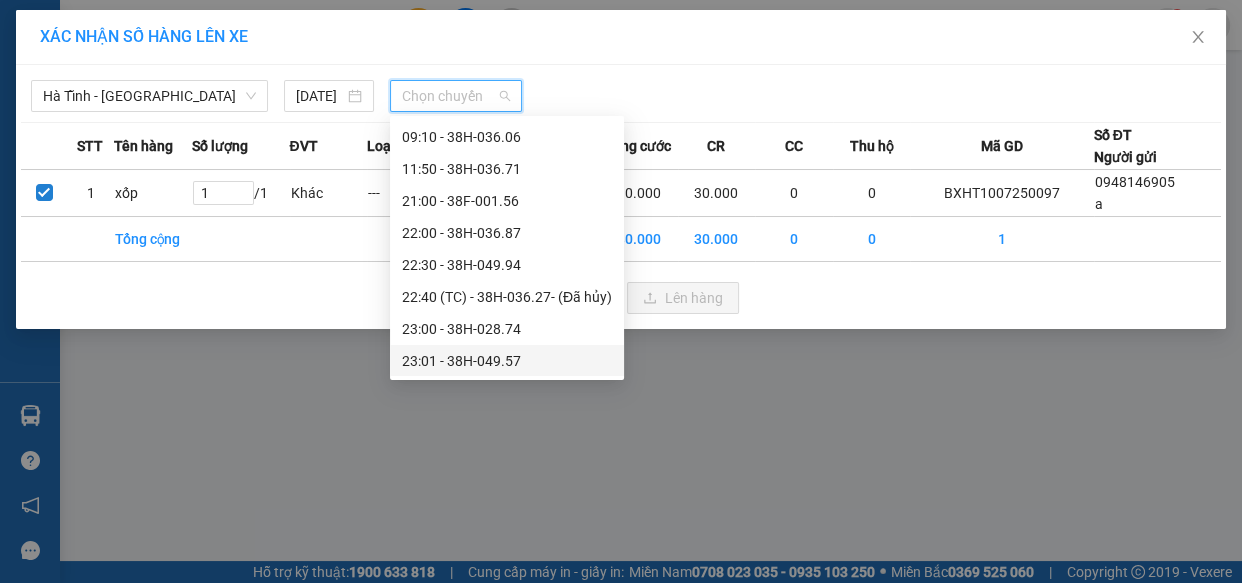click on "23:01     - 38H-049.57" at bounding box center [507, 361] 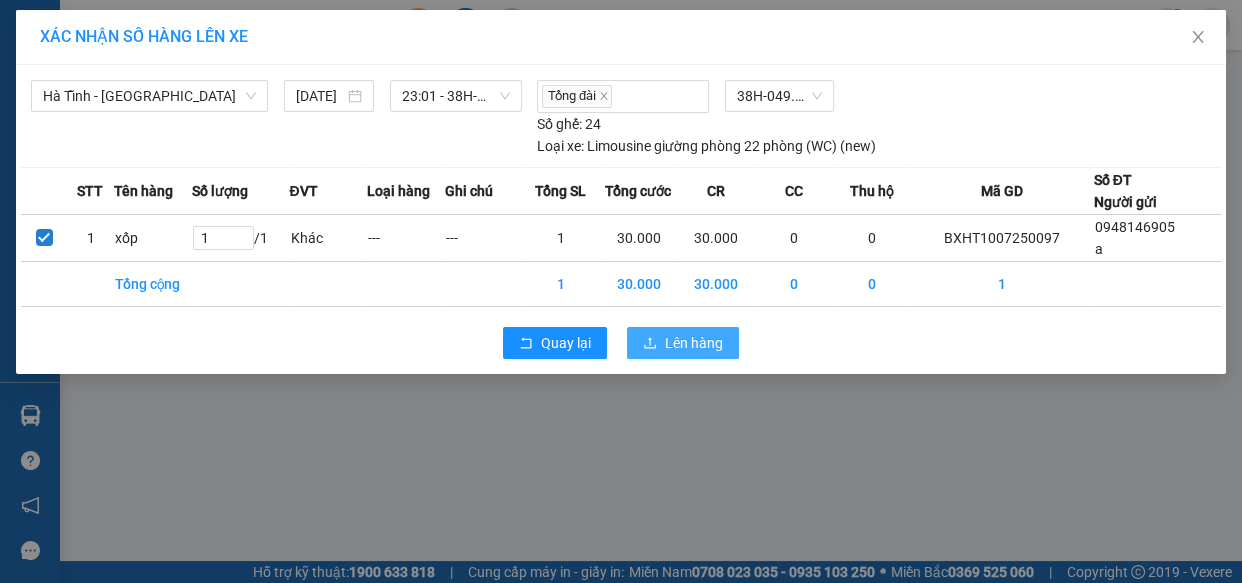 click on "Lên hàng" at bounding box center (683, 343) 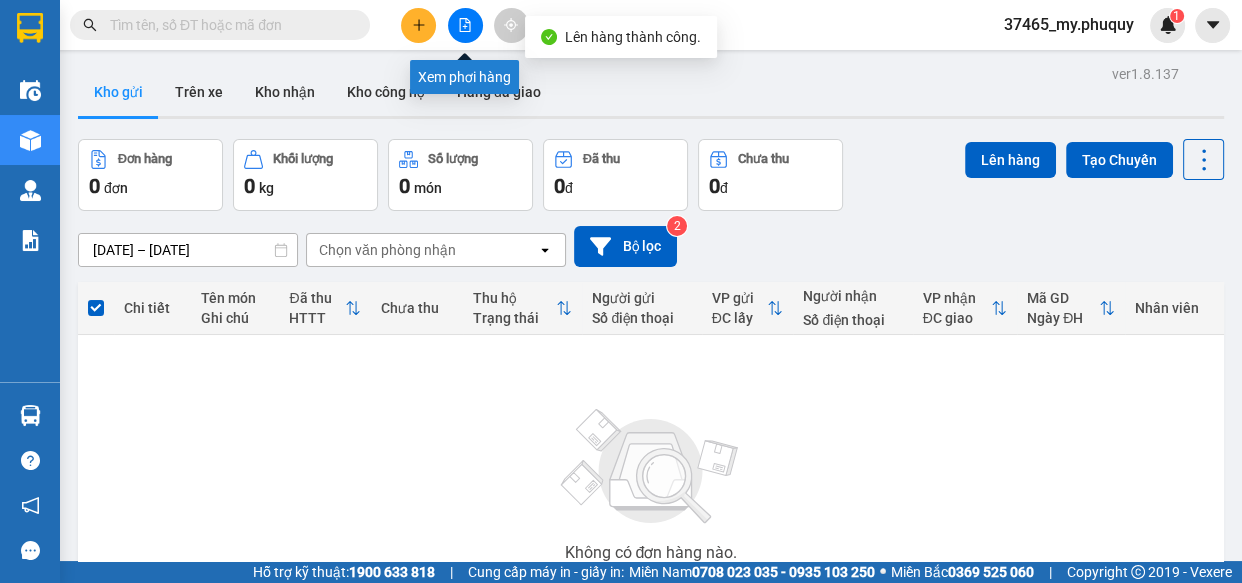 click at bounding box center (465, 25) 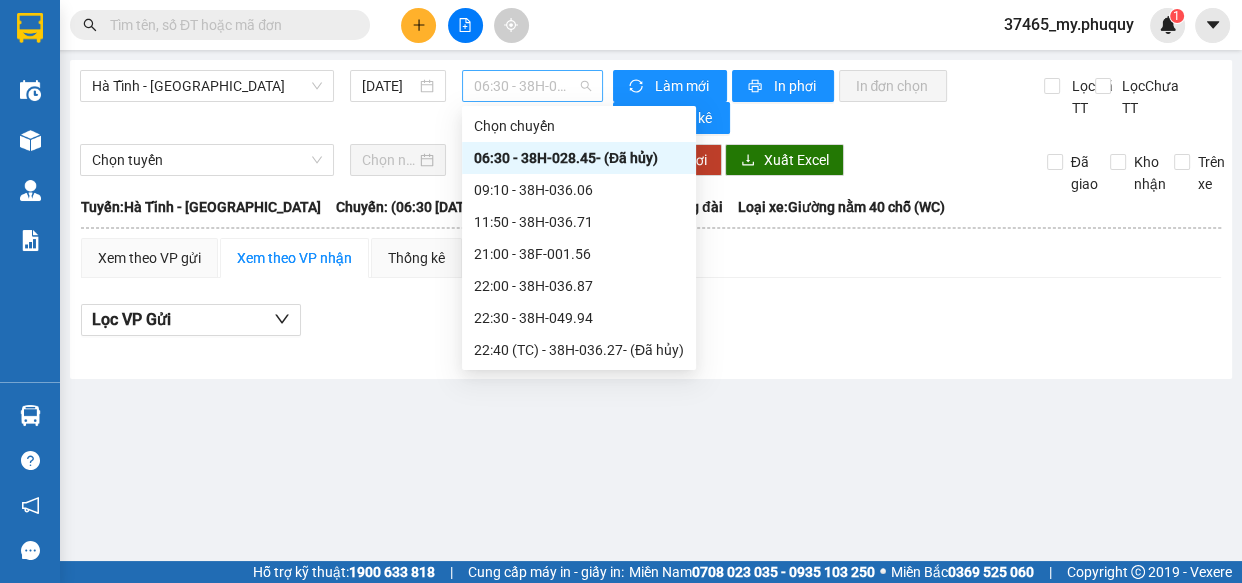 click on "06:30     - 38H-028.45  - (Đã hủy)" at bounding box center (532, 86) 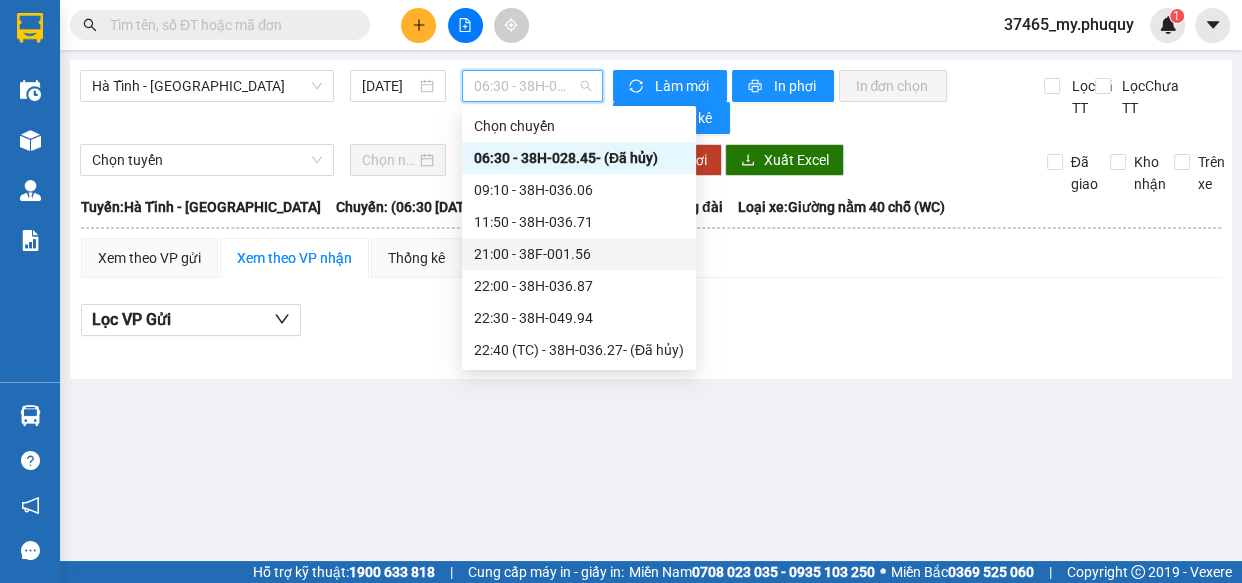 scroll, scrollTop: 63, scrollLeft: 0, axis: vertical 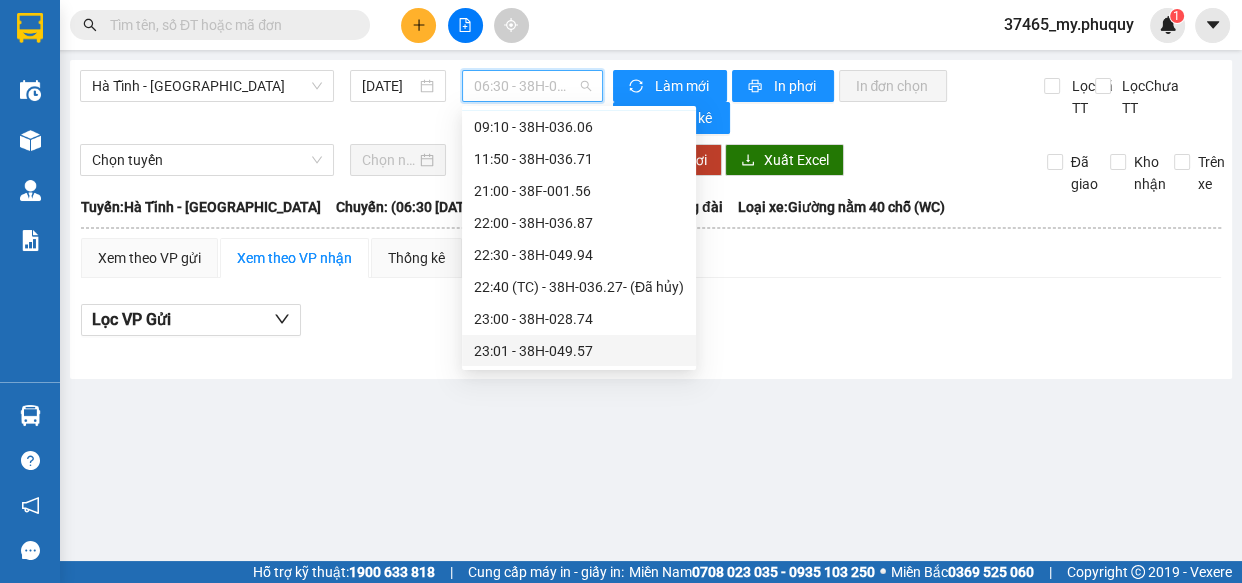 click on "23:01     - 38H-049.57" at bounding box center [579, 351] 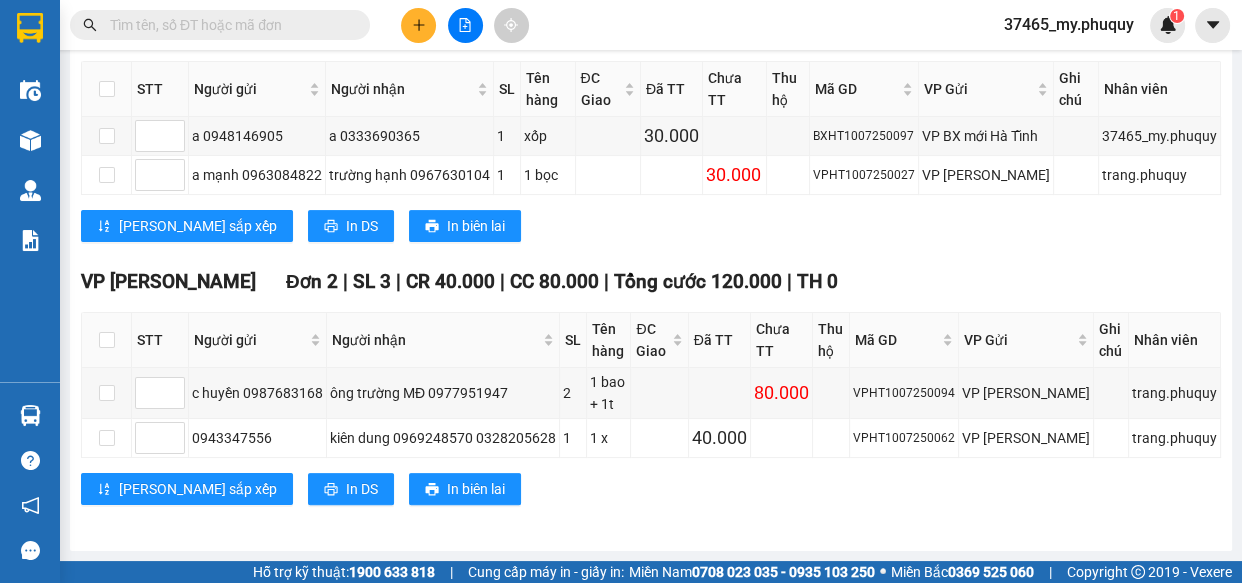 scroll, scrollTop: 104, scrollLeft: 0, axis: vertical 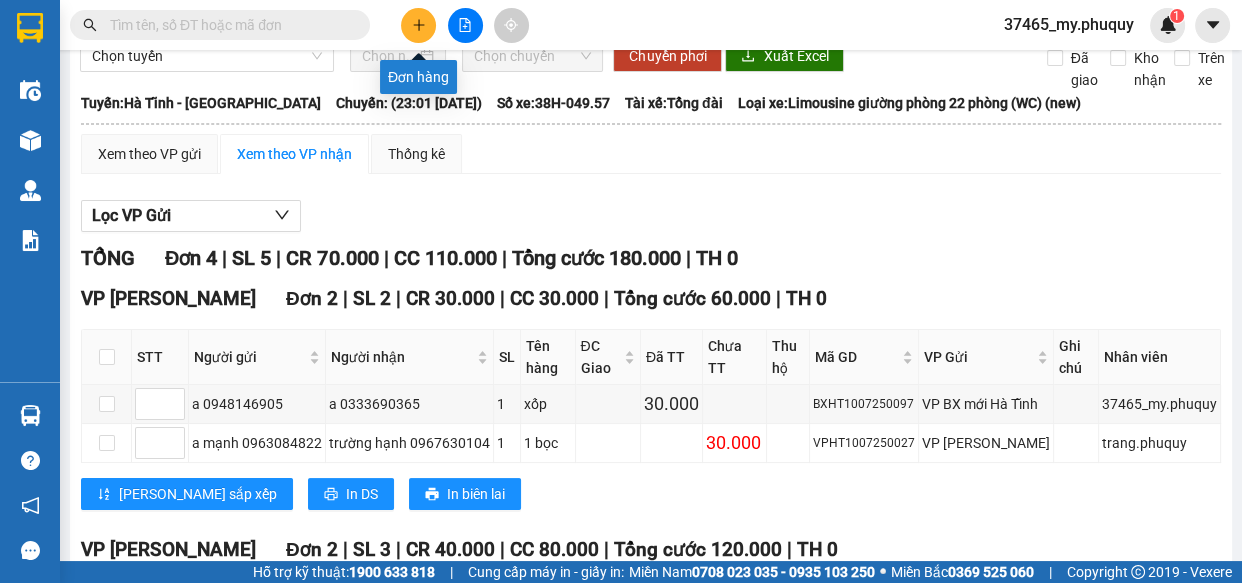 click 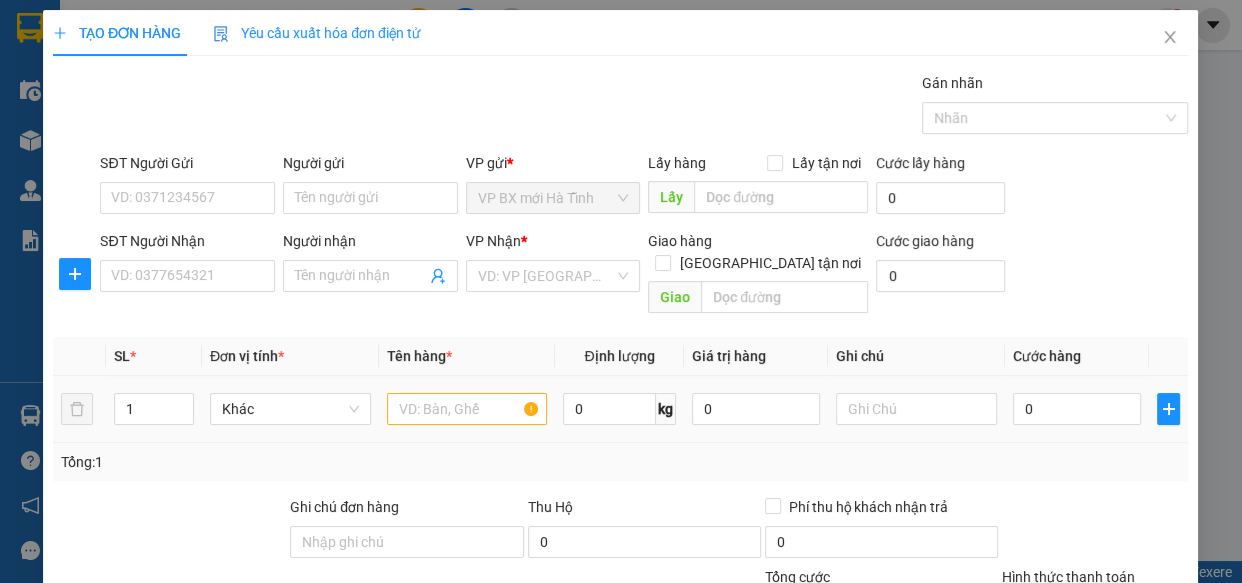 scroll, scrollTop: 0, scrollLeft: 0, axis: both 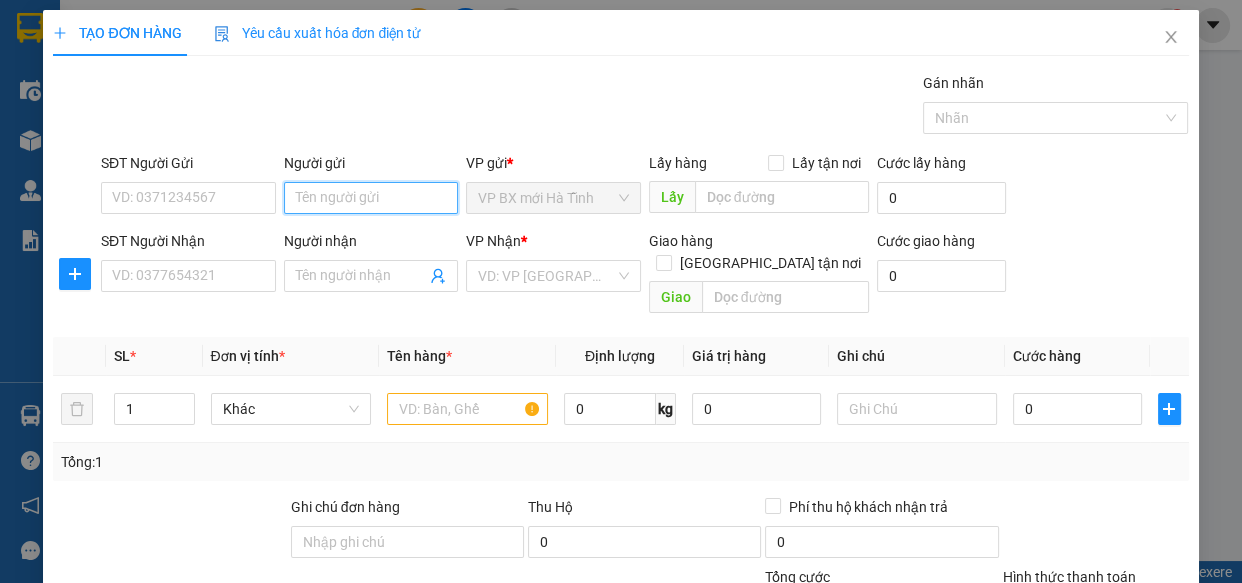 click on "Người gửi" at bounding box center (371, 198) 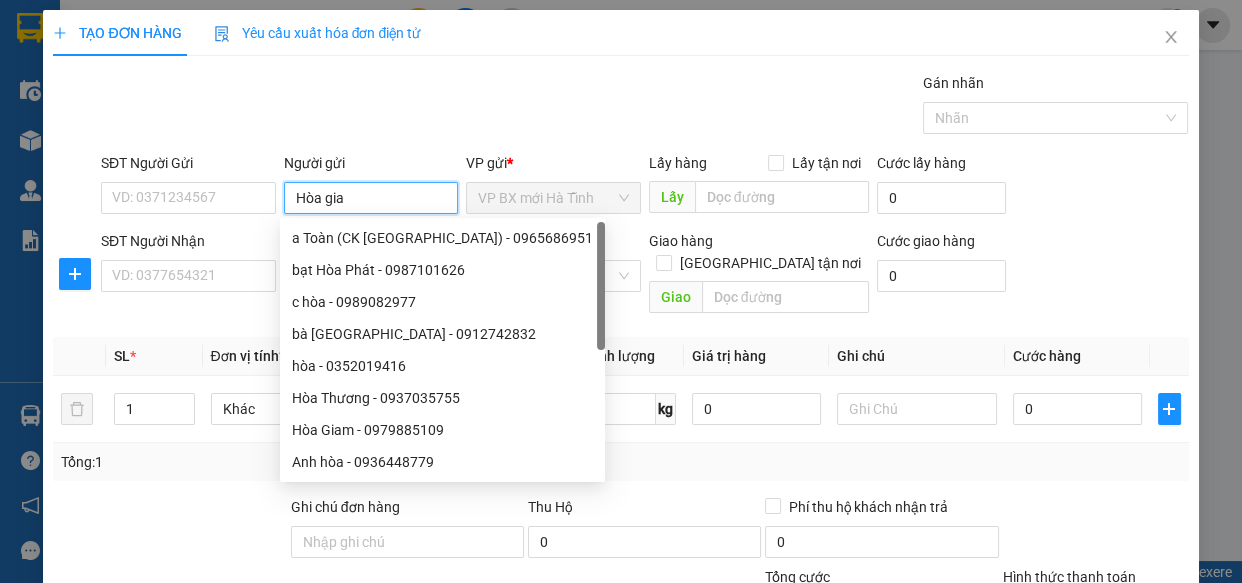 type on "Hòa giam" 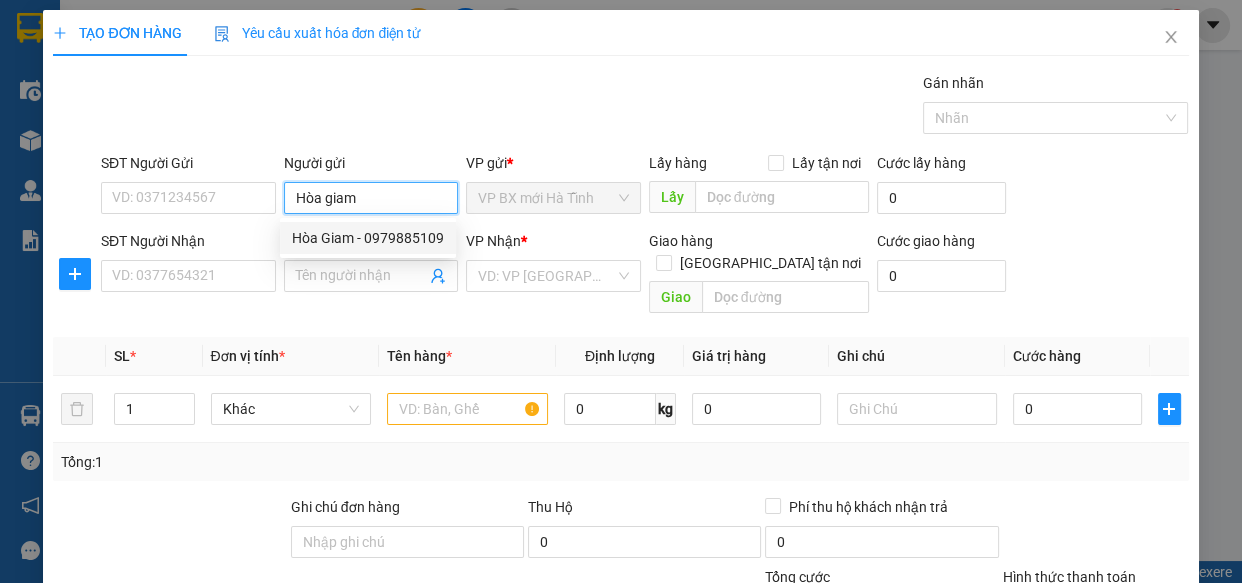 click on "Hòa Giam - 0979885109" at bounding box center [368, 238] 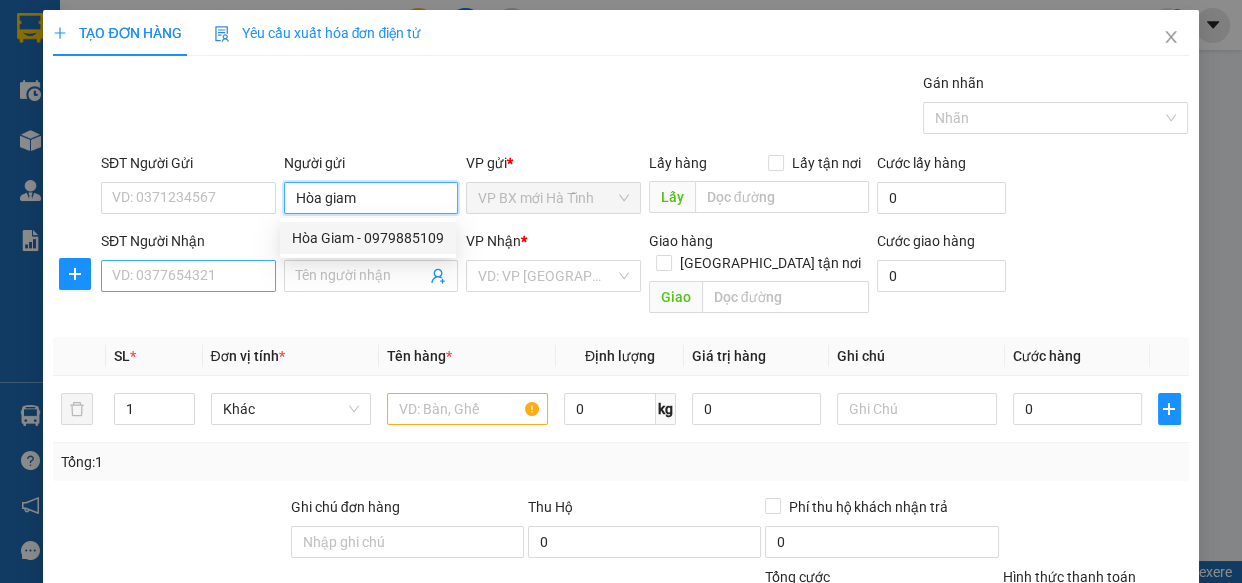 type on "0979885109" 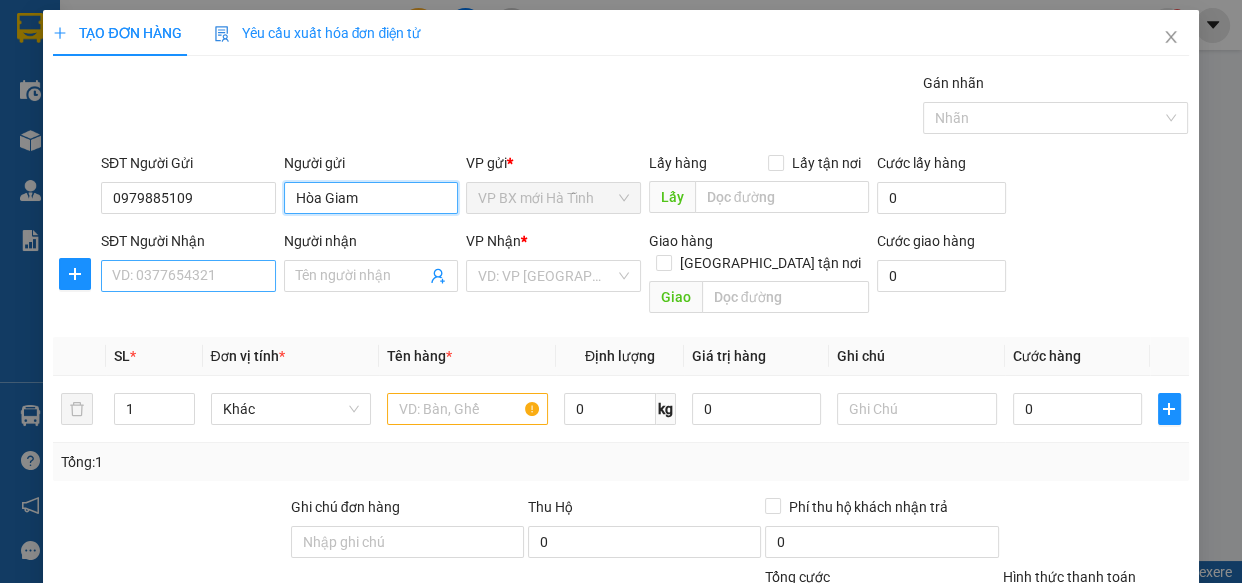 type on "Hòa Giam" 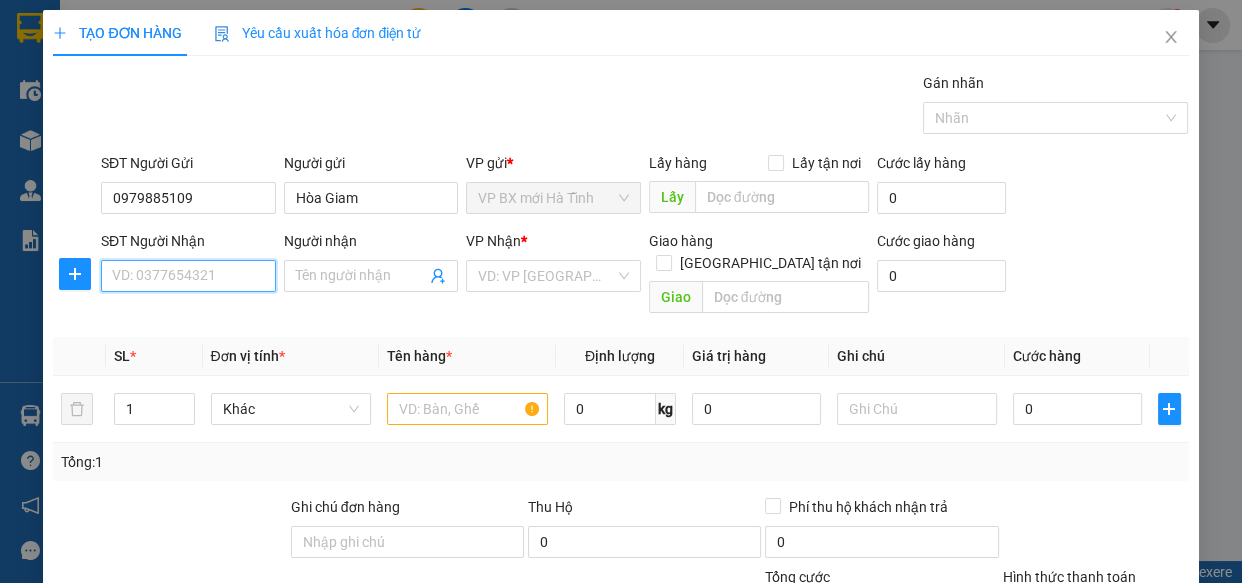 click on "SĐT Người Nhận" at bounding box center [188, 276] 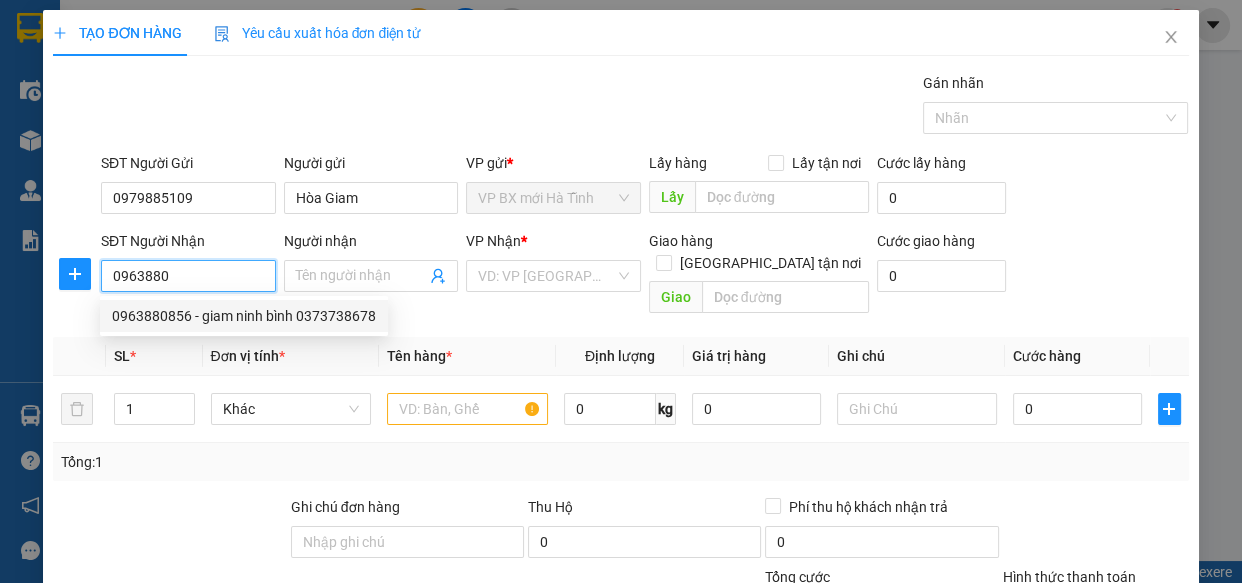 click on "0963880856 - giam ninh bình 0373738678" at bounding box center (244, 316) 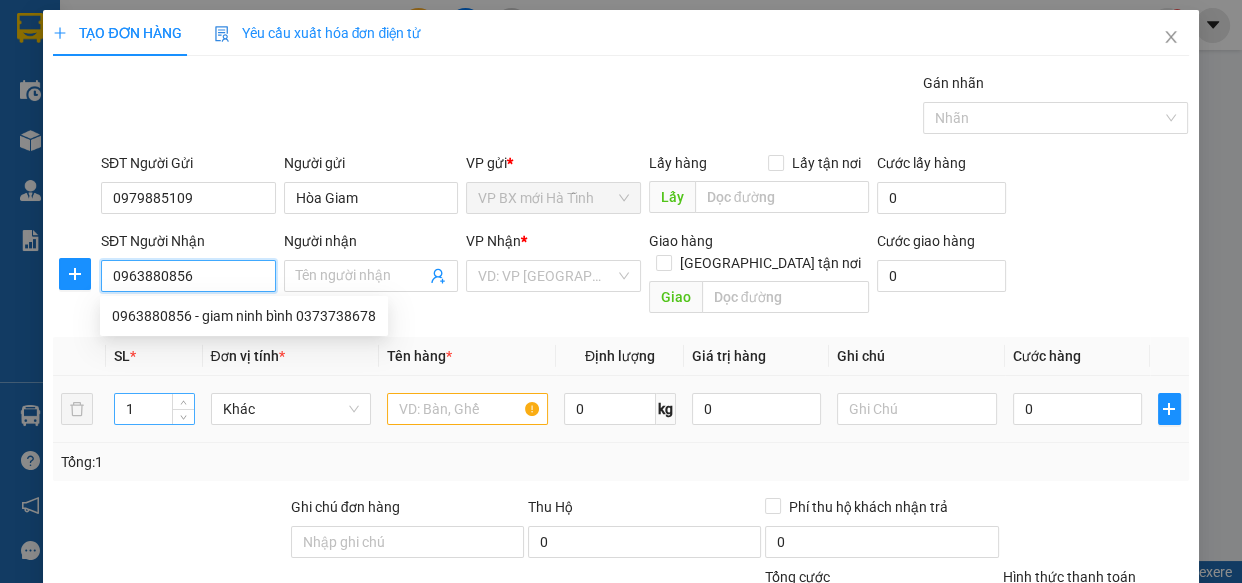 type on "giam ninh bình 0373738678" 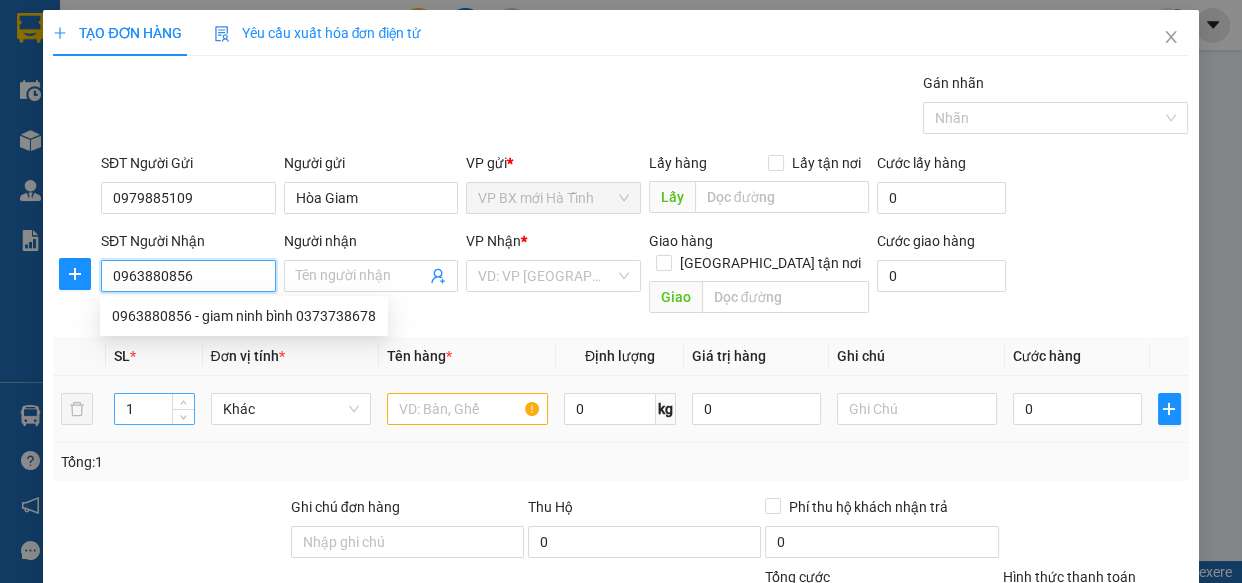 type on "ninh bình" 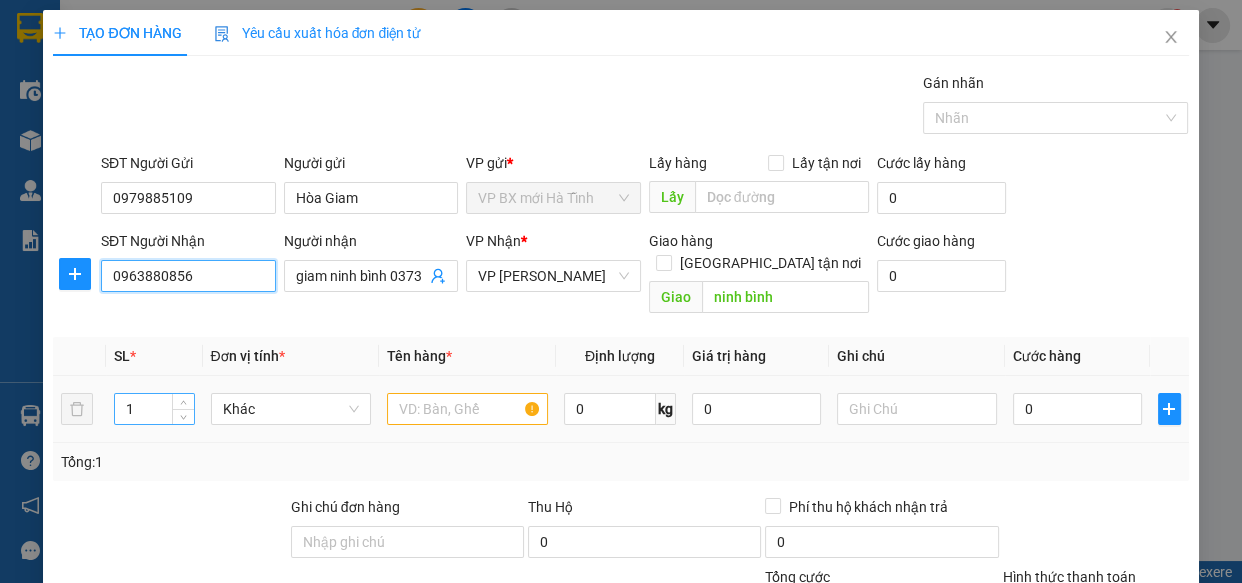 type on "0963880856" 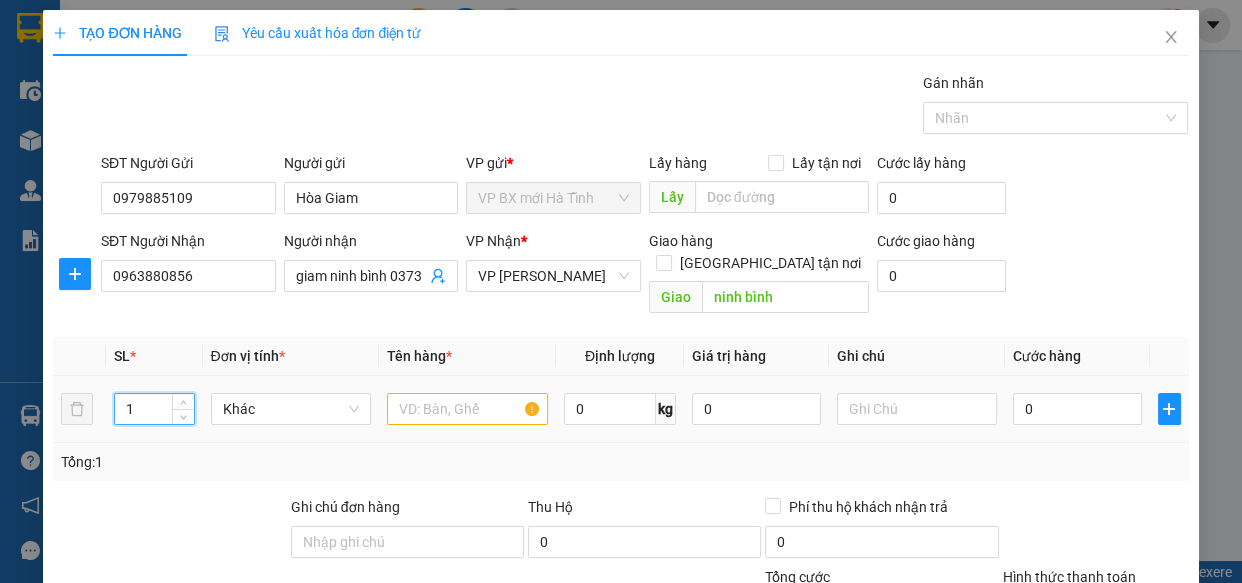 drag, startPoint x: 142, startPoint y: 390, endPoint x: 97, endPoint y: 398, distance: 45.705578 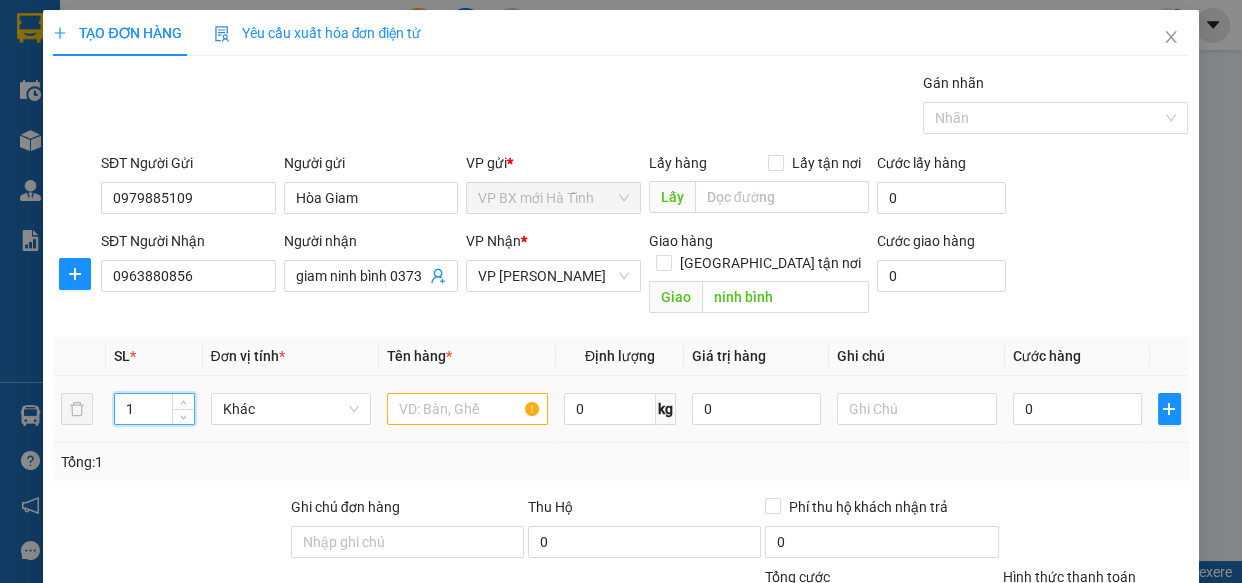 click on "1 Khác 0 kg 0 0" at bounding box center (620, 409) 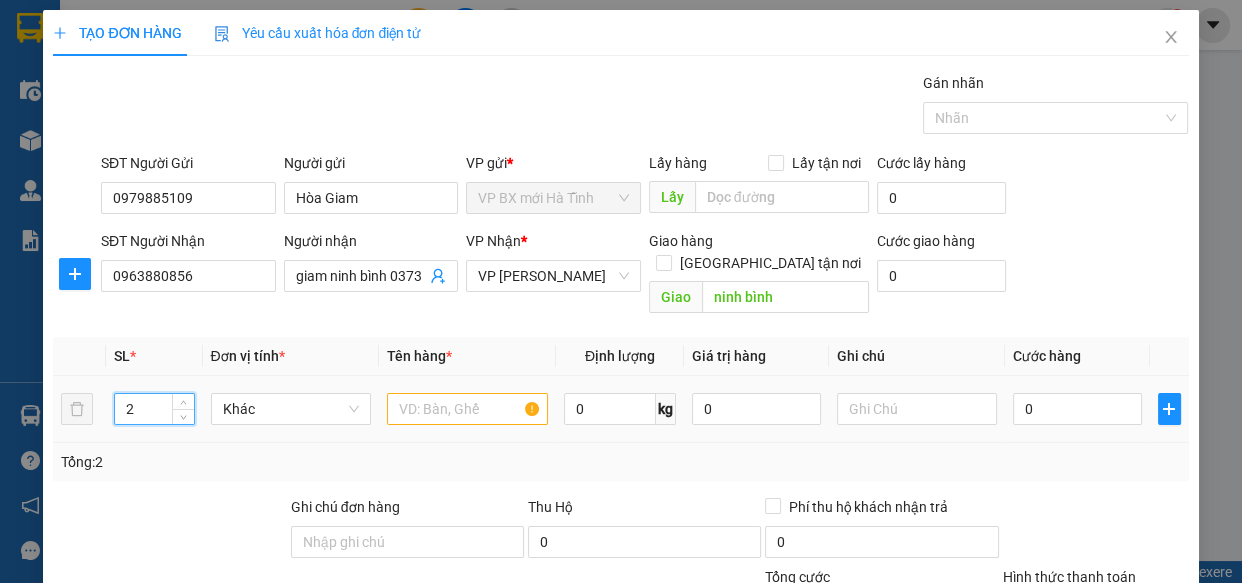 type on "2" 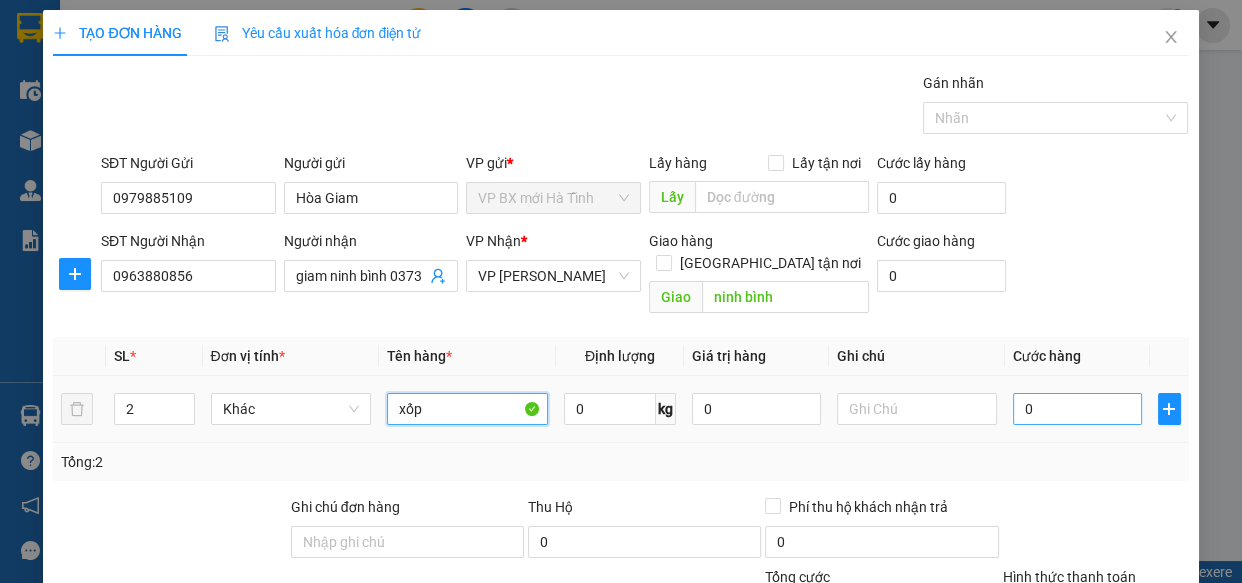 type on "xốp" 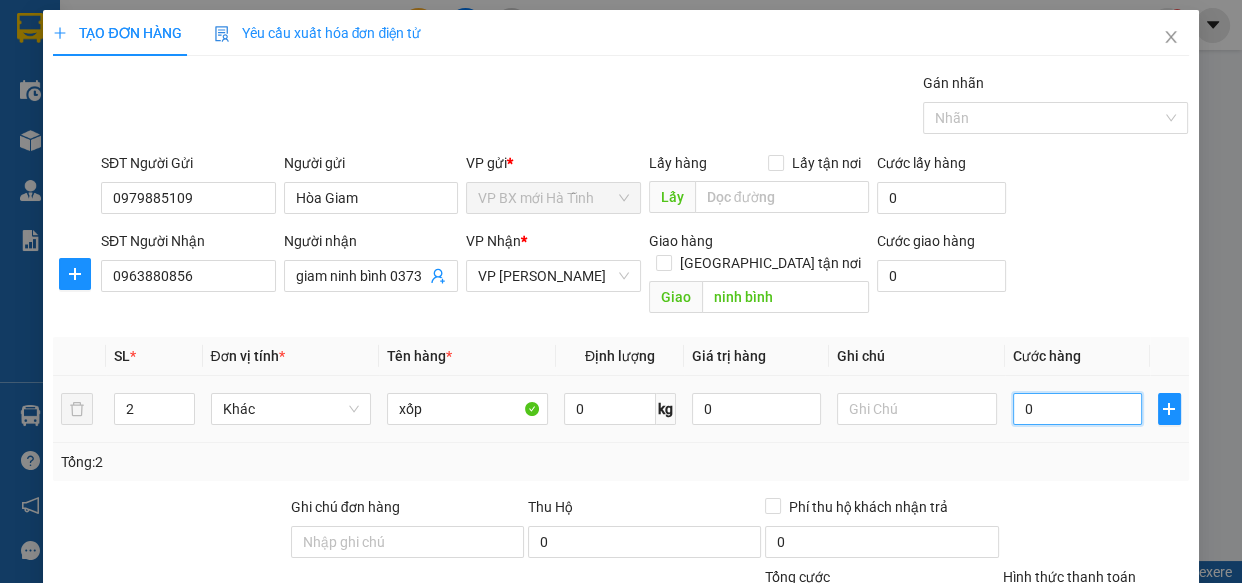 click on "0" at bounding box center [1077, 409] 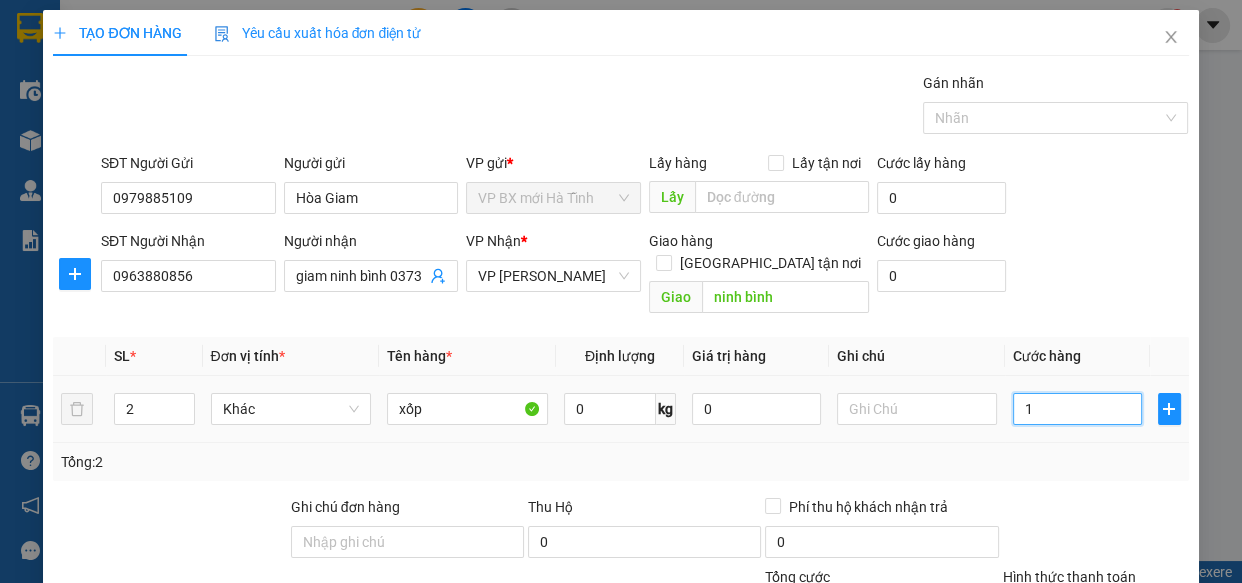 type on "10" 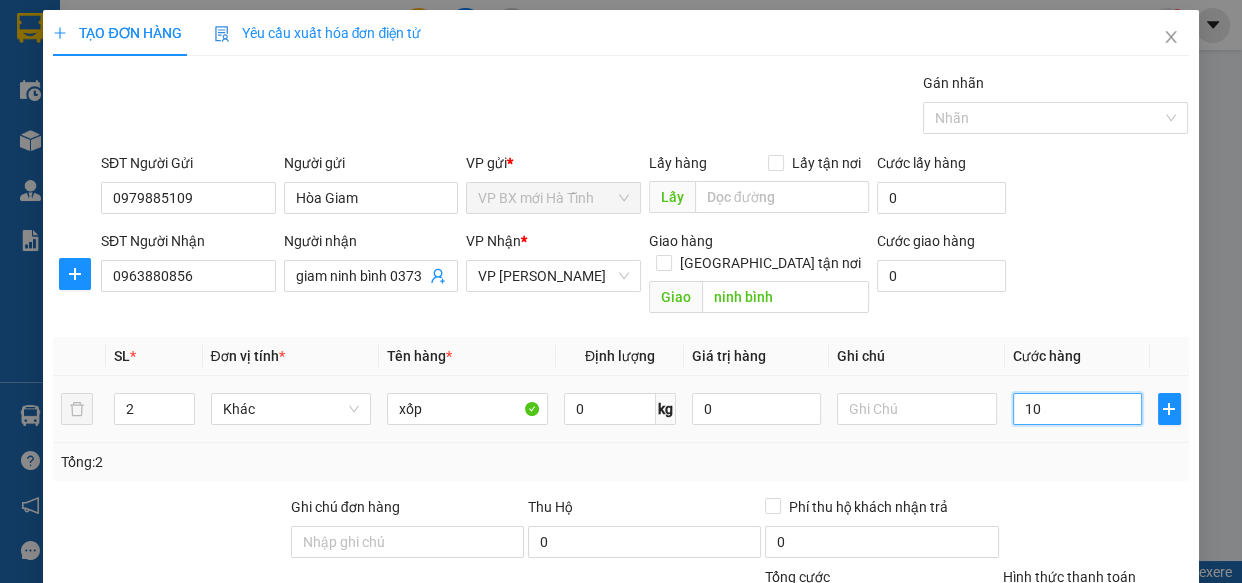 type on "100" 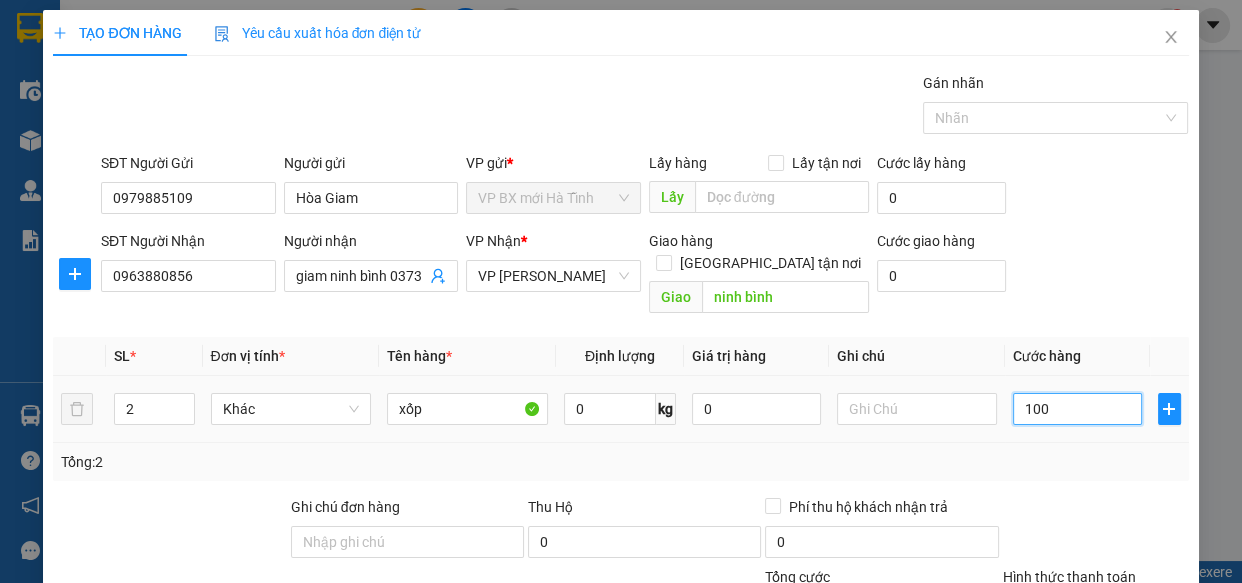 type on "1.000" 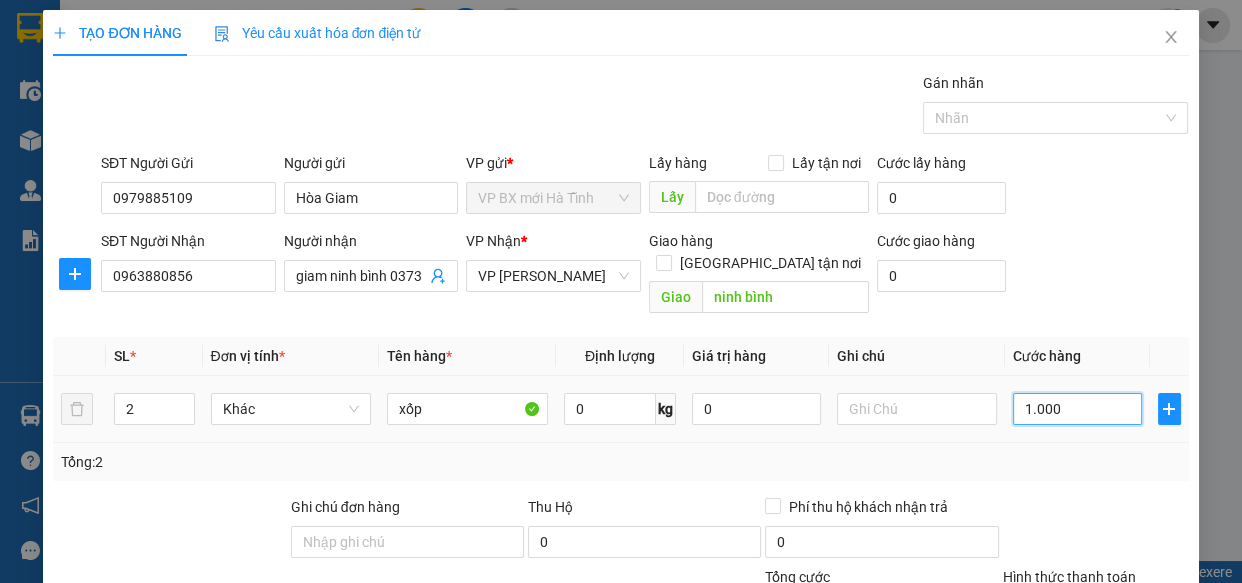 type on "10.000" 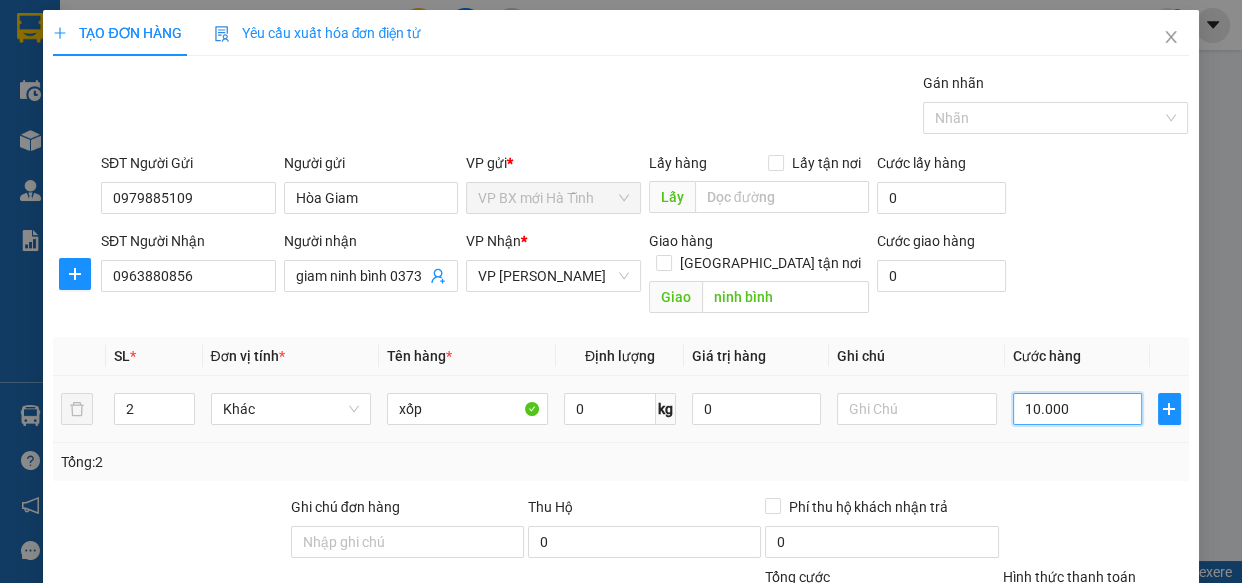 type on "100.000" 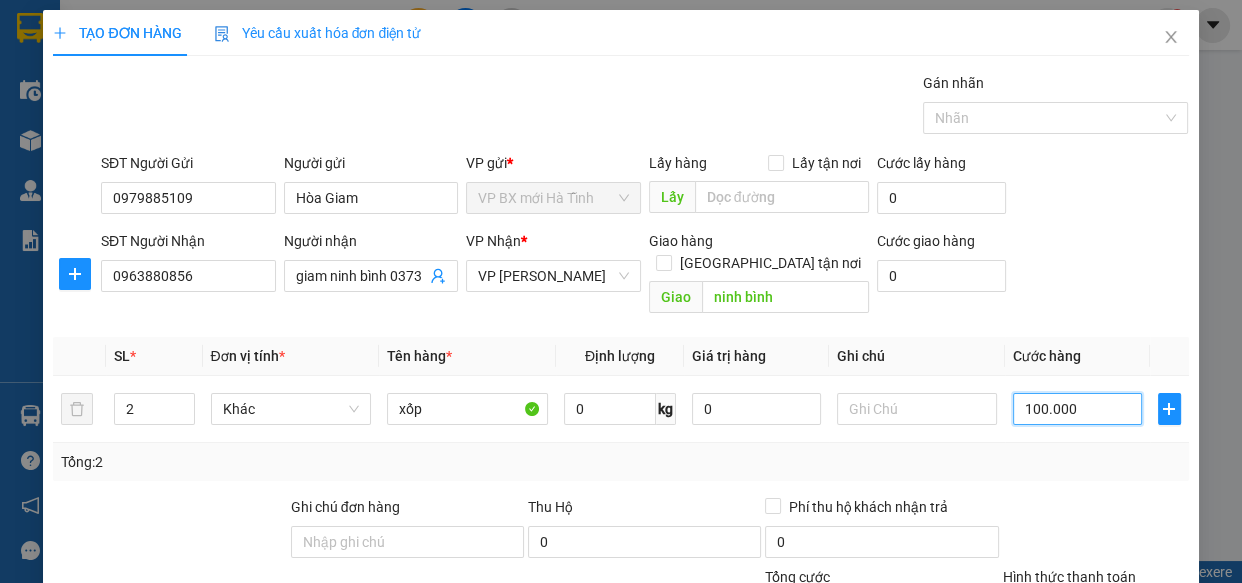 scroll, scrollTop: 218, scrollLeft: 0, axis: vertical 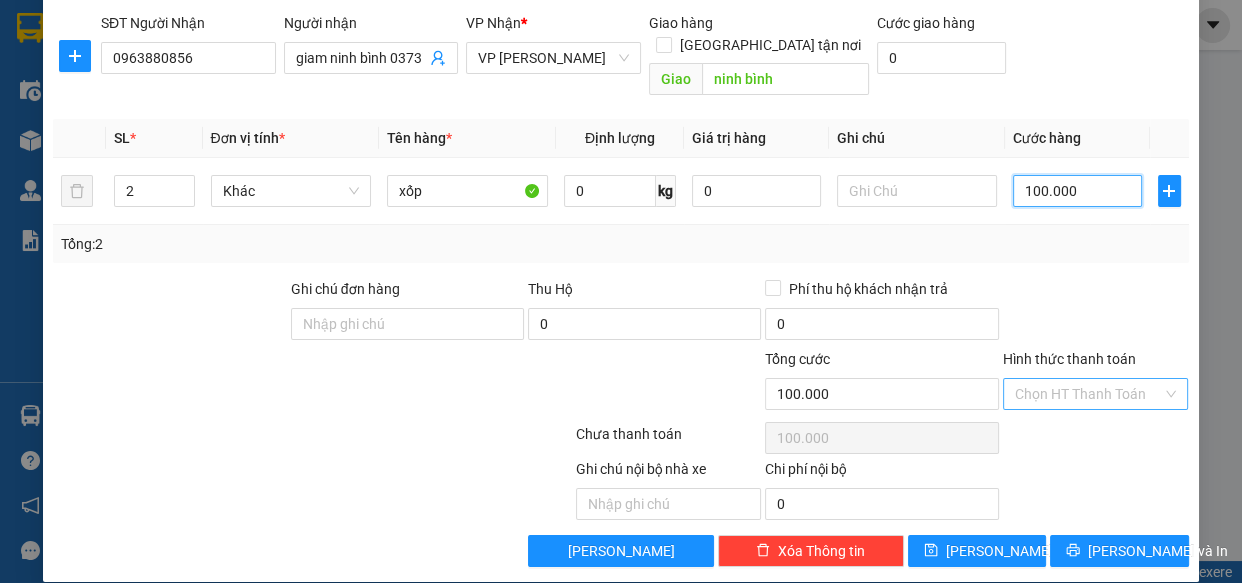 type on "100.000" 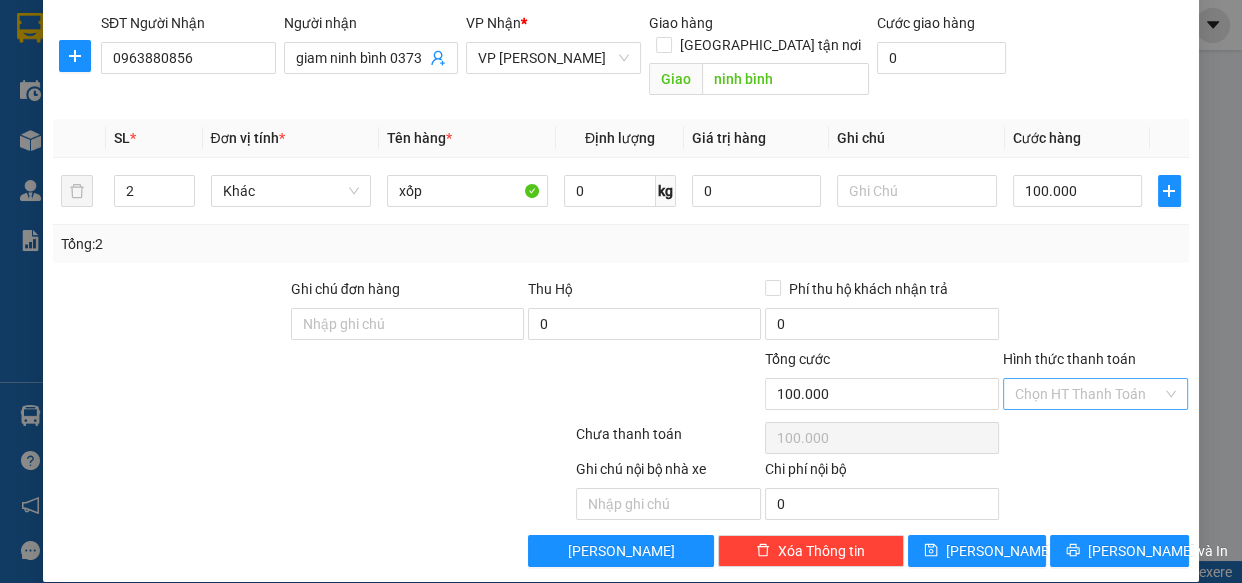 click on "Hình thức thanh toán" at bounding box center [1089, 394] 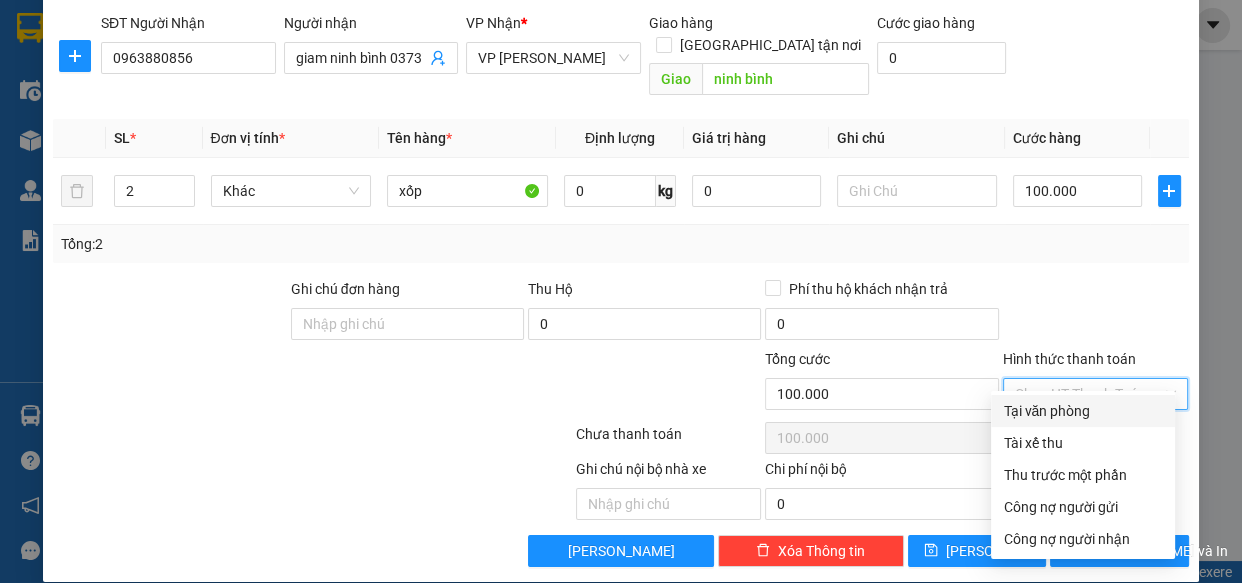 click on "Tại văn phòng" at bounding box center [1083, 411] 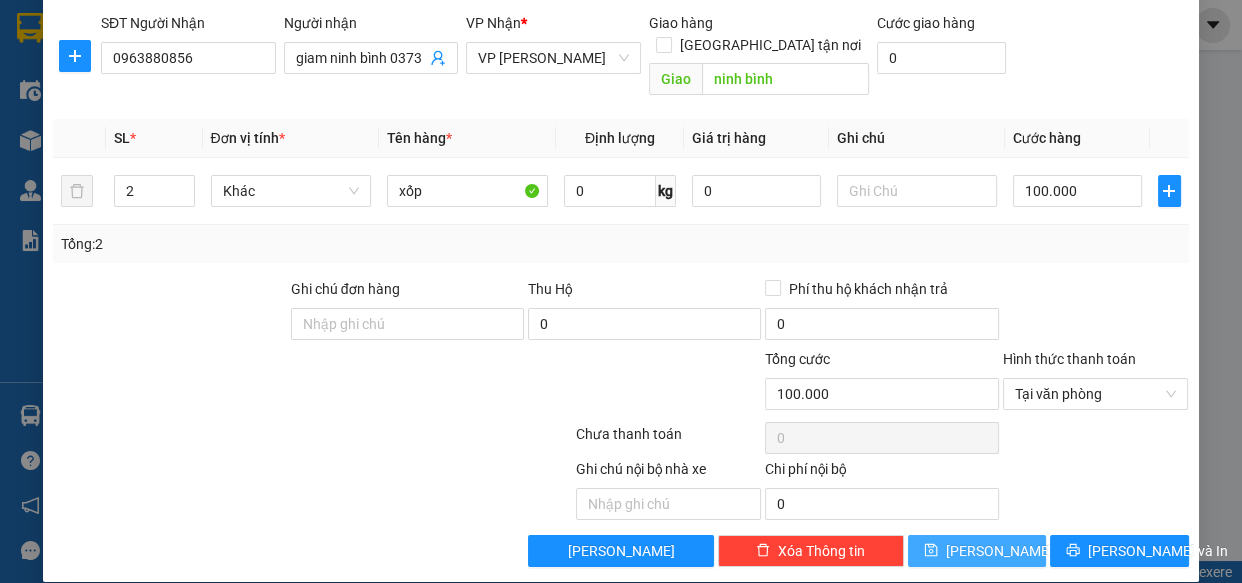 click 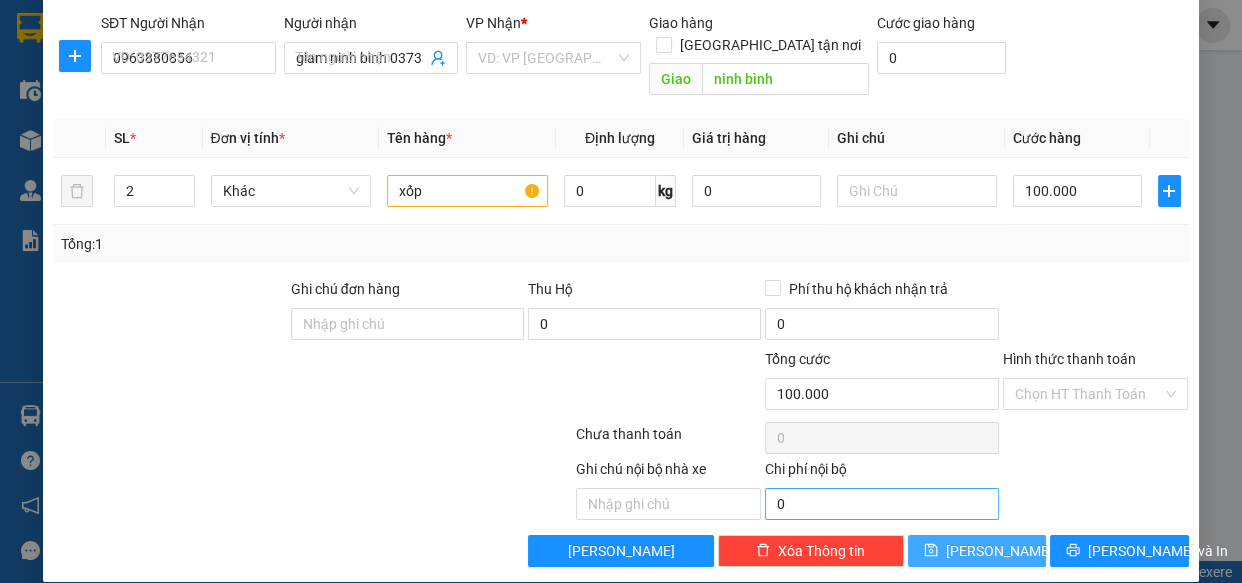 type 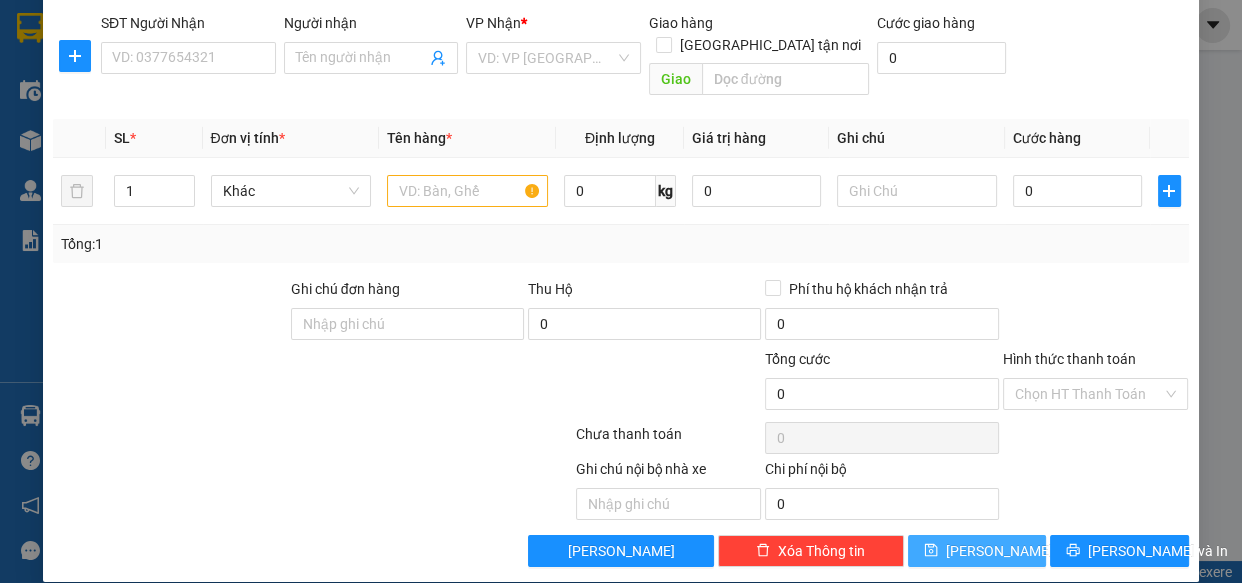 scroll, scrollTop: 0, scrollLeft: 0, axis: both 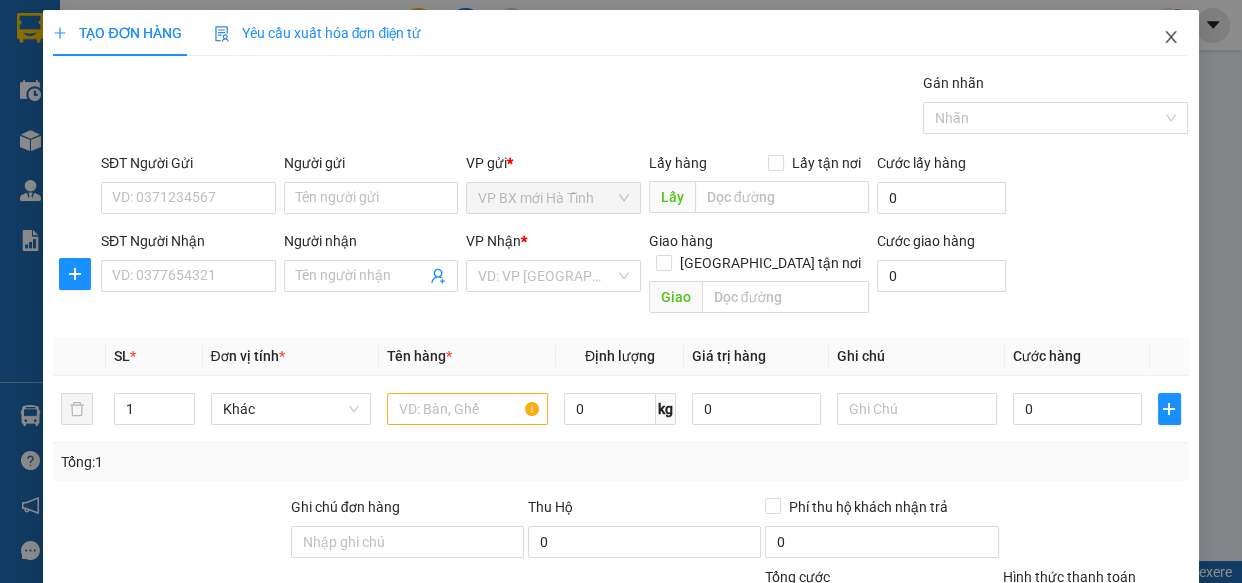 click 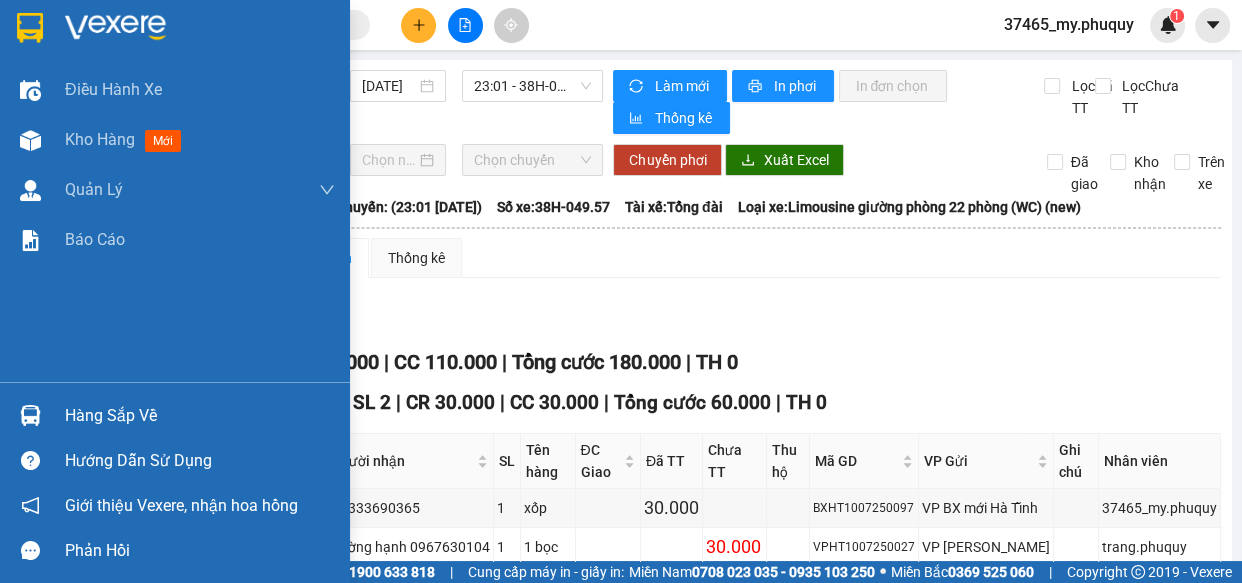 click at bounding box center [30, 28] 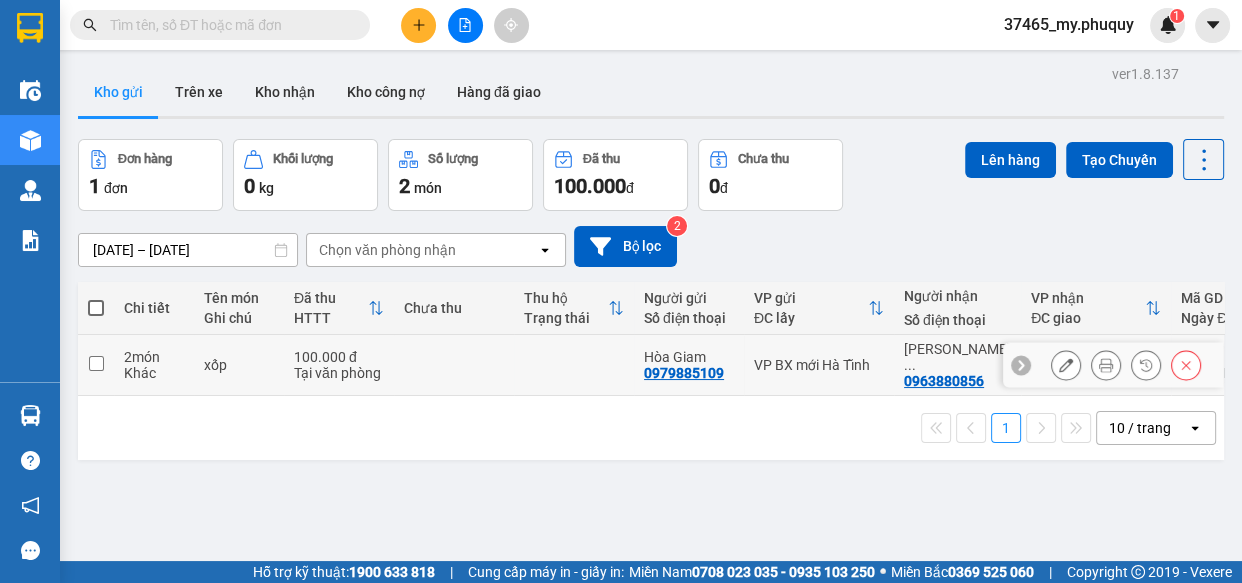 click at bounding box center [96, 363] 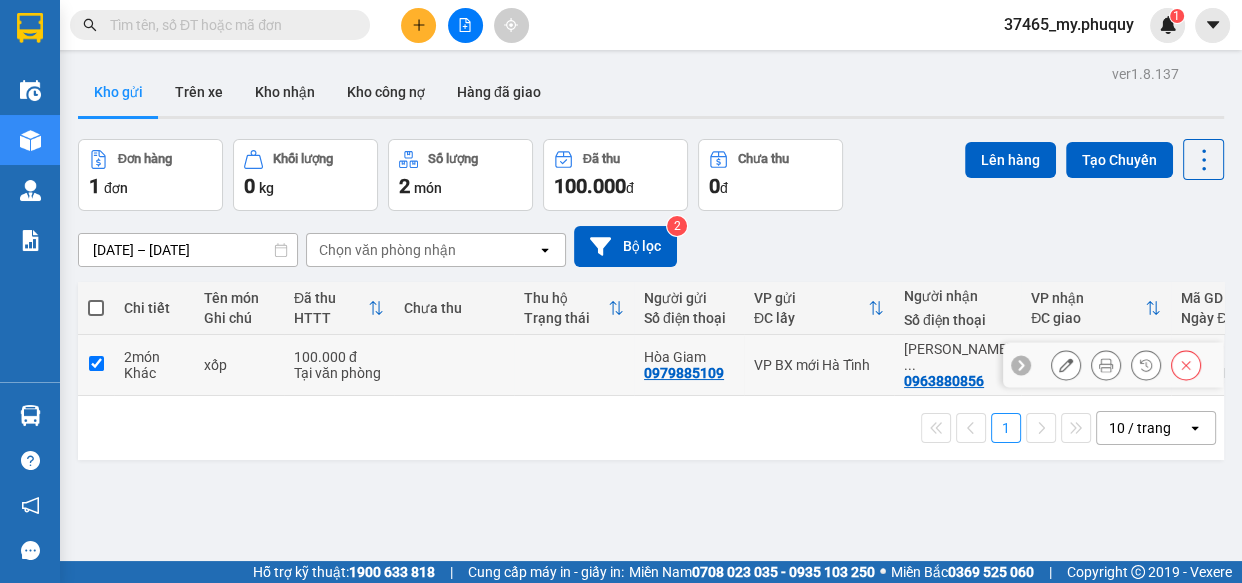 checkbox on "true" 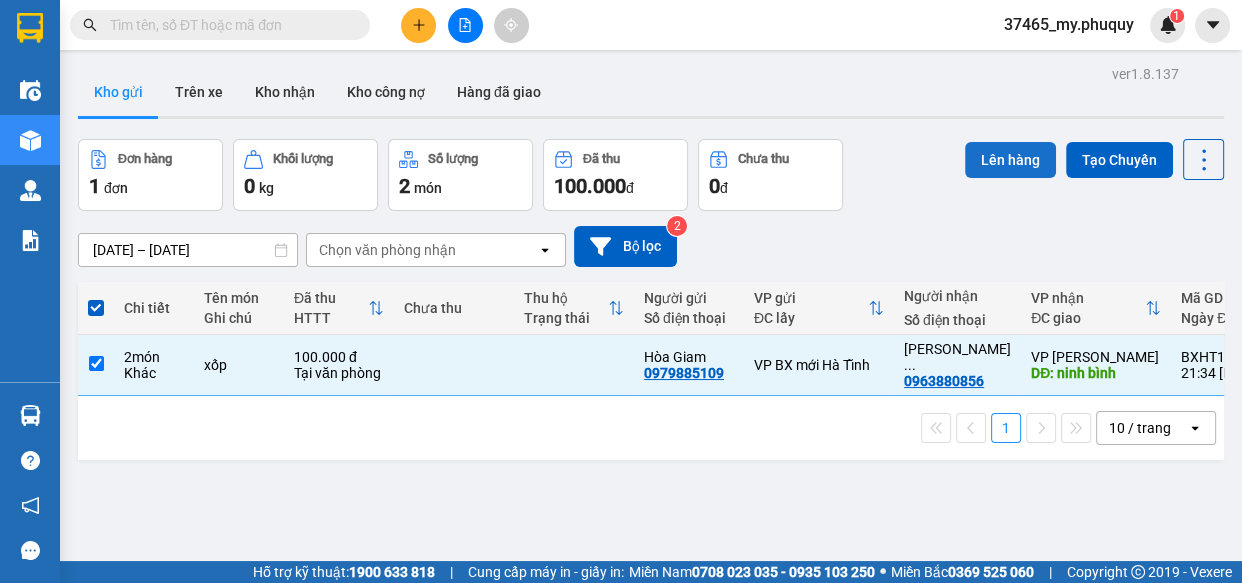click on "Lên hàng" at bounding box center [1010, 160] 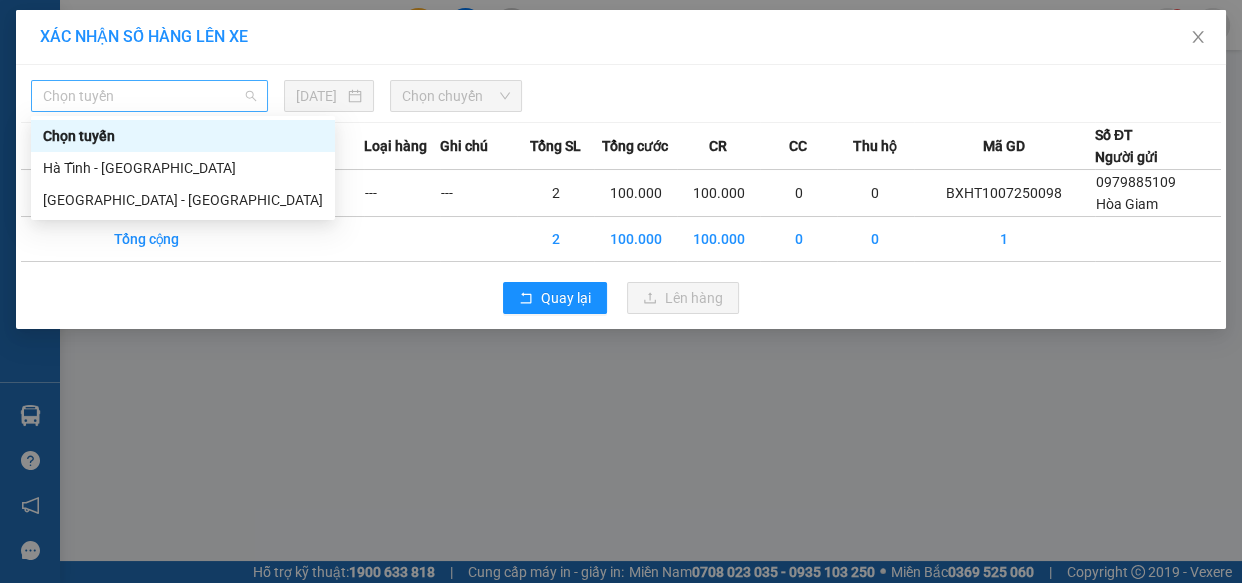 click on "Chọn tuyến" at bounding box center (149, 96) 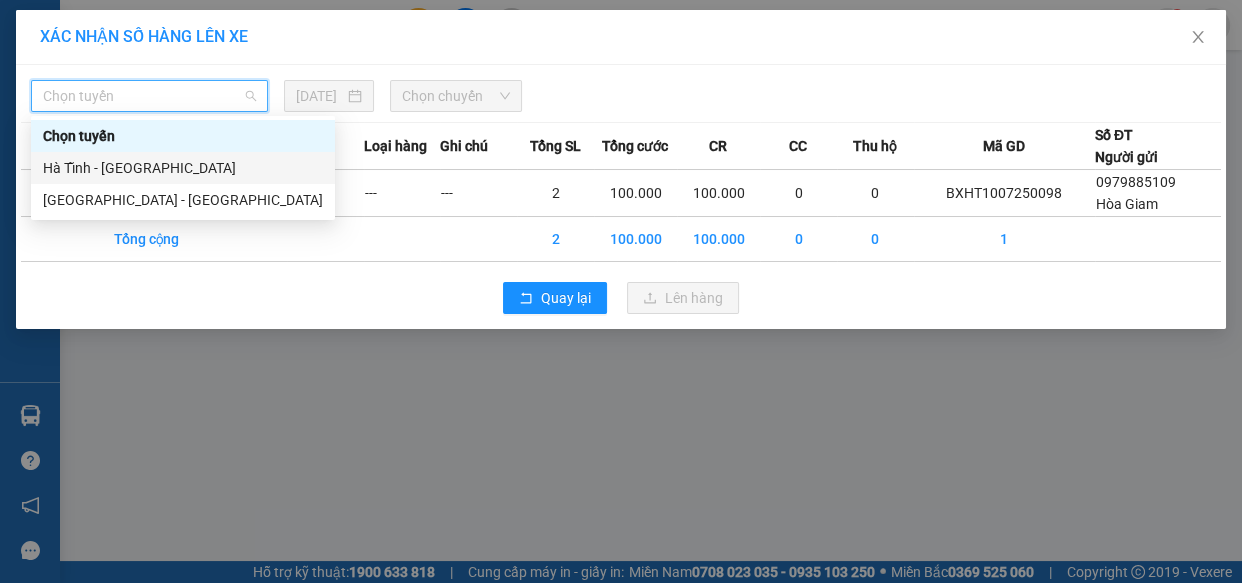 drag, startPoint x: 91, startPoint y: 167, endPoint x: 322, endPoint y: 106, distance: 238.9184 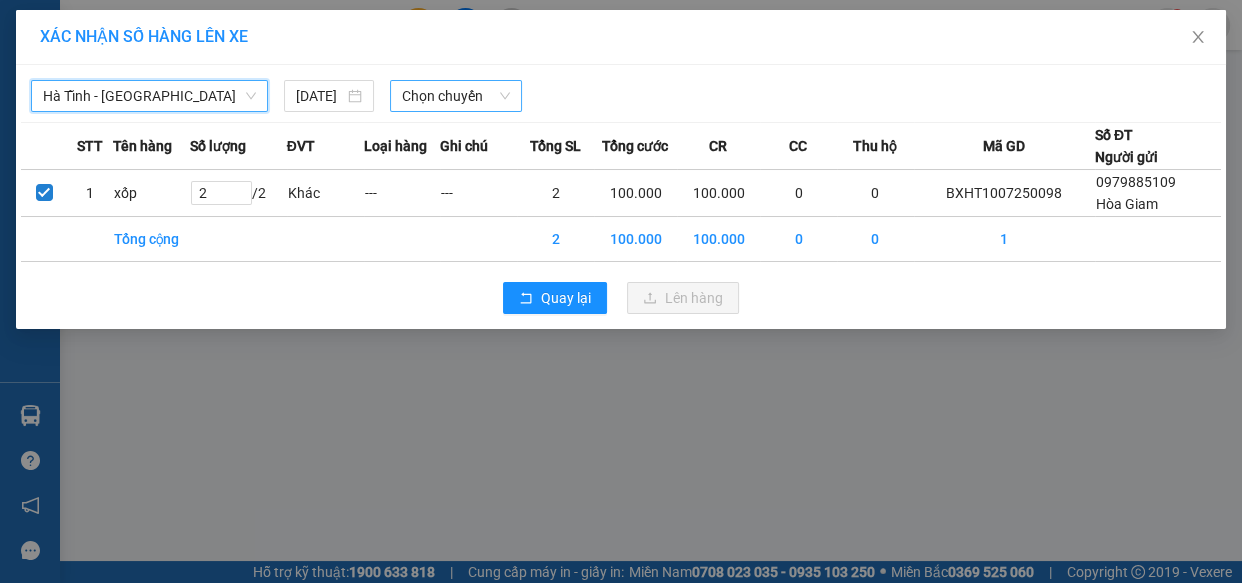 click on "Chọn chuyến" at bounding box center [456, 96] 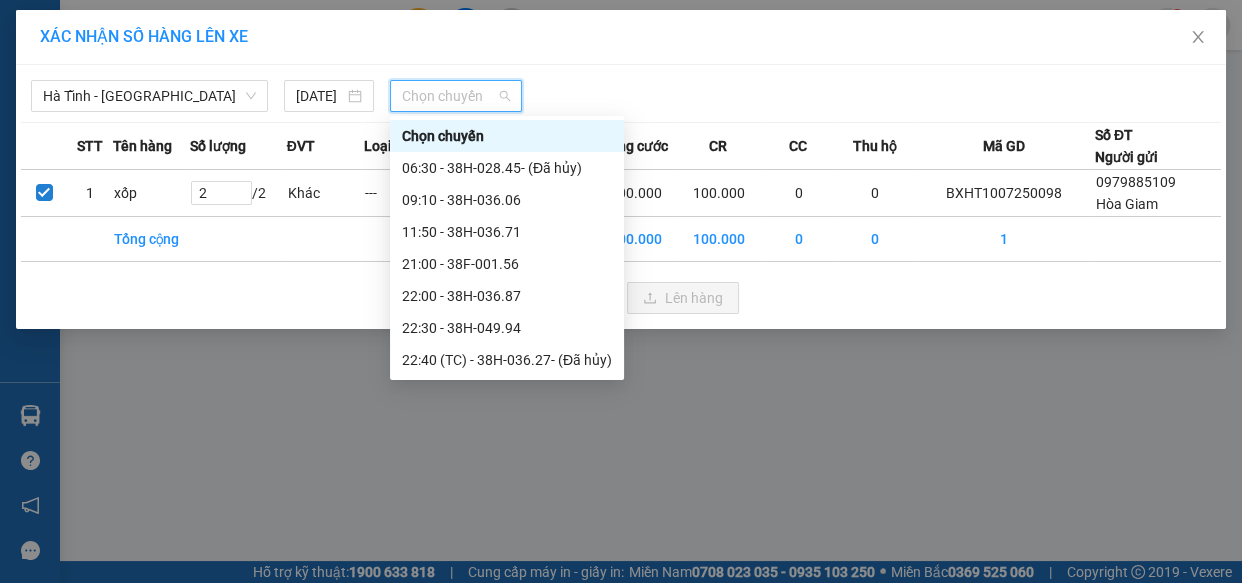 scroll, scrollTop: 63, scrollLeft: 0, axis: vertical 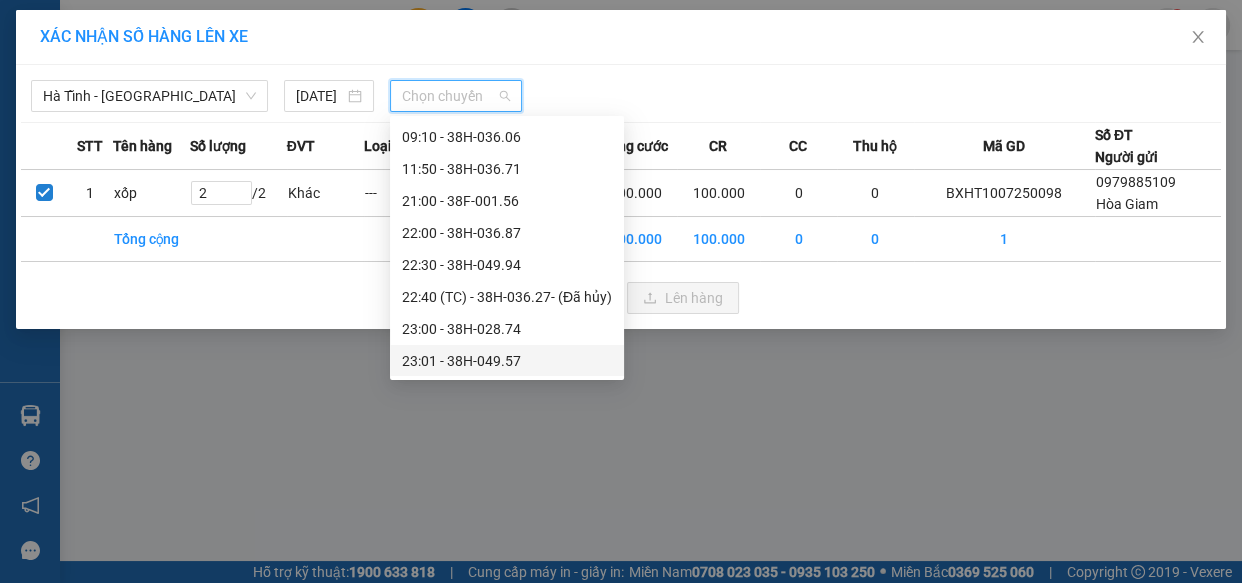 drag, startPoint x: 491, startPoint y: 364, endPoint x: 492, endPoint y: 353, distance: 11.045361 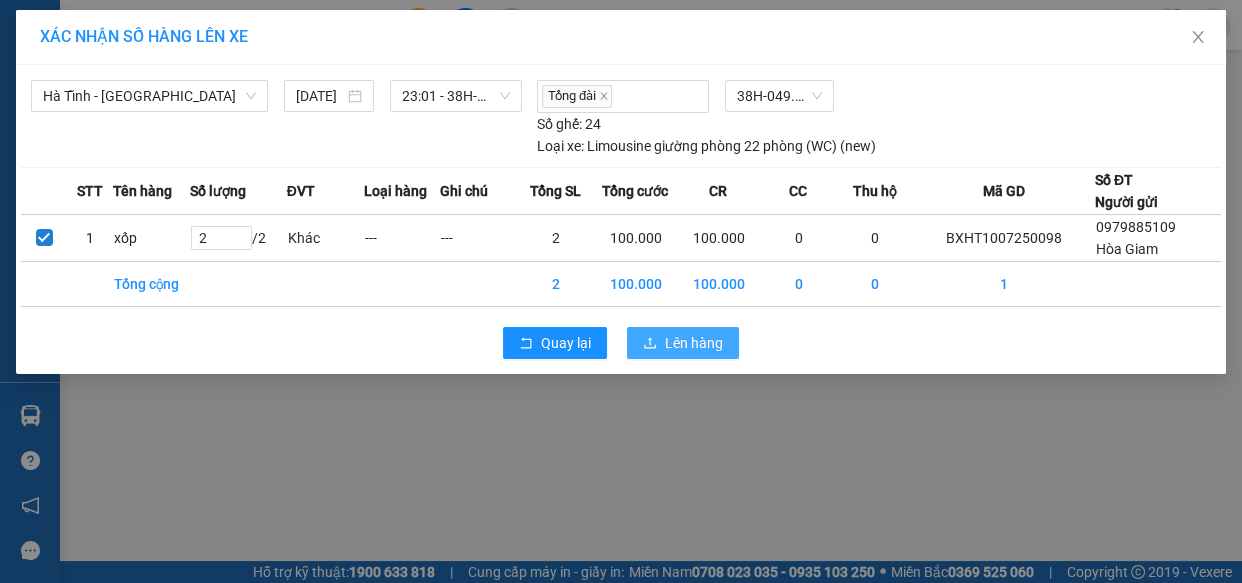 click on "Lên hàng" at bounding box center [694, 343] 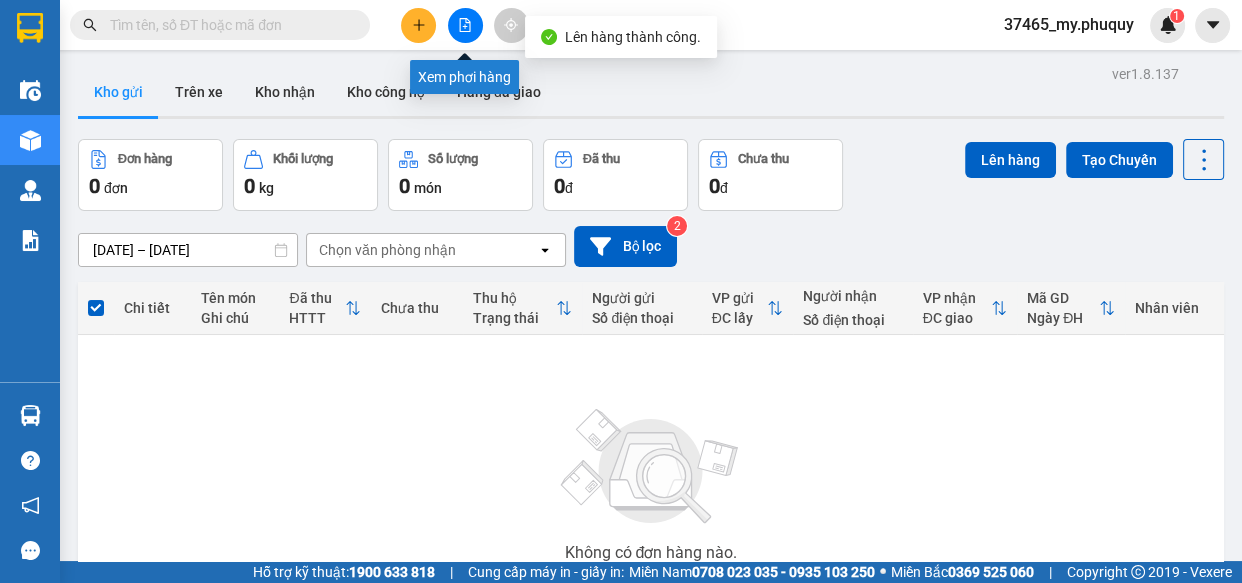 click 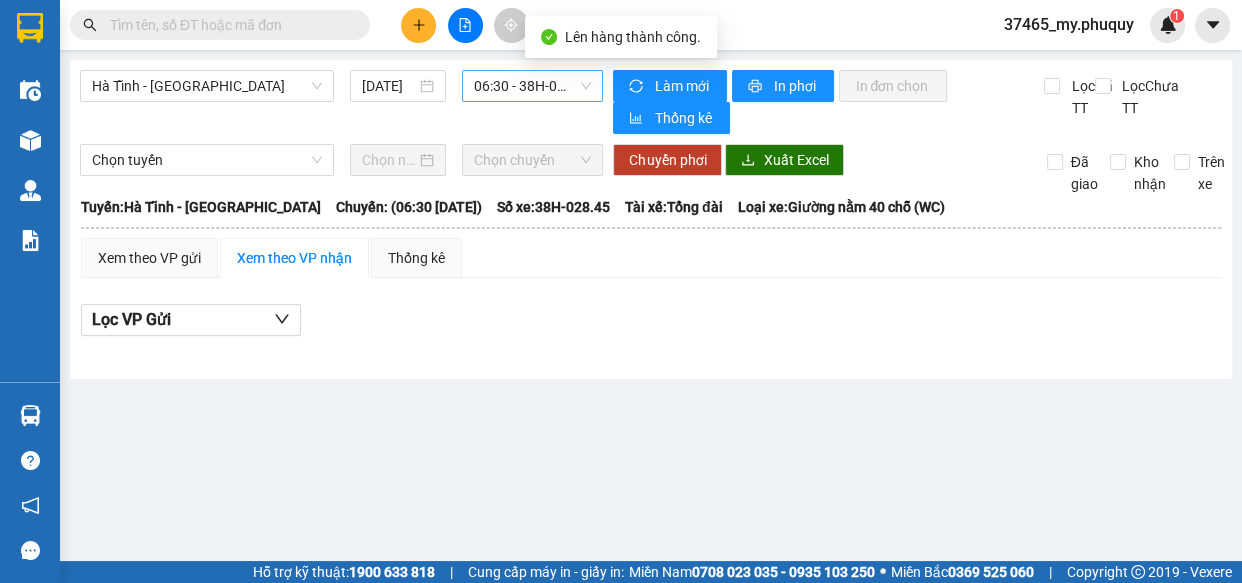 click on "06:30     - 38H-028.45  - (Đã hủy)" at bounding box center [532, 86] 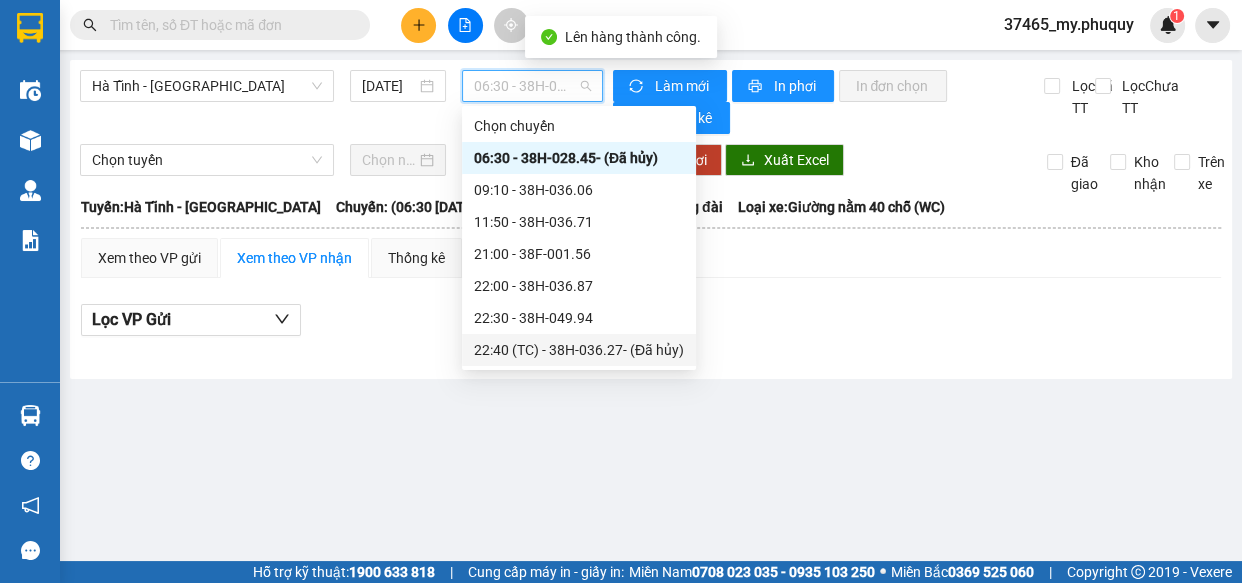 scroll, scrollTop: 63, scrollLeft: 0, axis: vertical 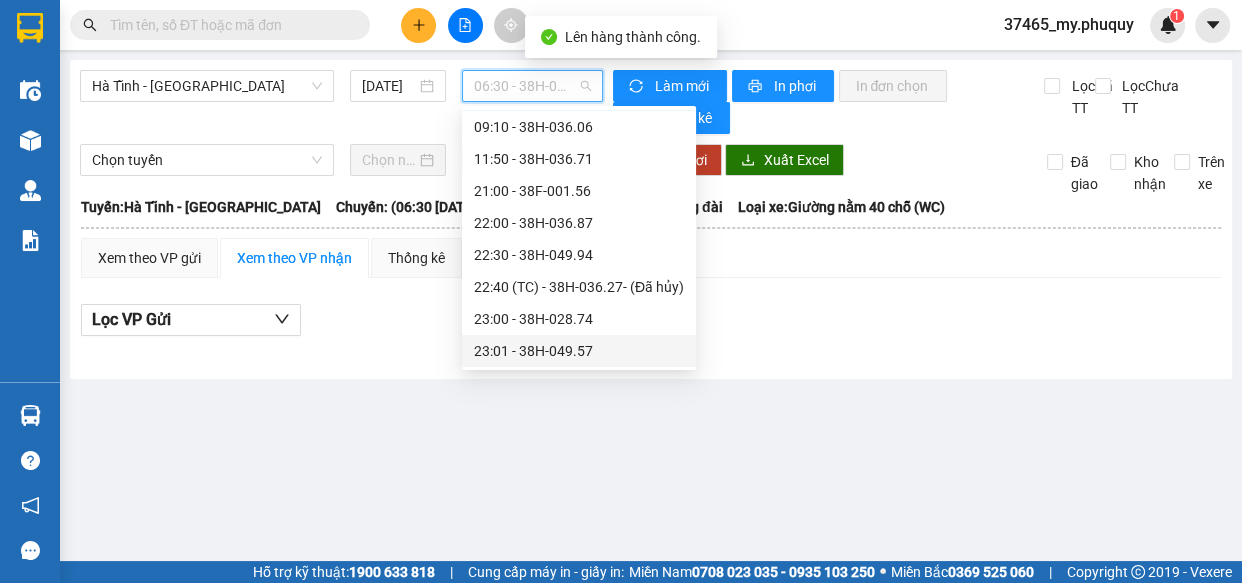 click on "23:01     - 38H-049.57" at bounding box center [579, 351] 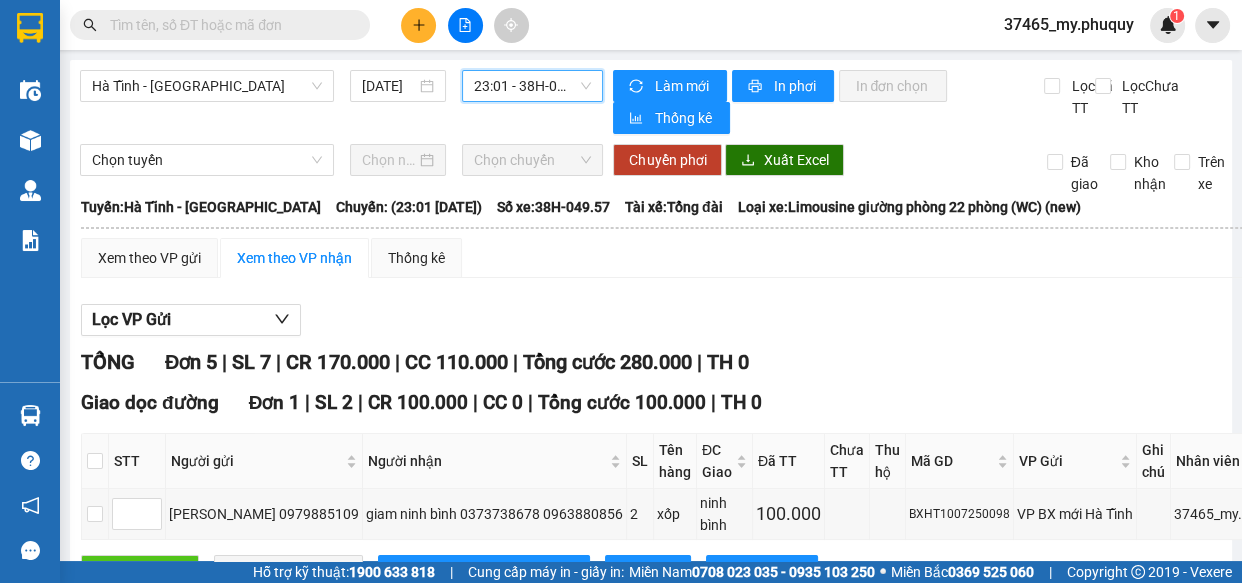 scroll, scrollTop: 363, scrollLeft: 0, axis: vertical 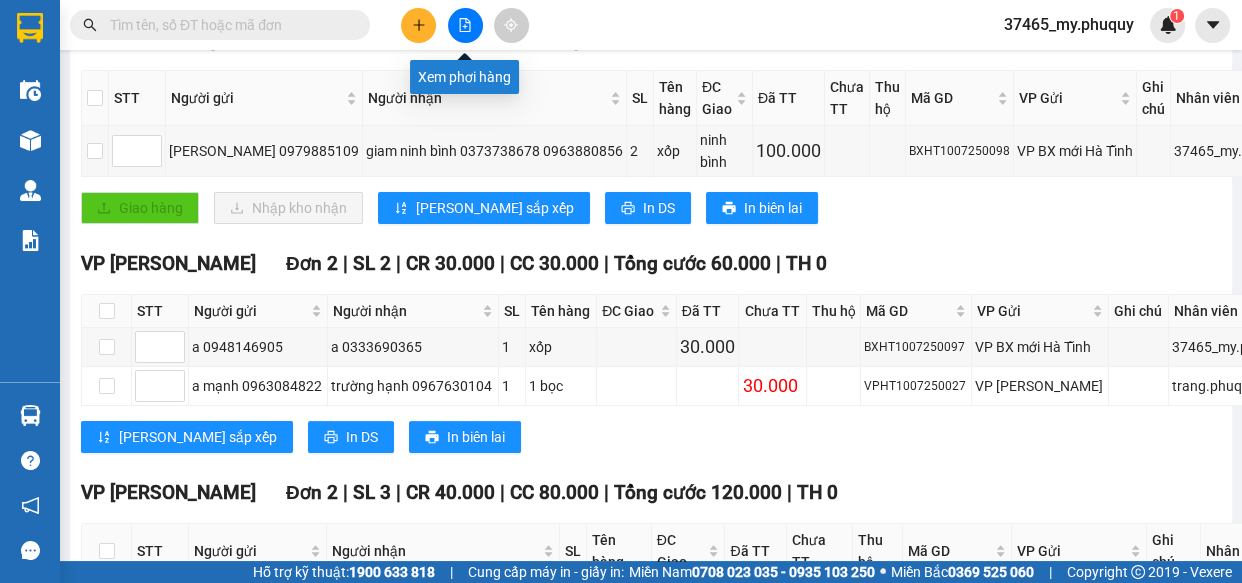 click 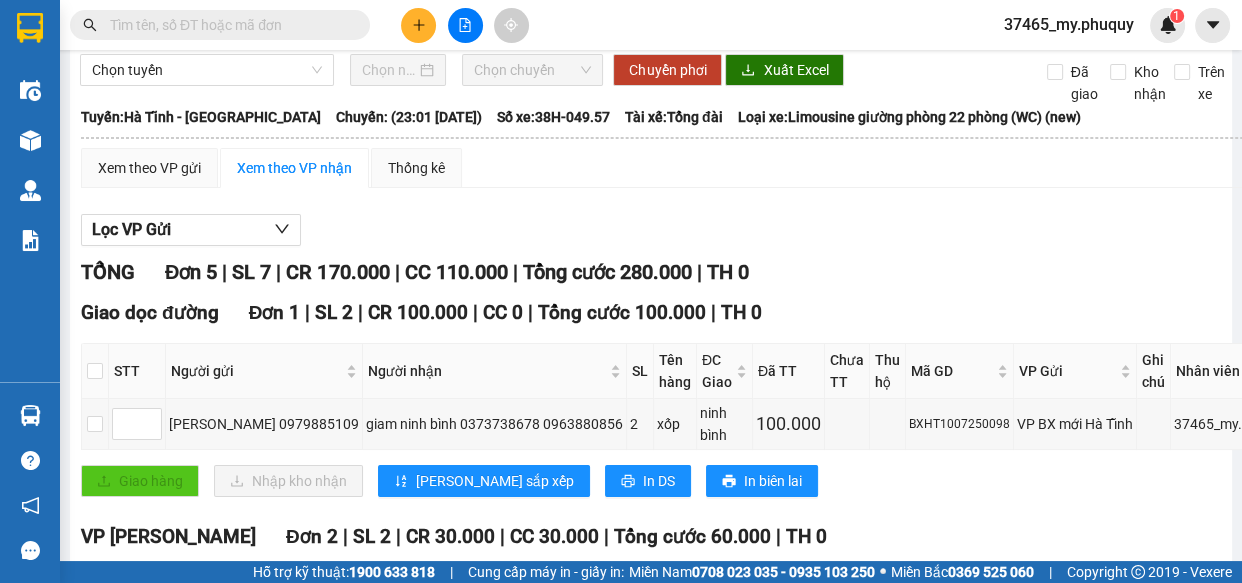 scroll, scrollTop: 272, scrollLeft: 0, axis: vertical 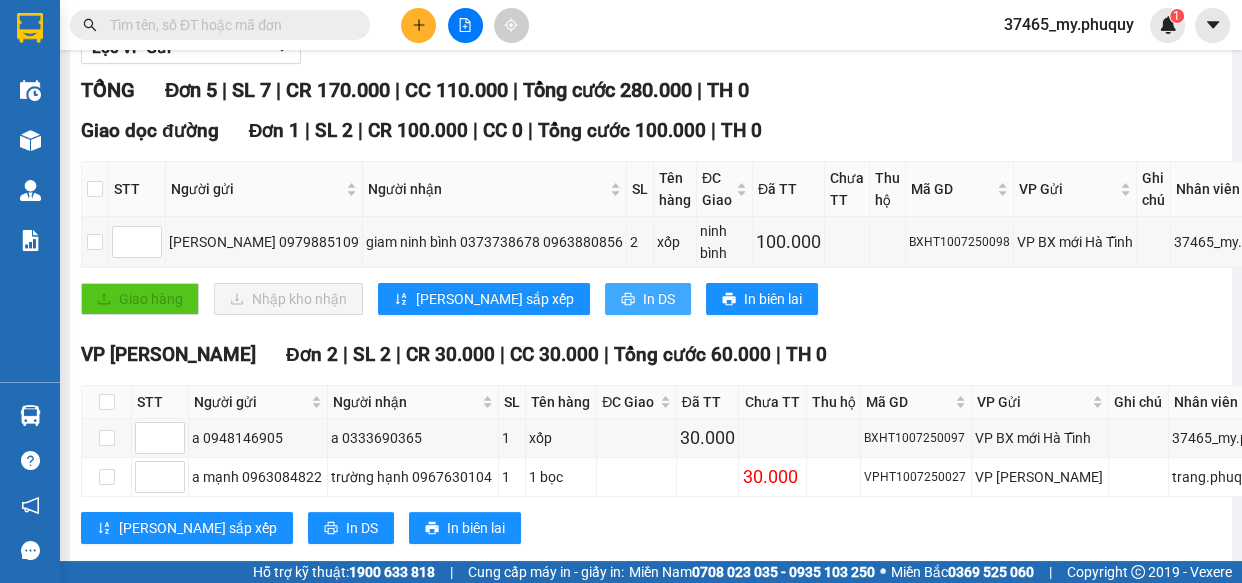 click on "In DS" at bounding box center (648, 299) 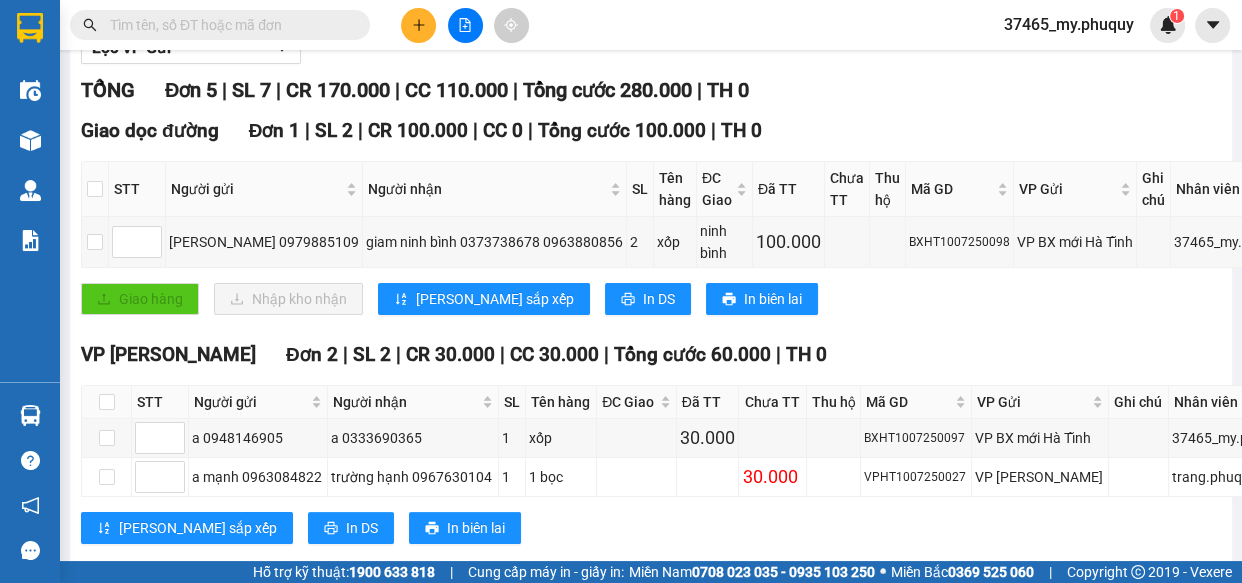 scroll, scrollTop: 600, scrollLeft: 0, axis: vertical 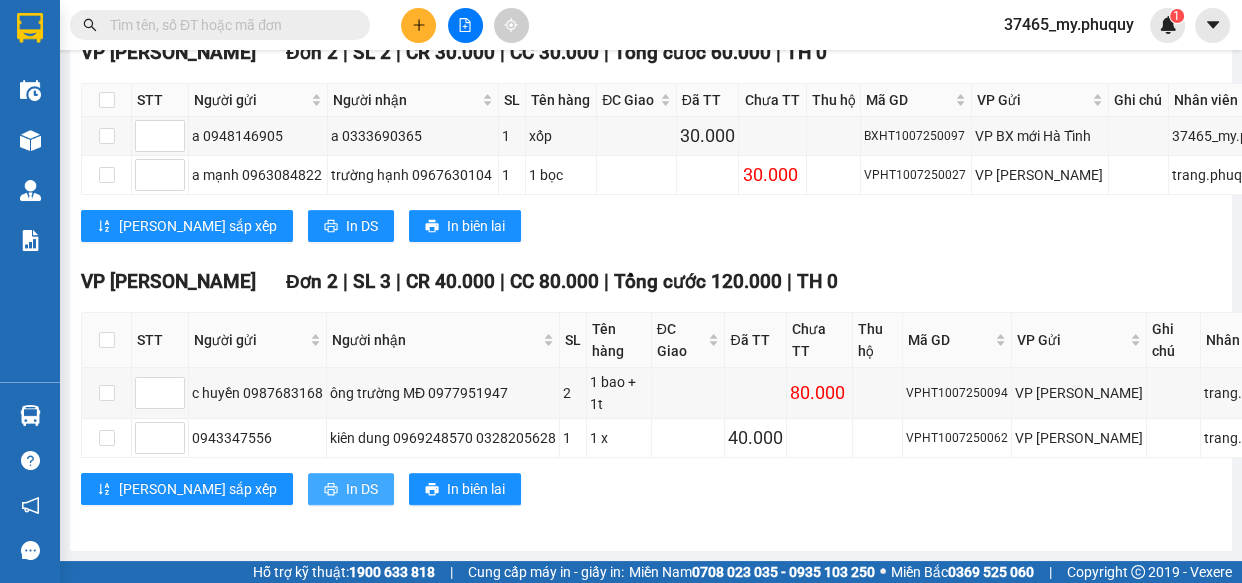 drag, startPoint x: 262, startPoint y: 474, endPoint x: 275, endPoint y: 472, distance: 13.152946 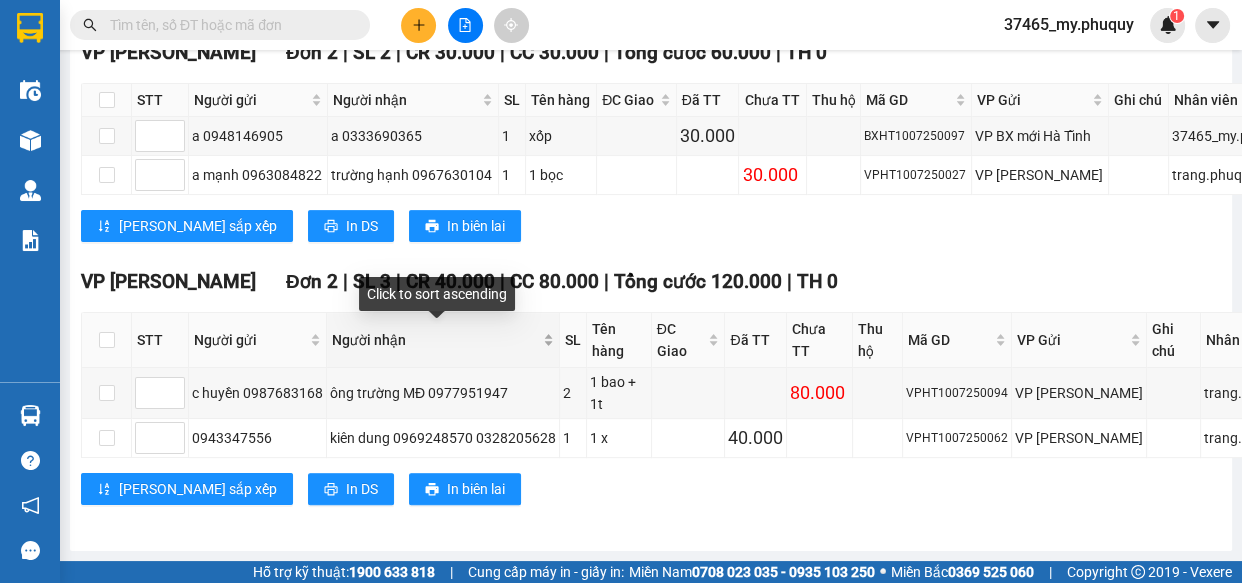 scroll, scrollTop: 419, scrollLeft: 0, axis: vertical 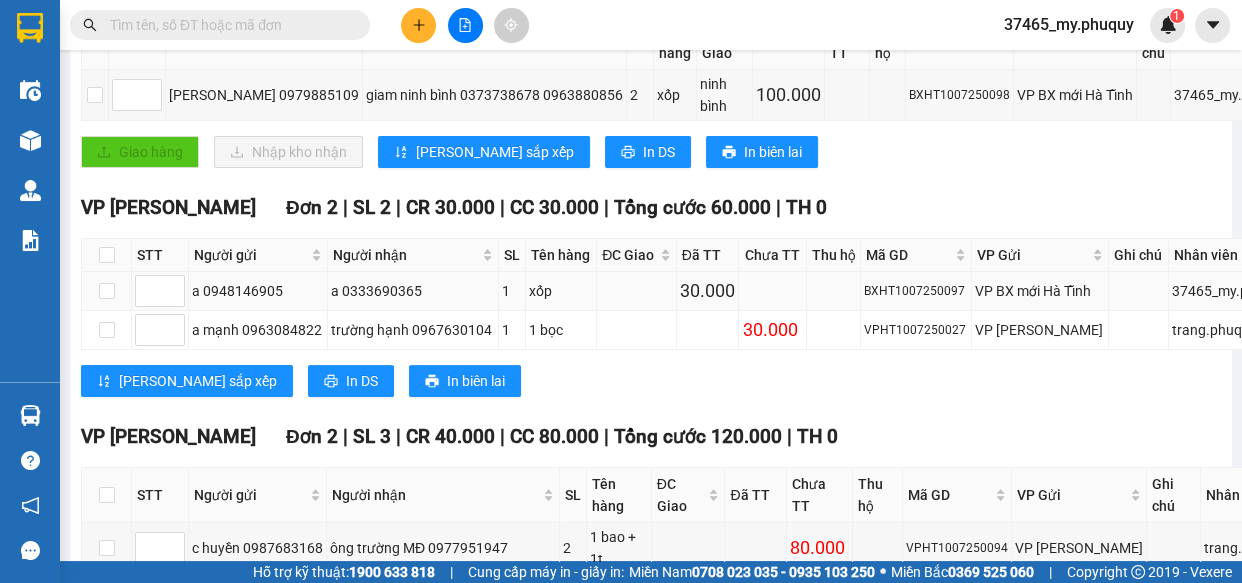 click at bounding box center (636, 291) 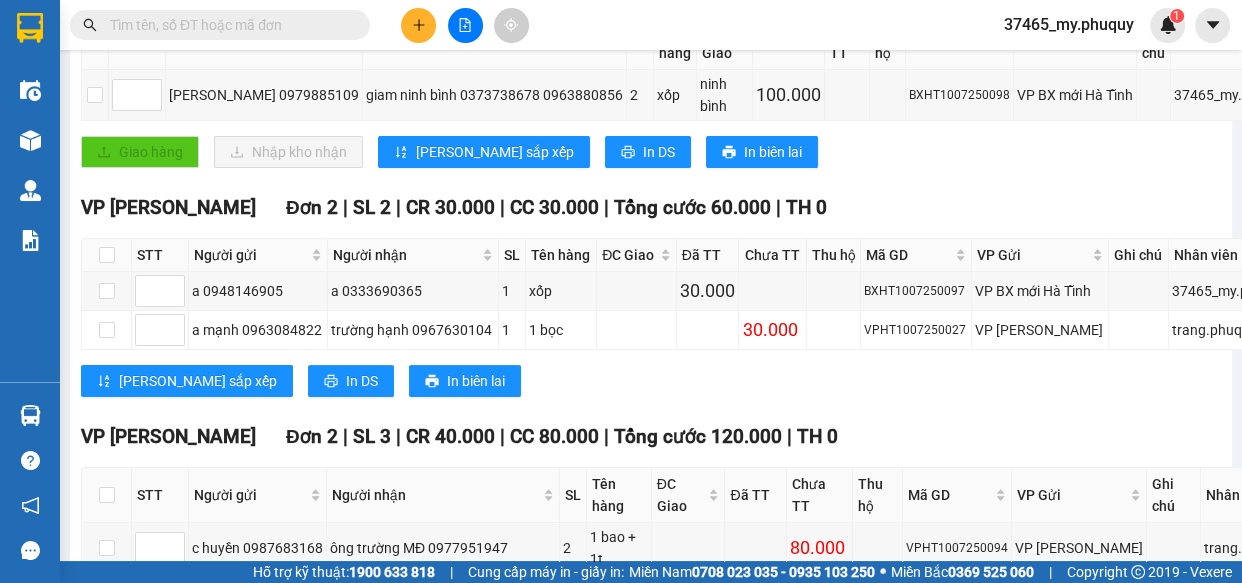 click 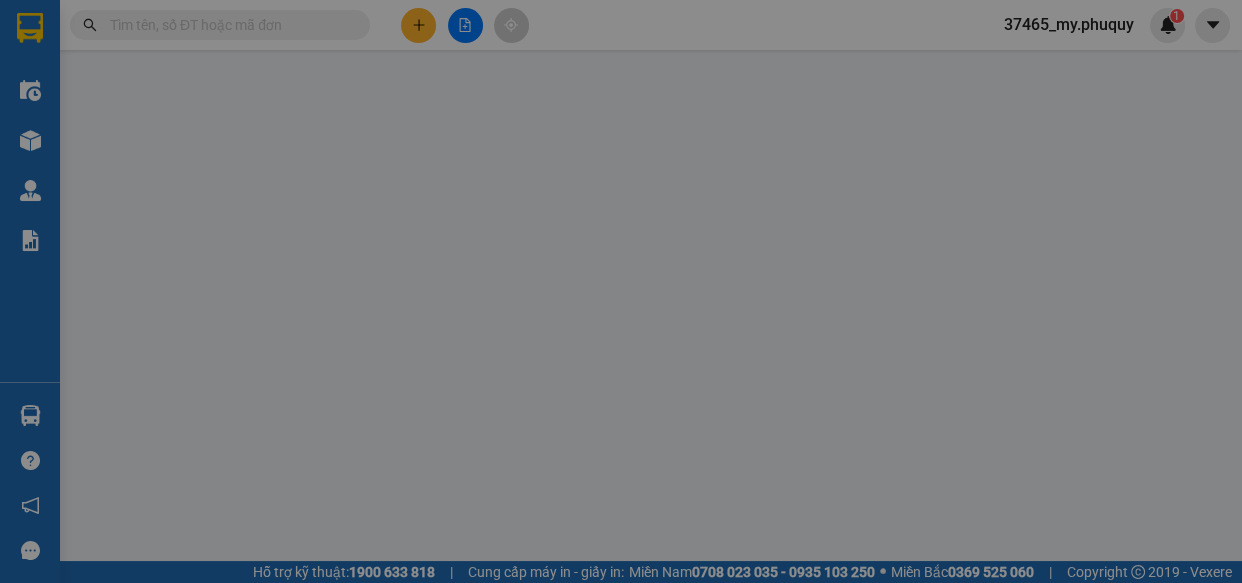 scroll, scrollTop: 0, scrollLeft: 0, axis: both 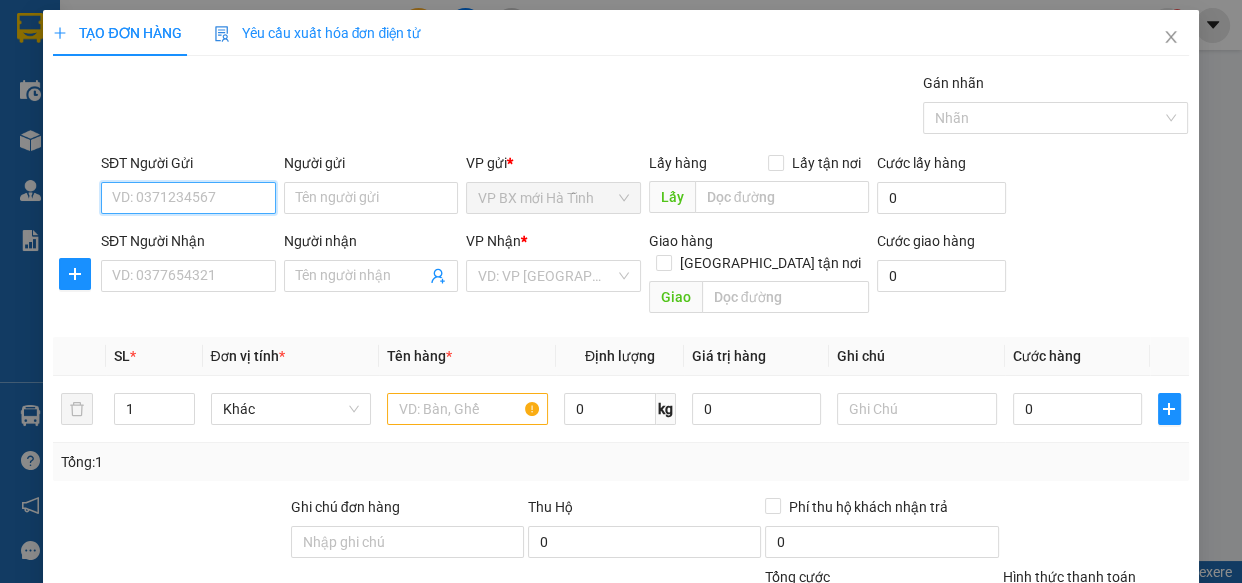 click on "SĐT Người Gửi" at bounding box center (188, 198) 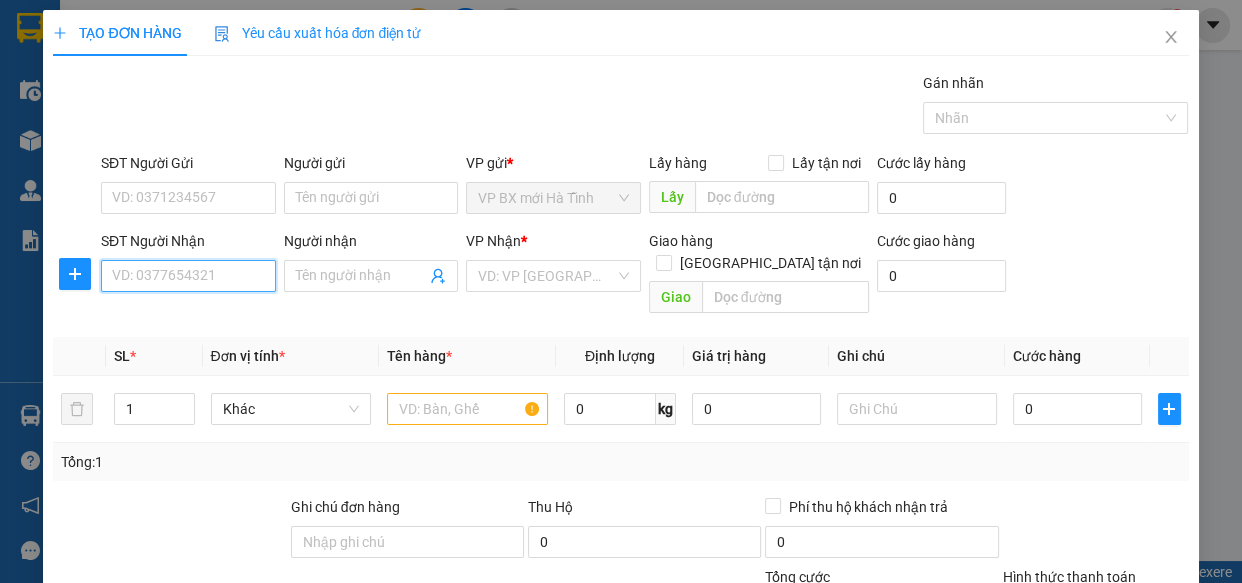 drag, startPoint x: 138, startPoint y: 278, endPoint x: 166, endPoint y: 262, distance: 32.24903 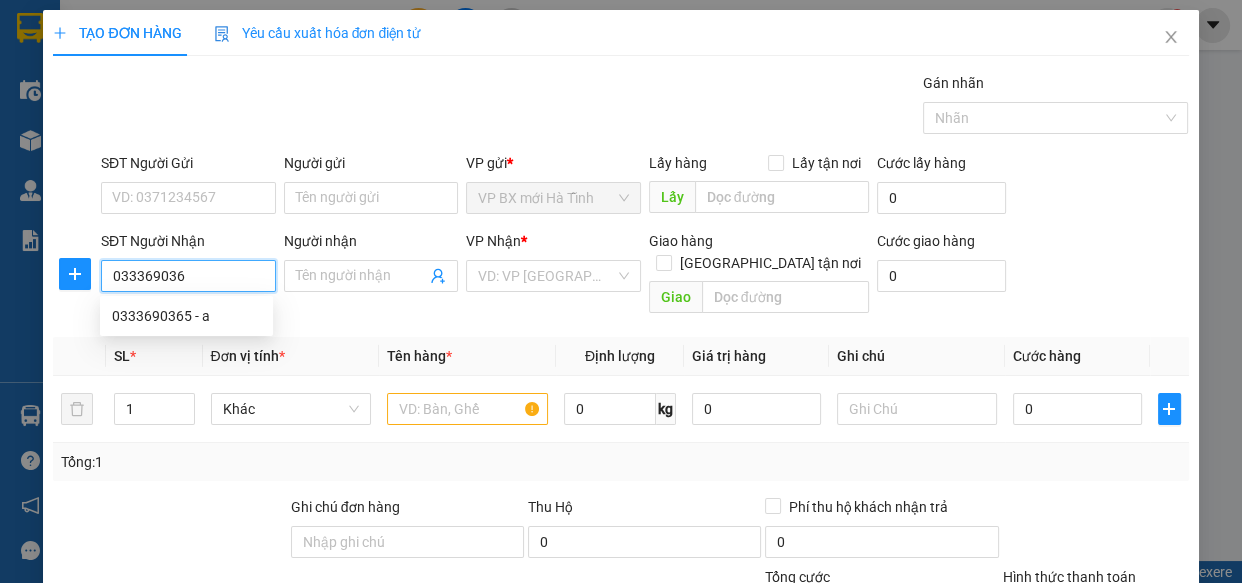 type on "0333690365" 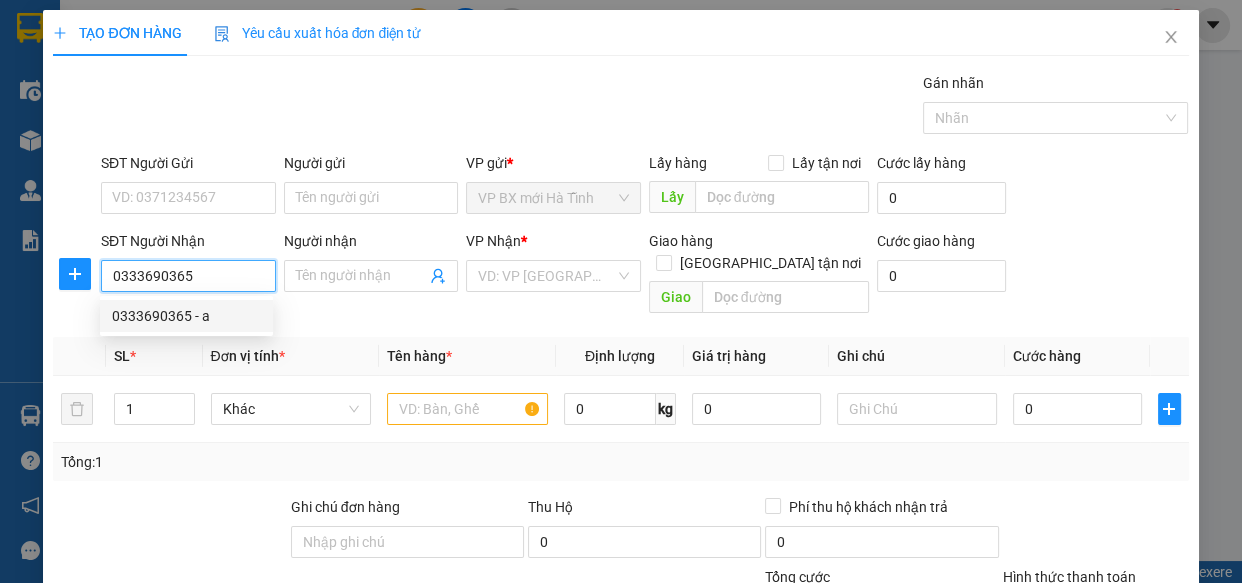 drag, startPoint x: 163, startPoint y: 306, endPoint x: 174, endPoint y: 252, distance: 55.108982 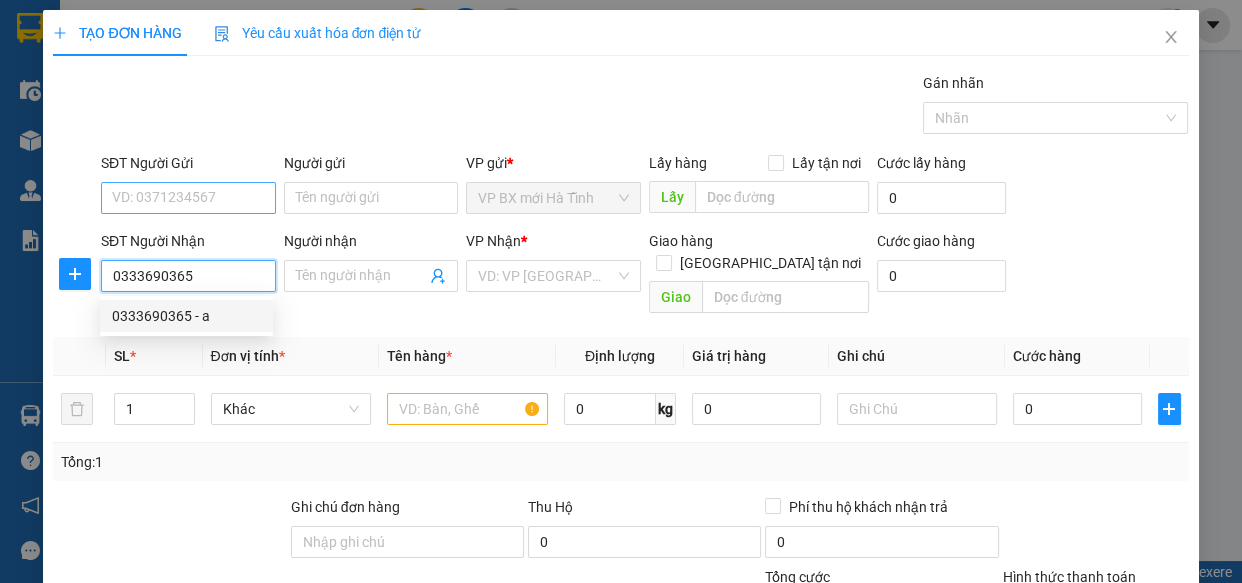 type on "a" 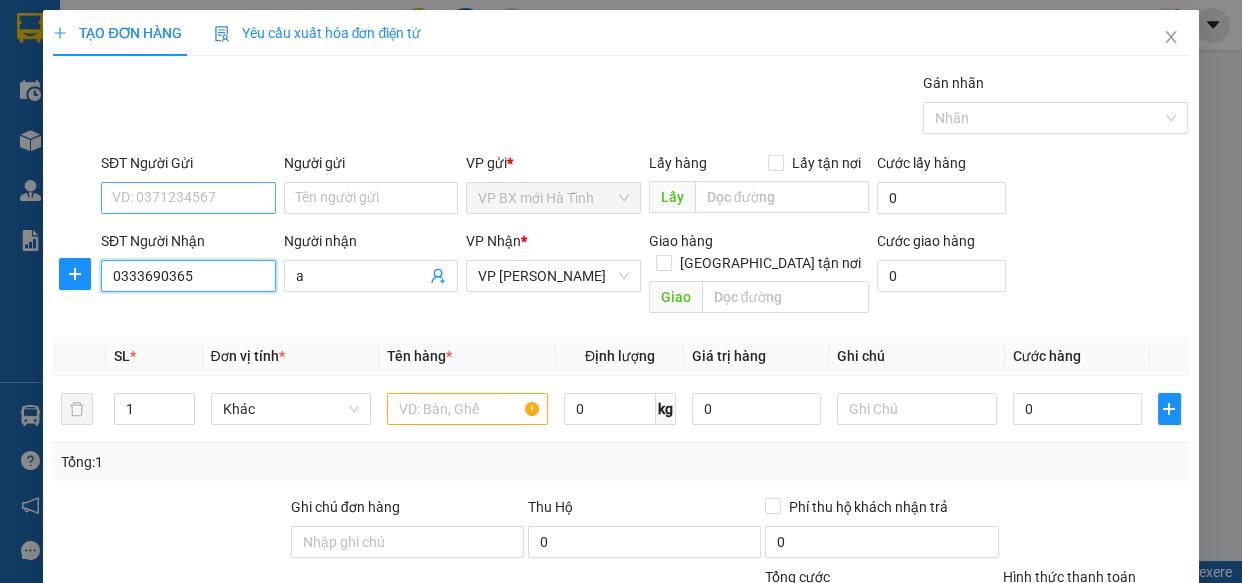 type on "0333690365" 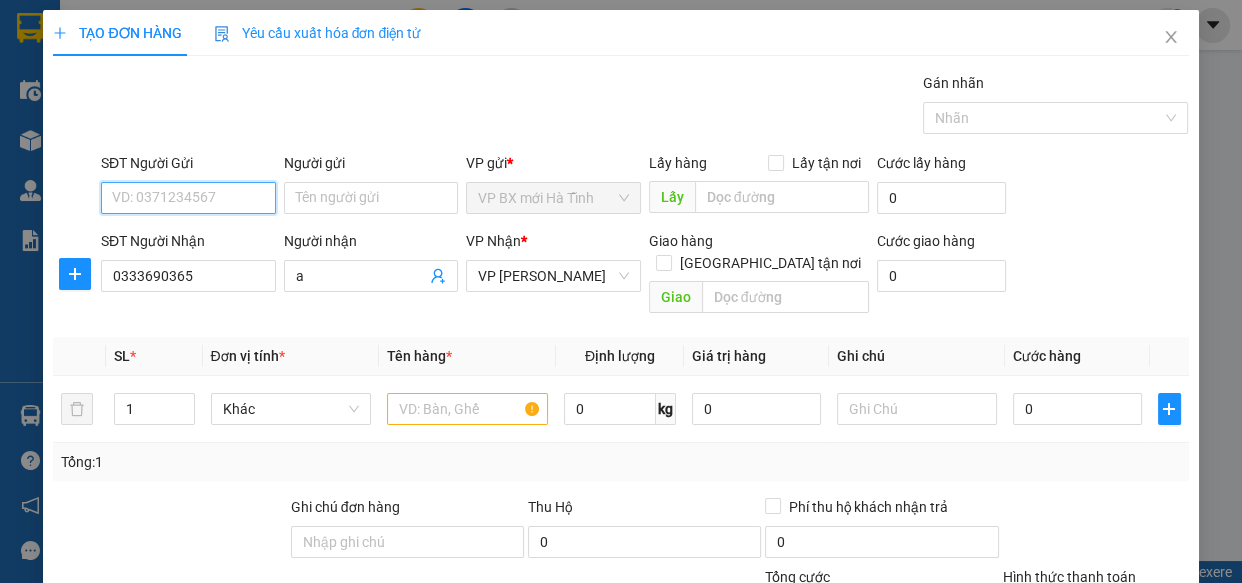 click on "SĐT Người Gửi" at bounding box center [188, 198] 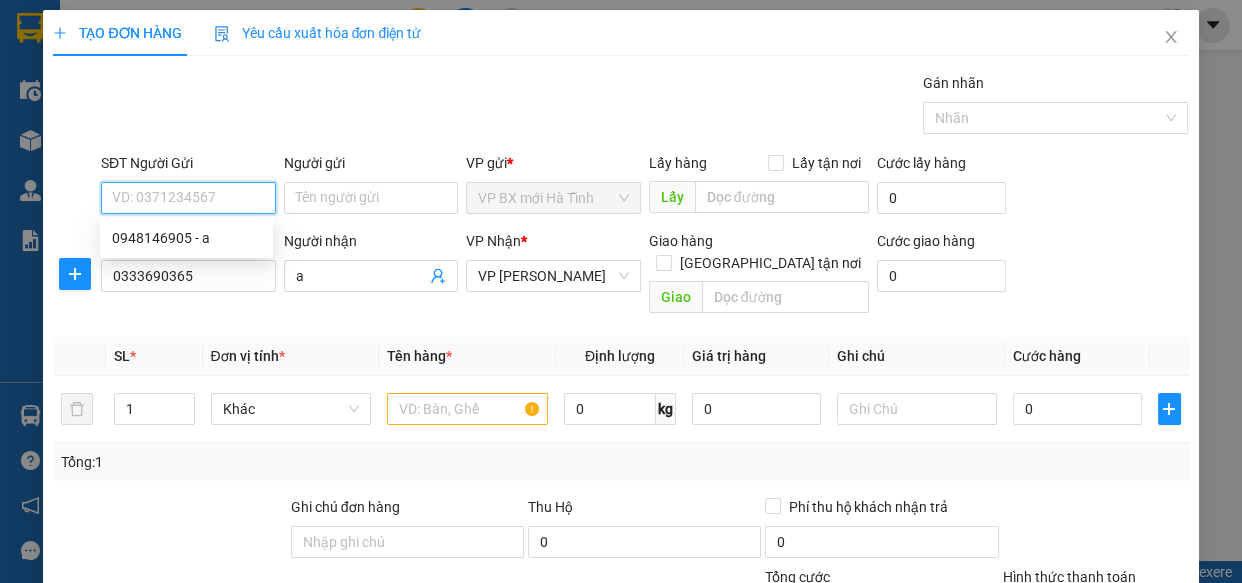 click on "SĐT Người Gửi" at bounding box center (188, 198) 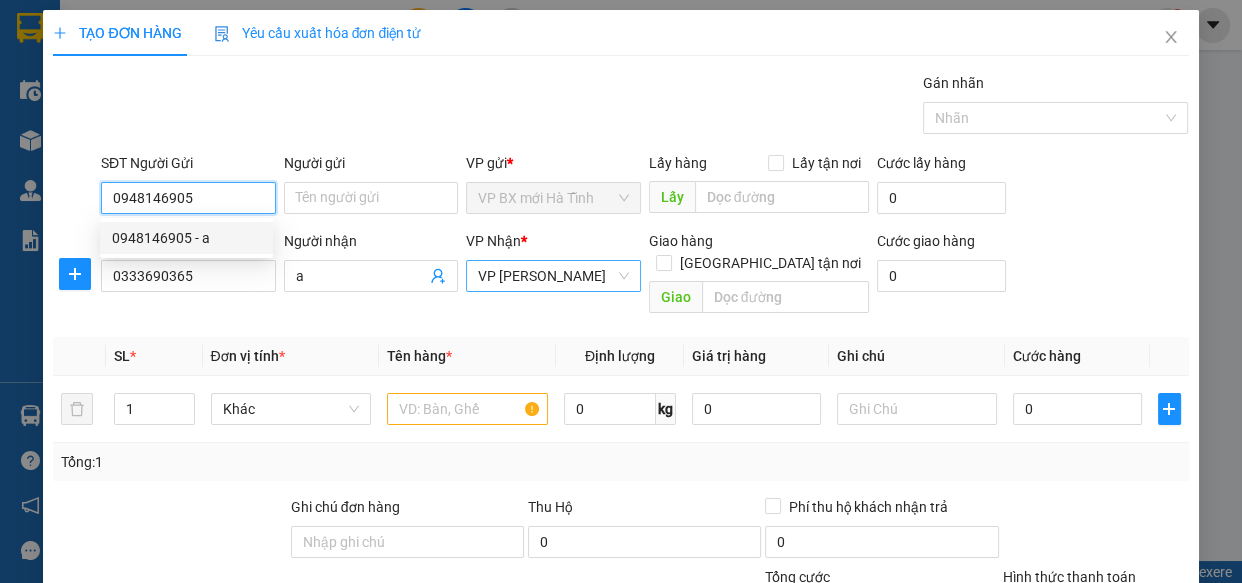 click on "VP [PERSON_NAME]" at bounding box center [553, 276] 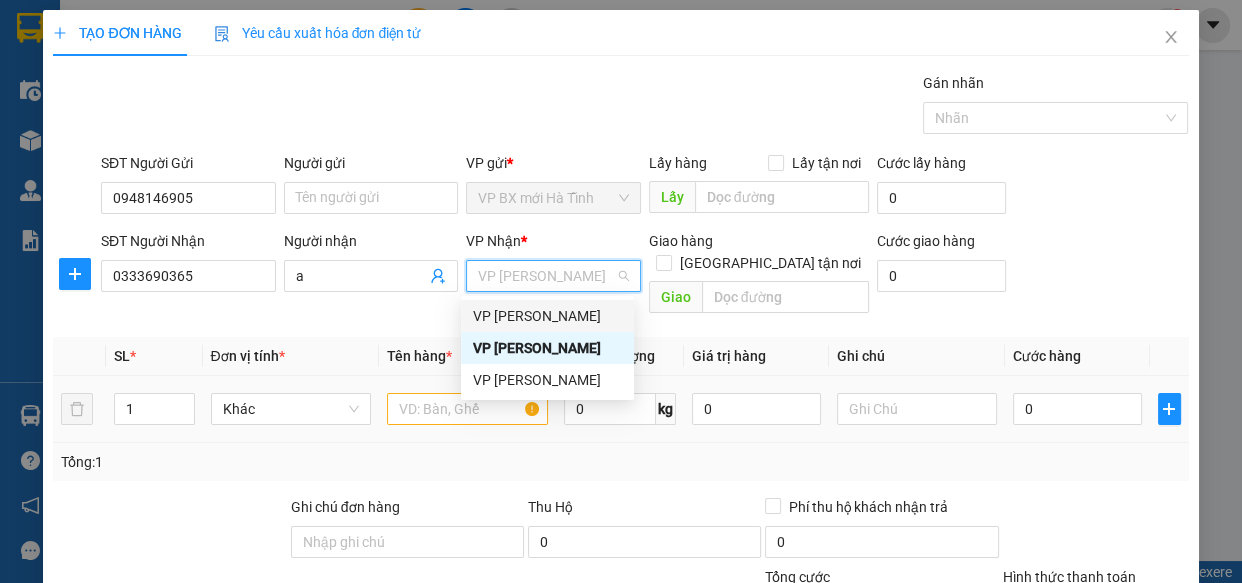 drag, startPoint x: 569, startPoint y: 317, endPoint x: 499, endPoint y: 379, distance: 93.50936 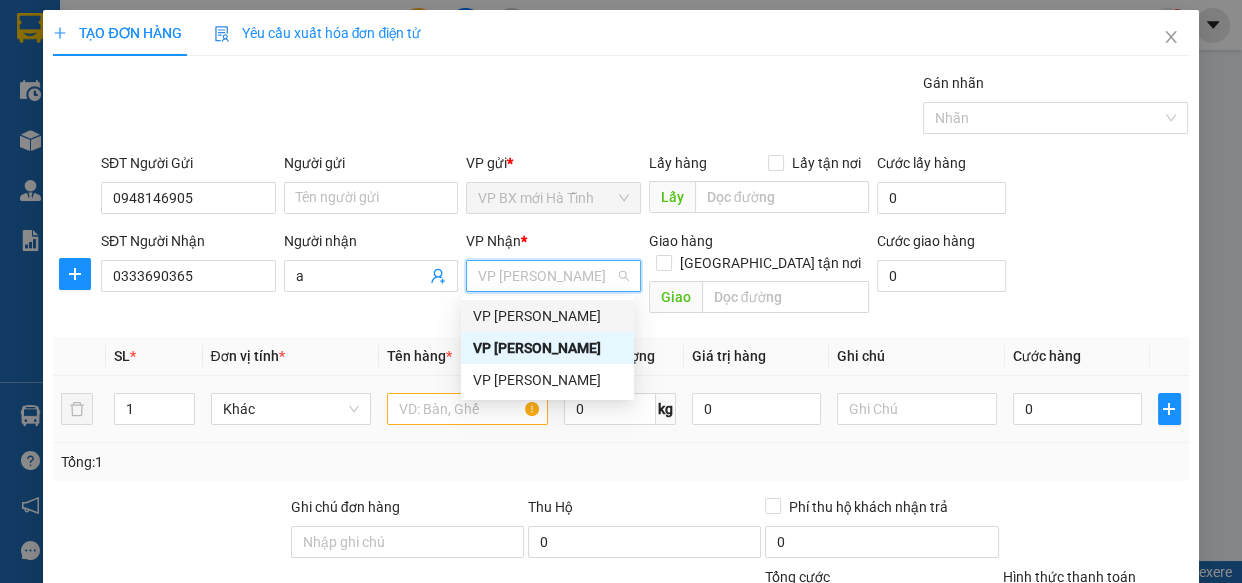 click on "VP [PERSON_NAME]" at bounding box center (547, 316) 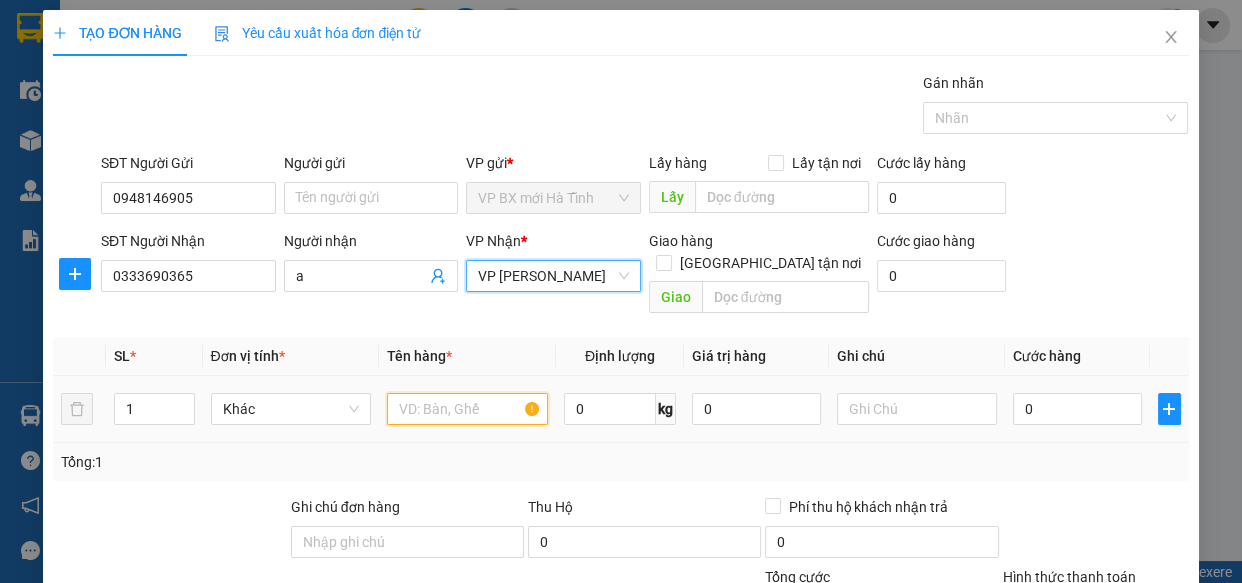 click at bounding box center (467, 409) 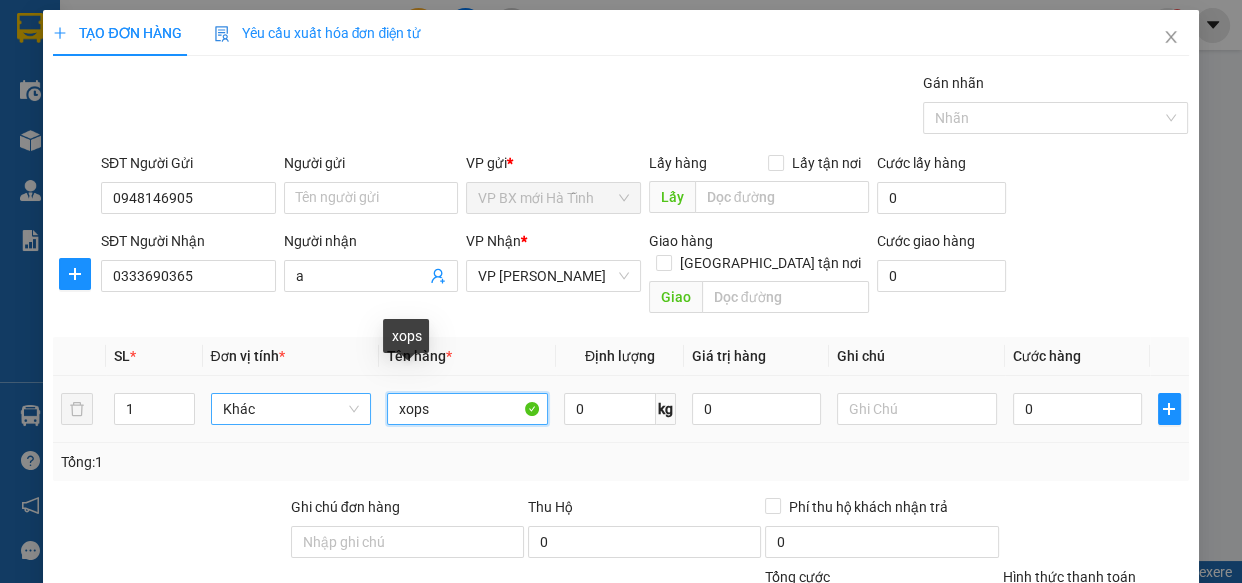 drag, startPoint x: 415, startPoint y: 387, endPoint x: 355, endPoint y: 388, distance: 60.00833 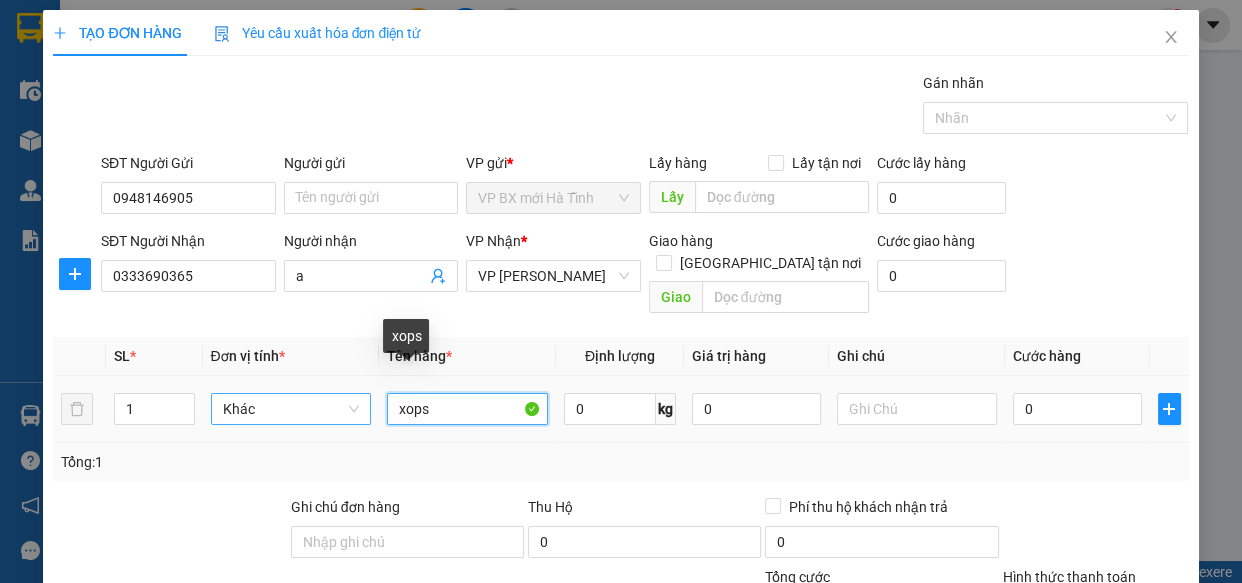 click on "1 Khác xops 0 kg 0 0" at bounding box center (620, 409) 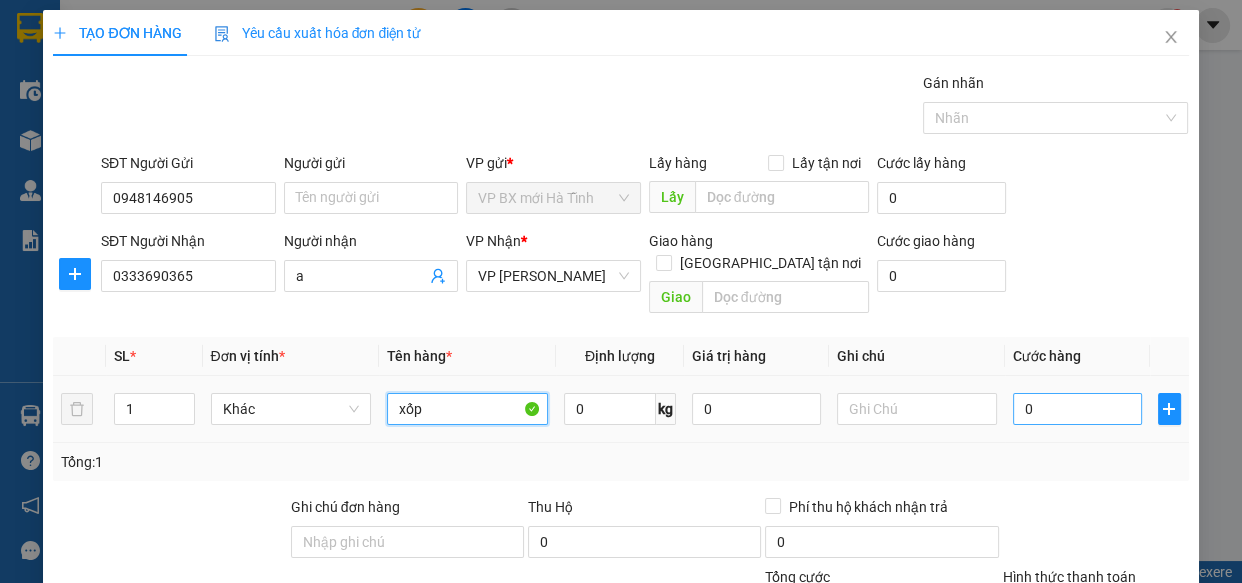 type on "xốp" 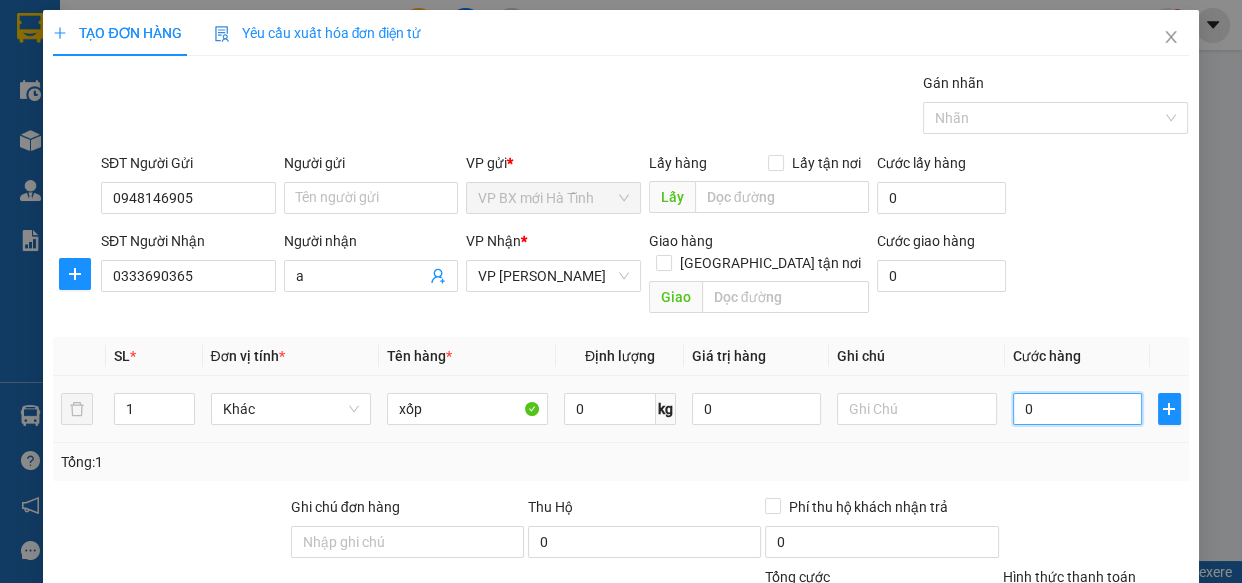 click on "0" at bounding box center (1077, 409) 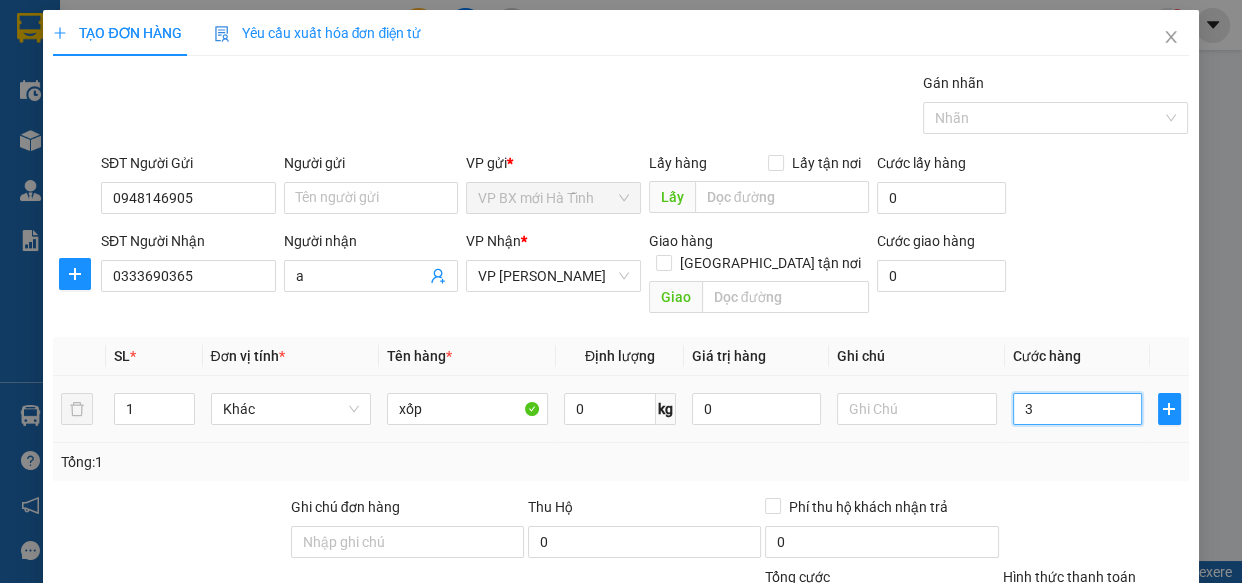 type on "3" 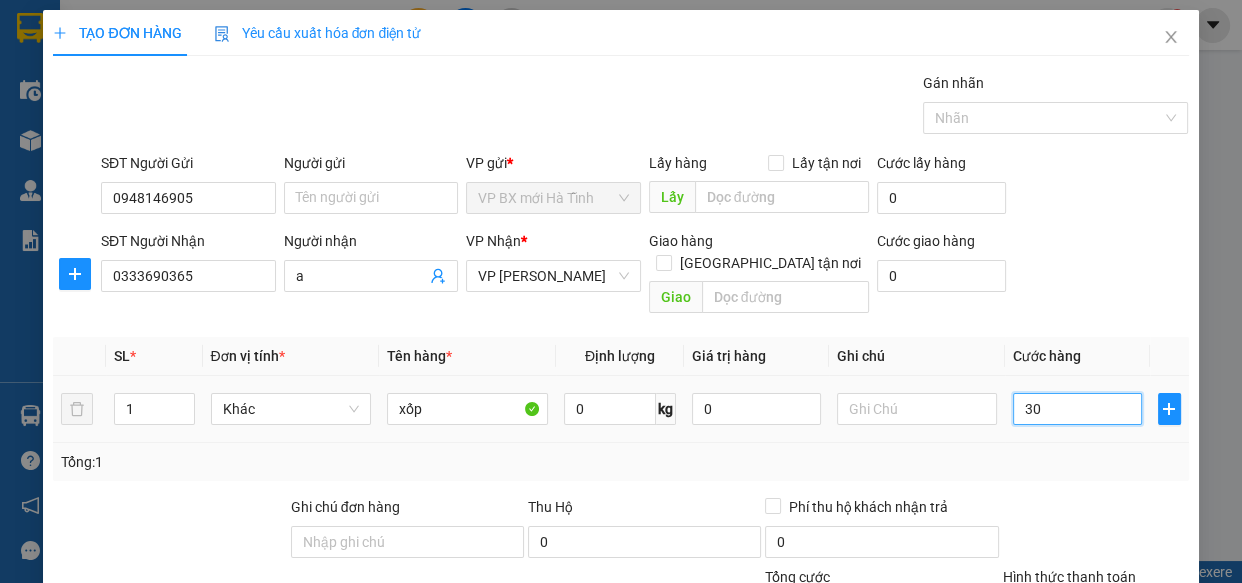 type on "300" 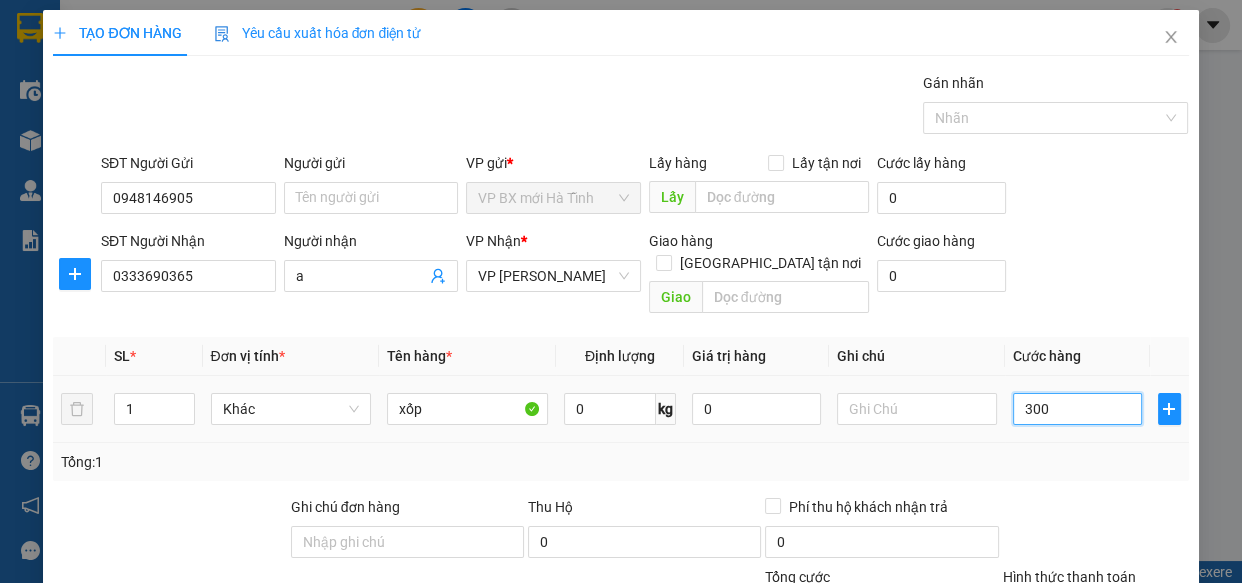 type on "300" 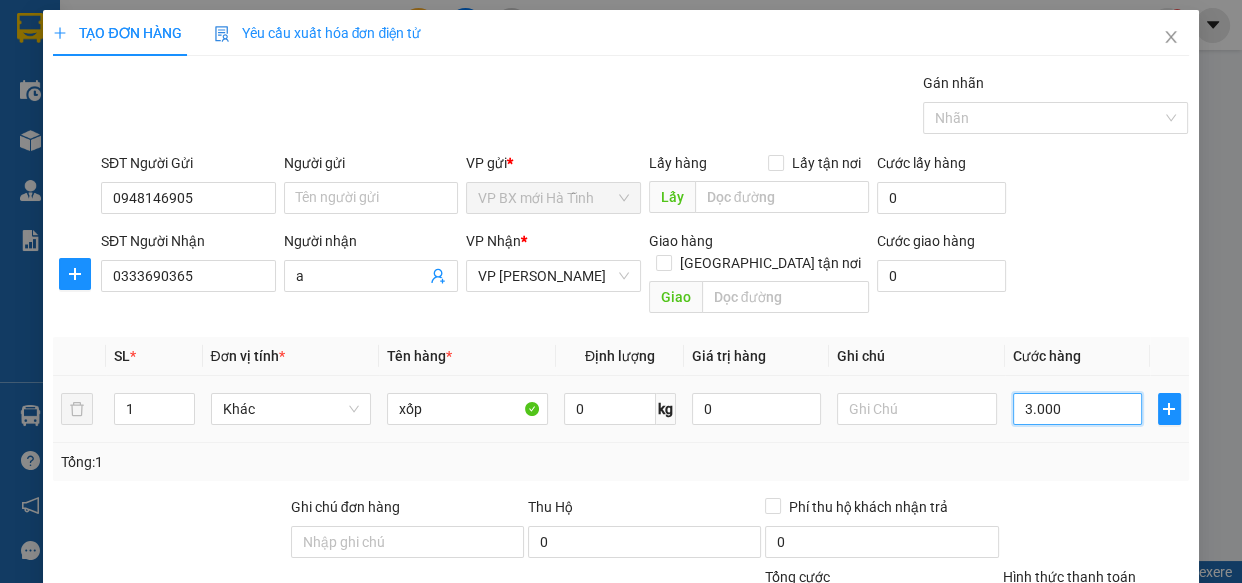 type on "3.000" 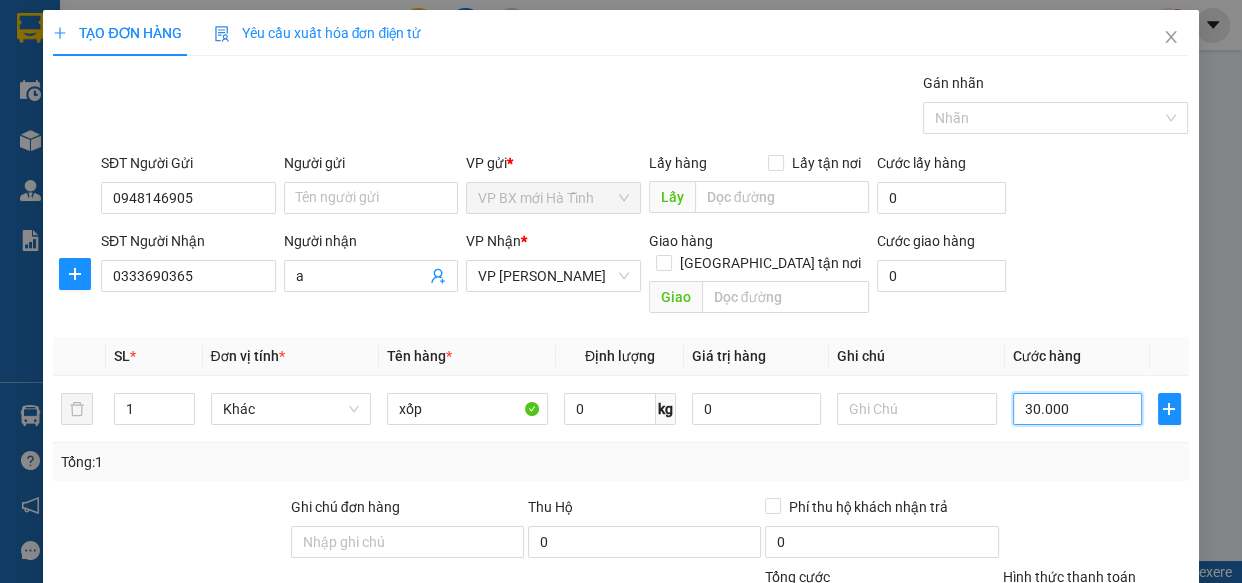 scroll, scrollTop: 181, scrollLeft: 0, axis: vertical 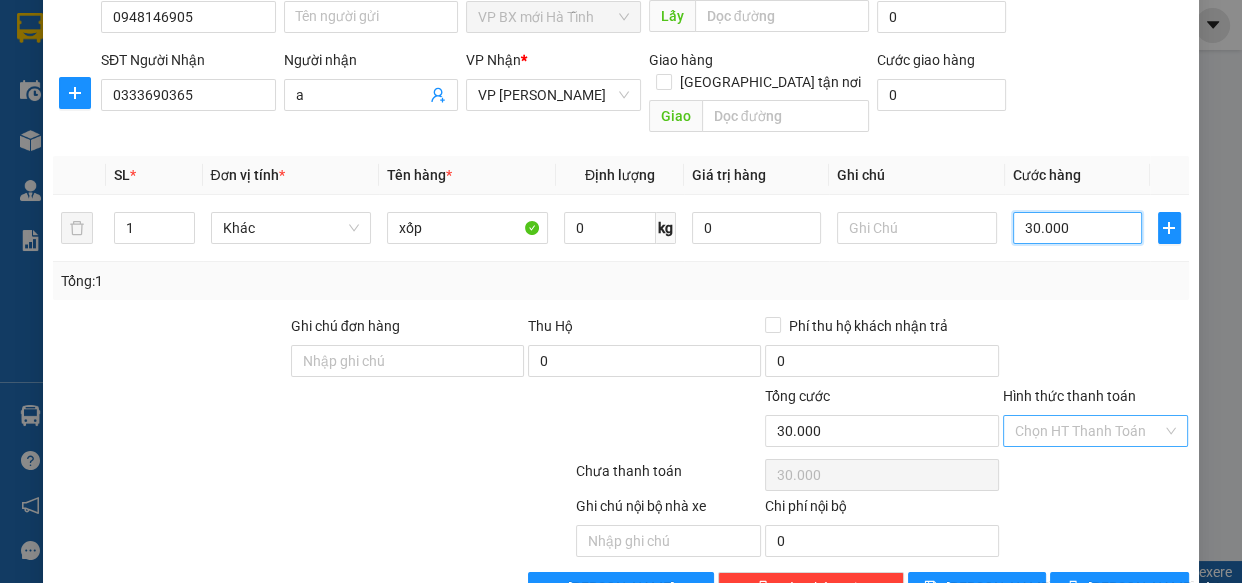 type on "30.000" 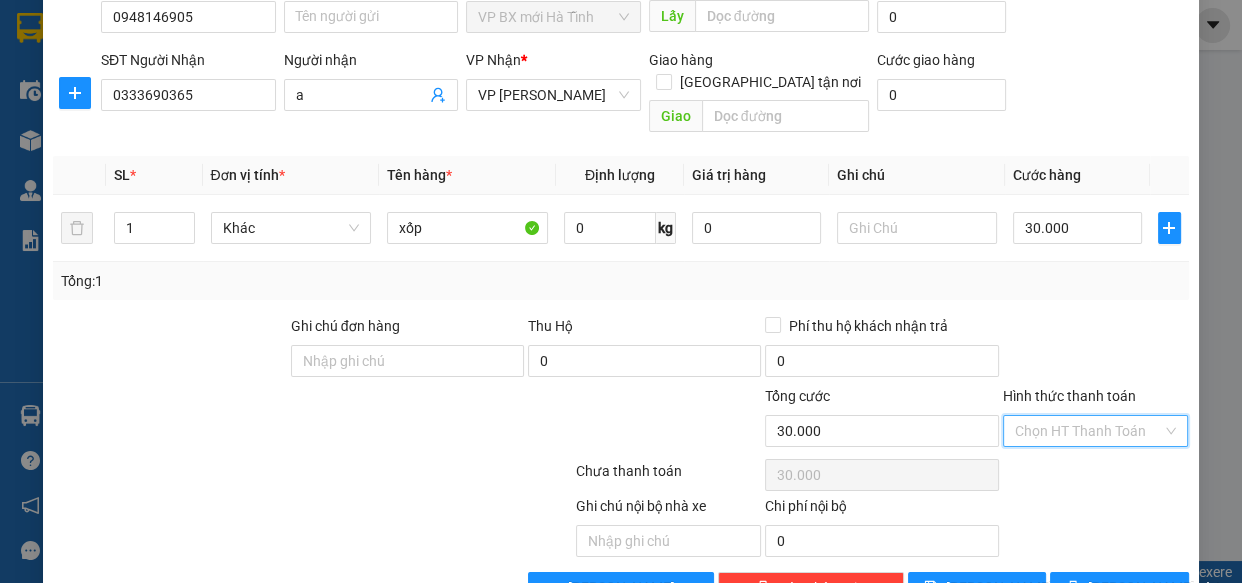 click on "Hình thức thanh toán" at bounding box center (1089, 431) 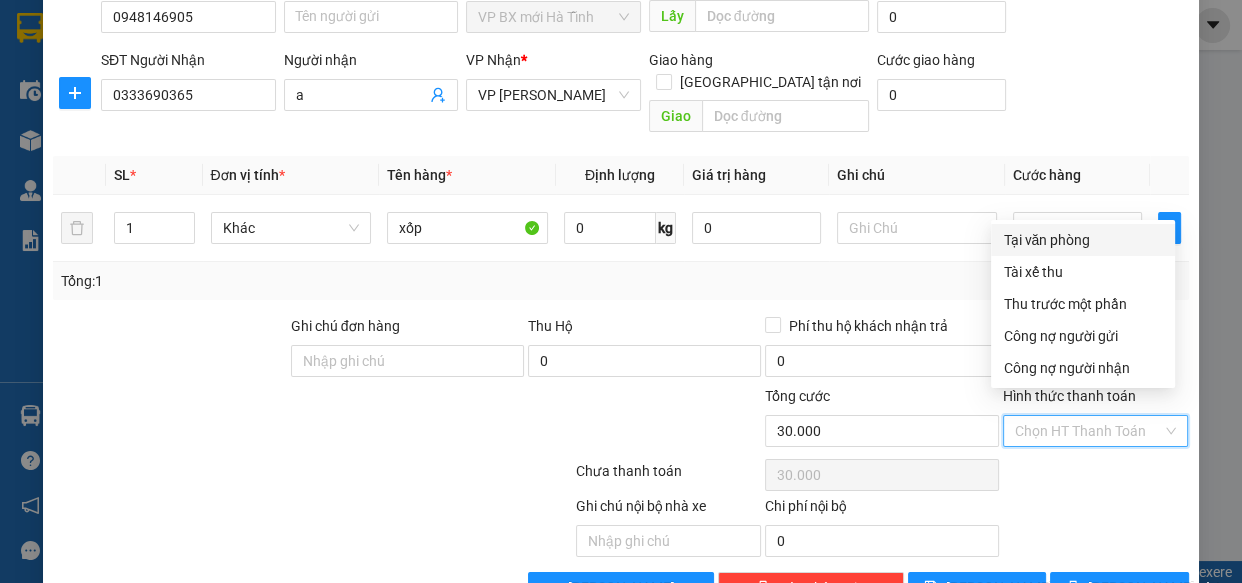 click on "Tại văn phòng" at bounding box center (1083, 240) 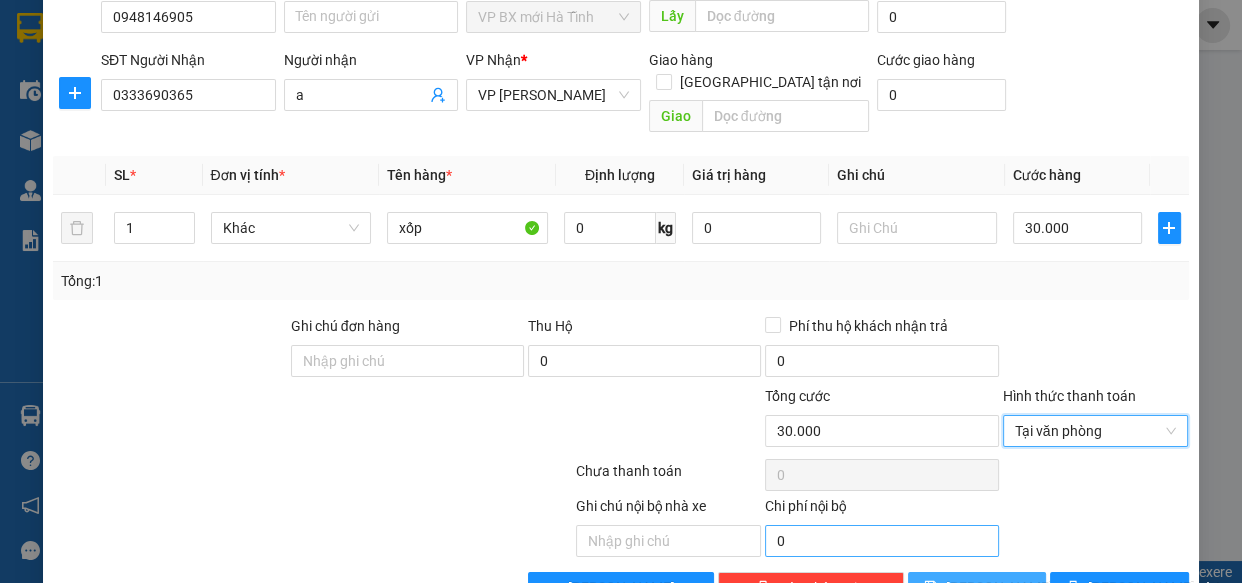drag, startPoint x: 960, startPoint y: 562, endPoint x: 942, endPoint y: 531, distance: 35.846897 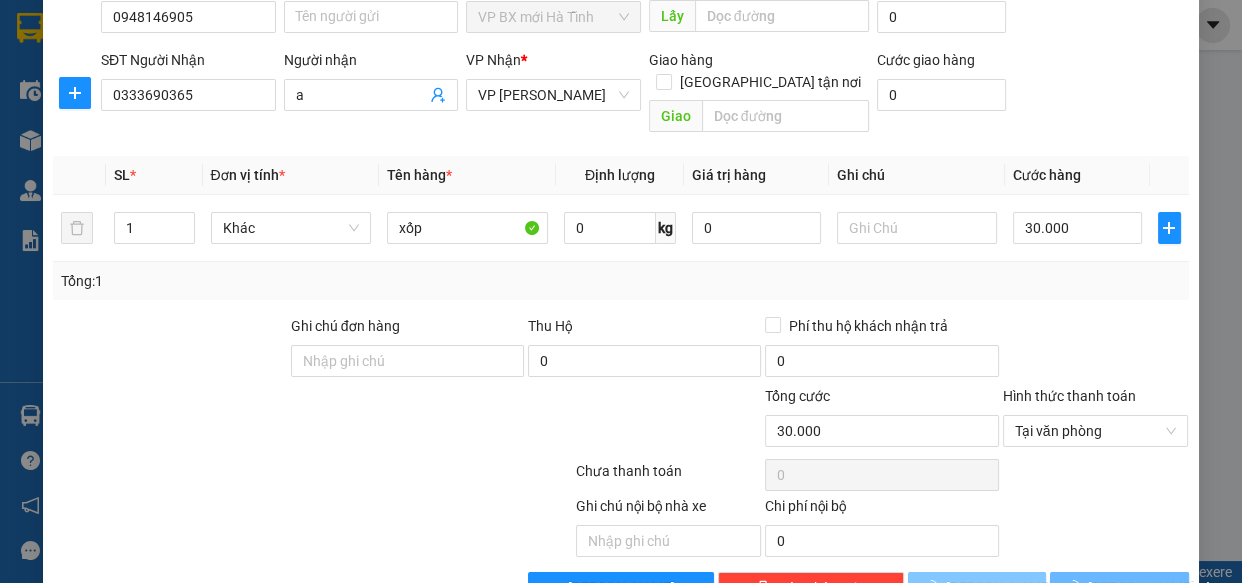 type 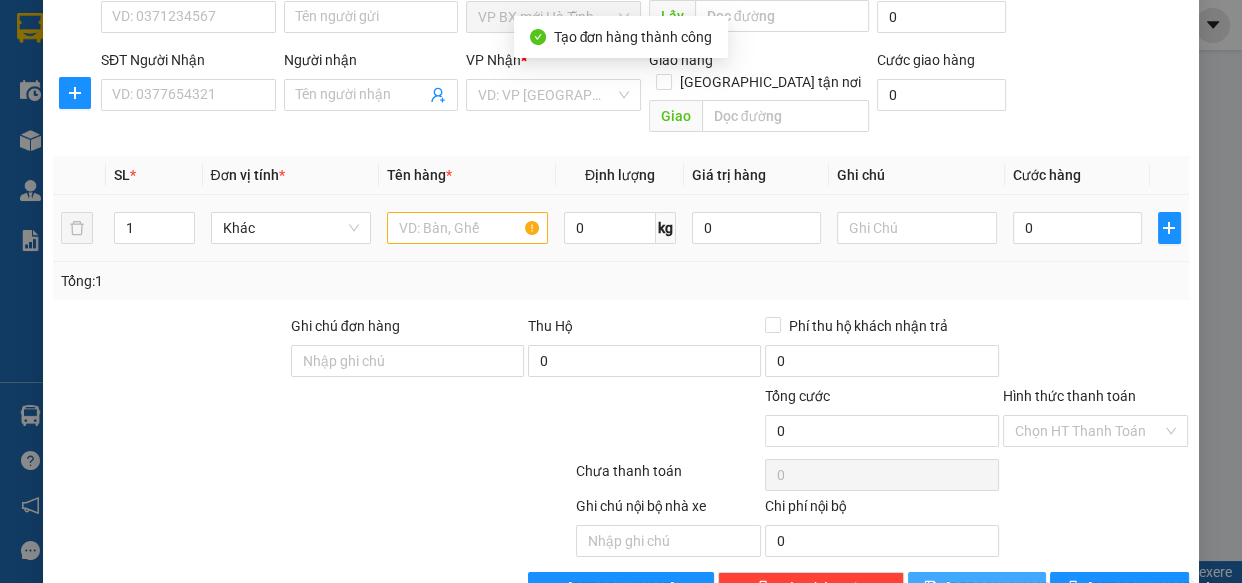 scroll, scrollTop: 0, scrollLeft: 0, axis: both 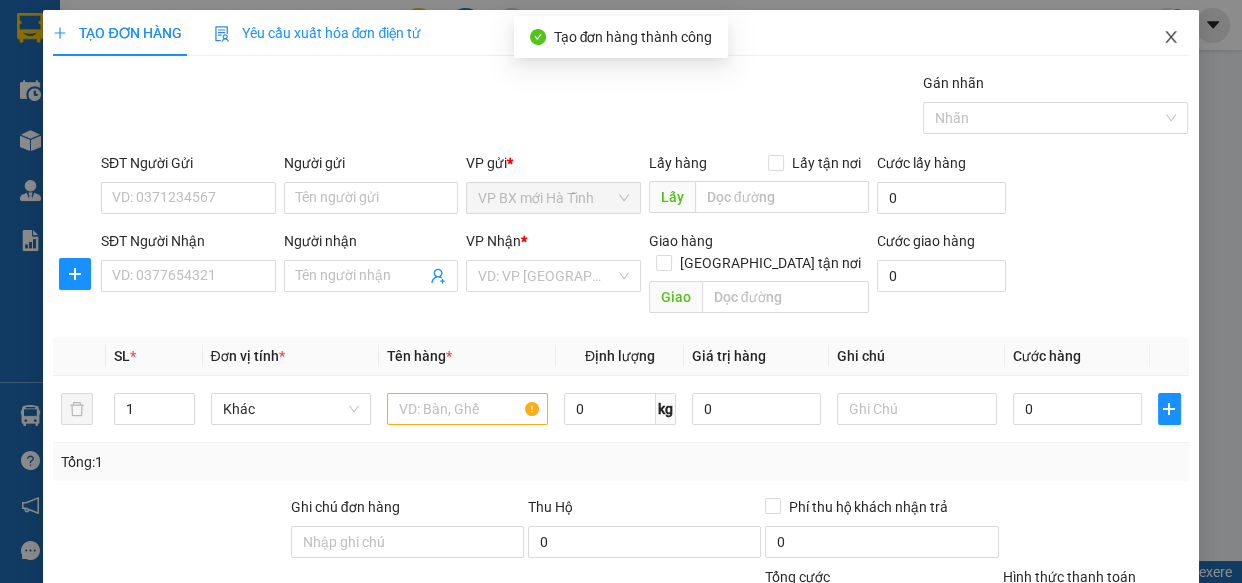 click 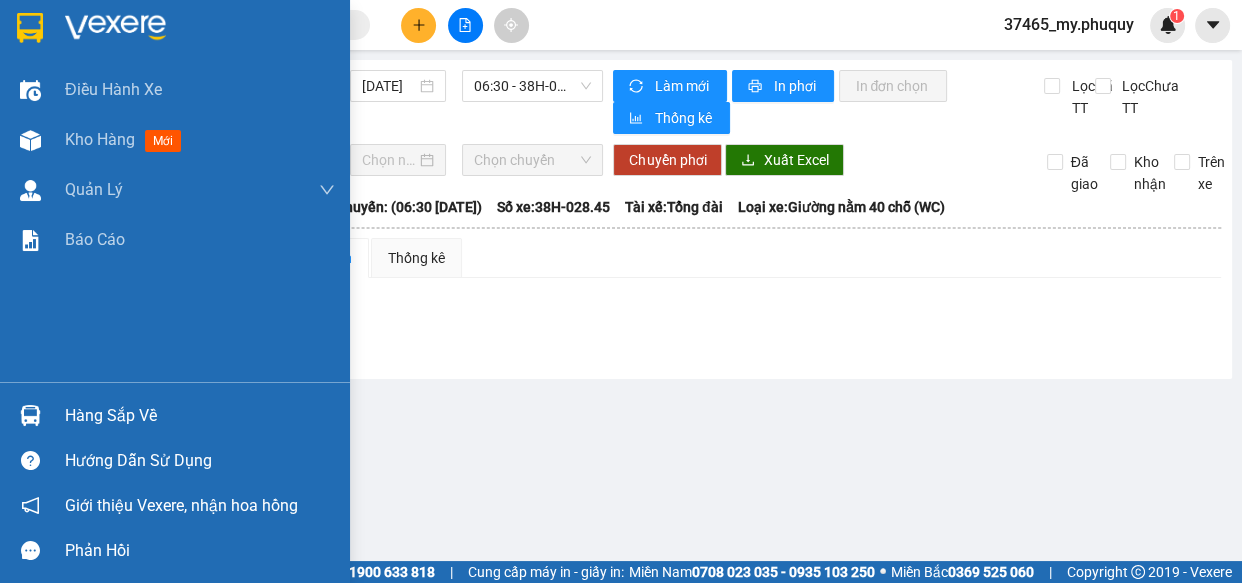 click at bounding box center [30, 28] 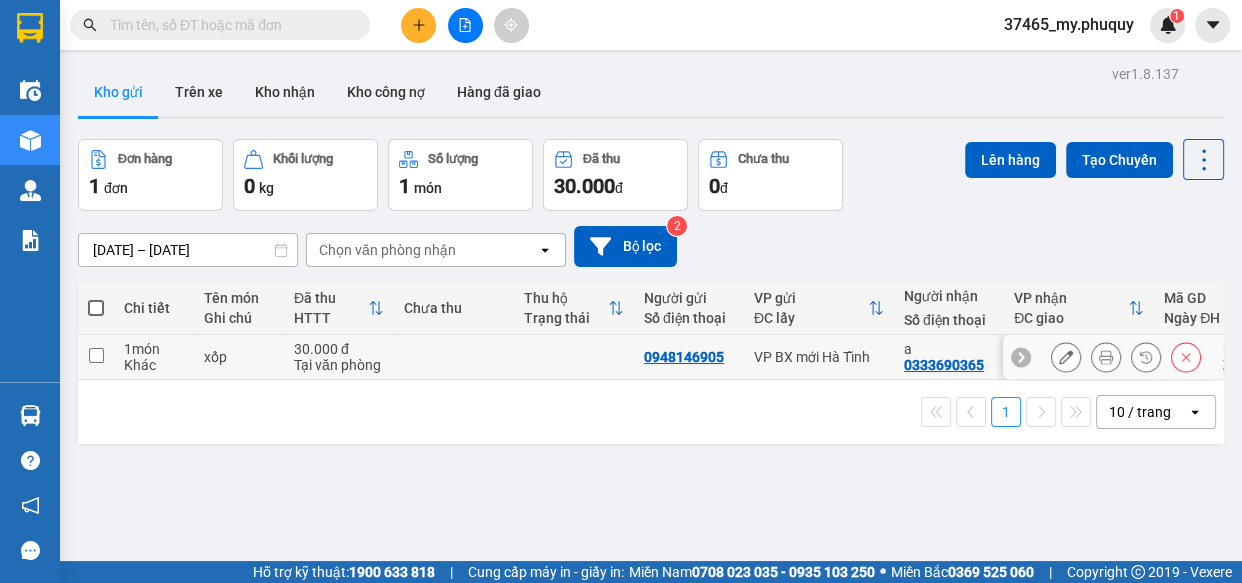 click at bounding box center [96, 355] 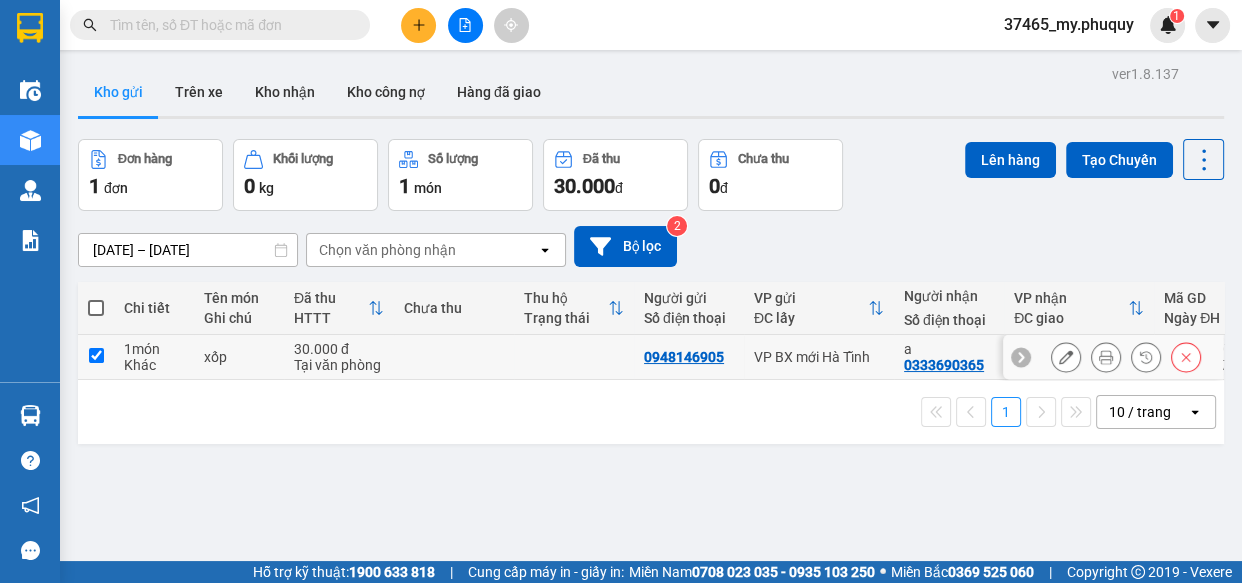 checkbox on "true" 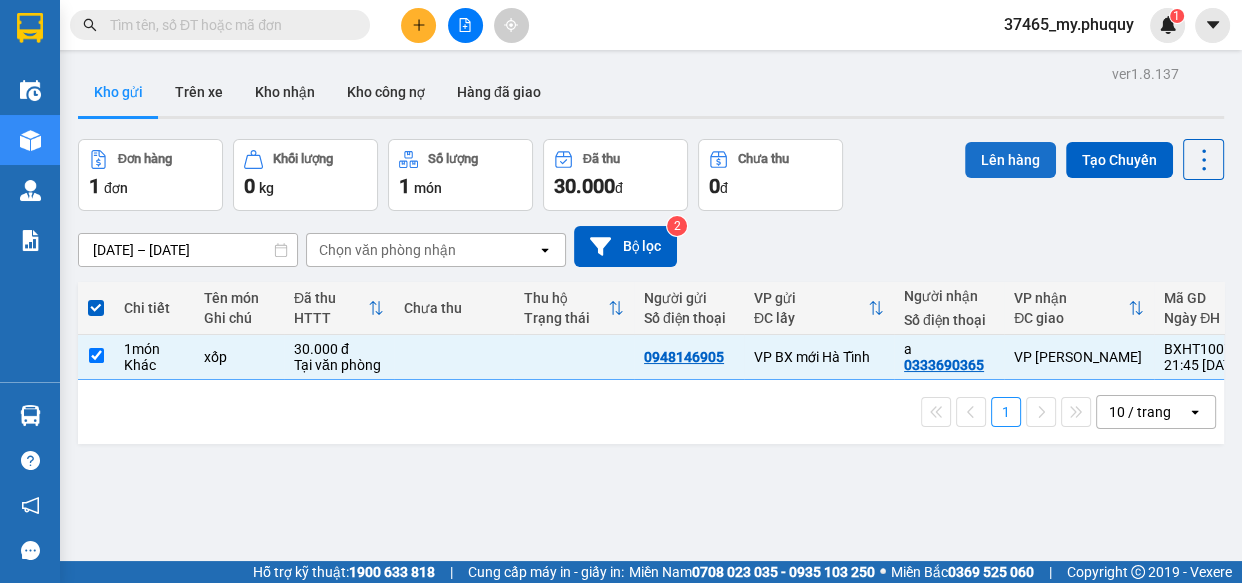 click on "Lên hàng" at bounding box center [1010, 160] 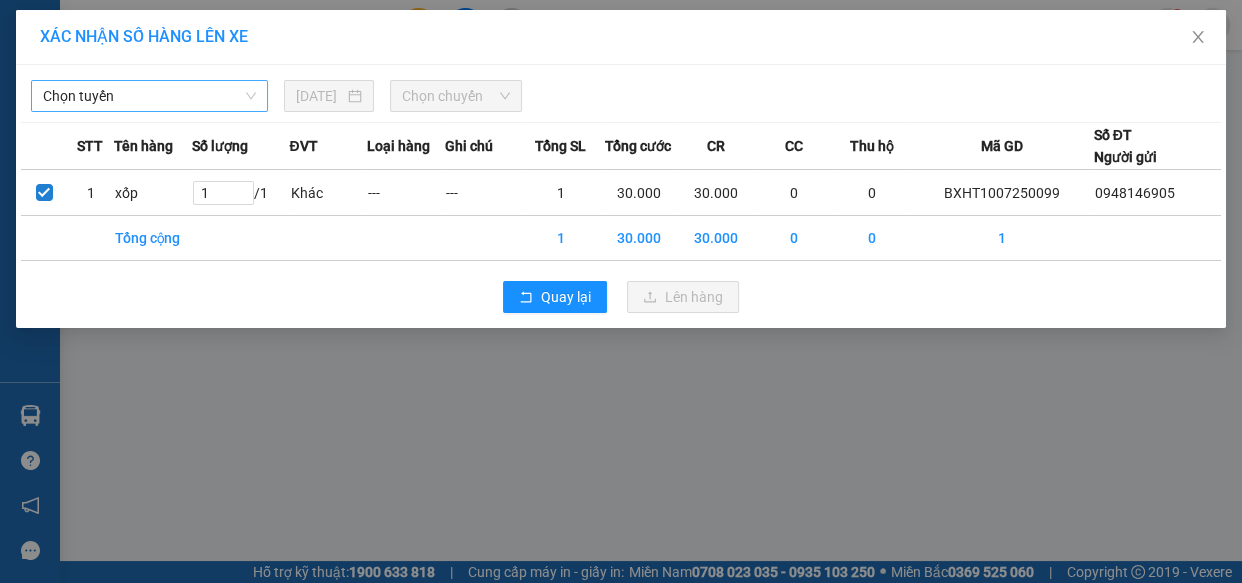 click on "Chọn tuyến" at bounding box center [149, 96] 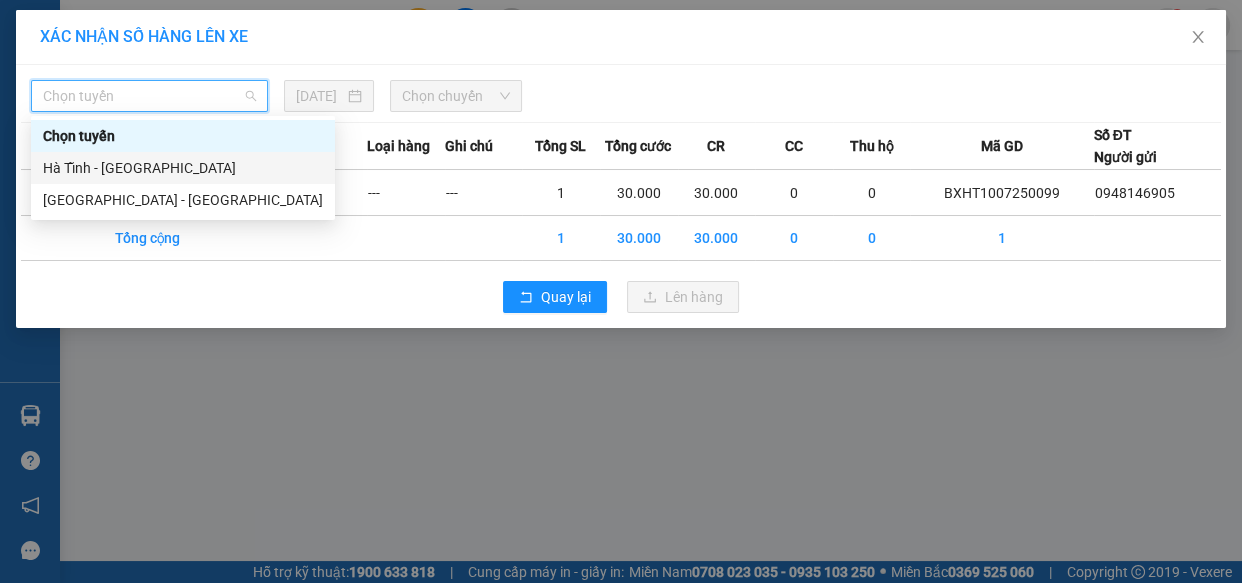 click on "Hà Tĩnh - [GEOGRAPHIC_DATA]" at bounding box center [183, 168] 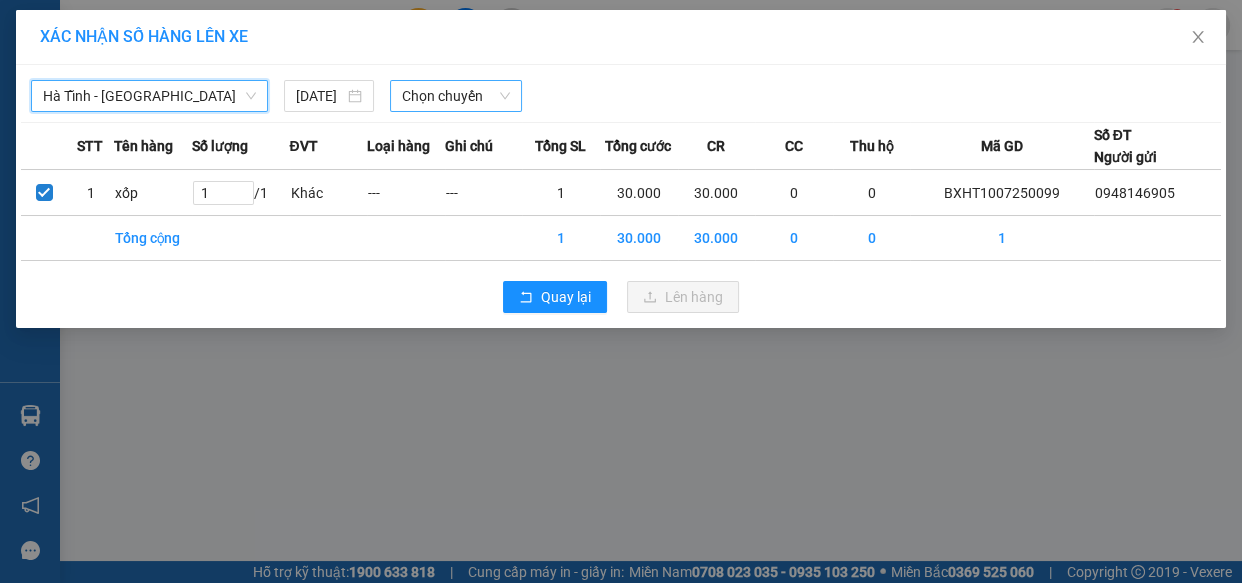 click on "Chọn chuyến" at bounding box center [456, 96] 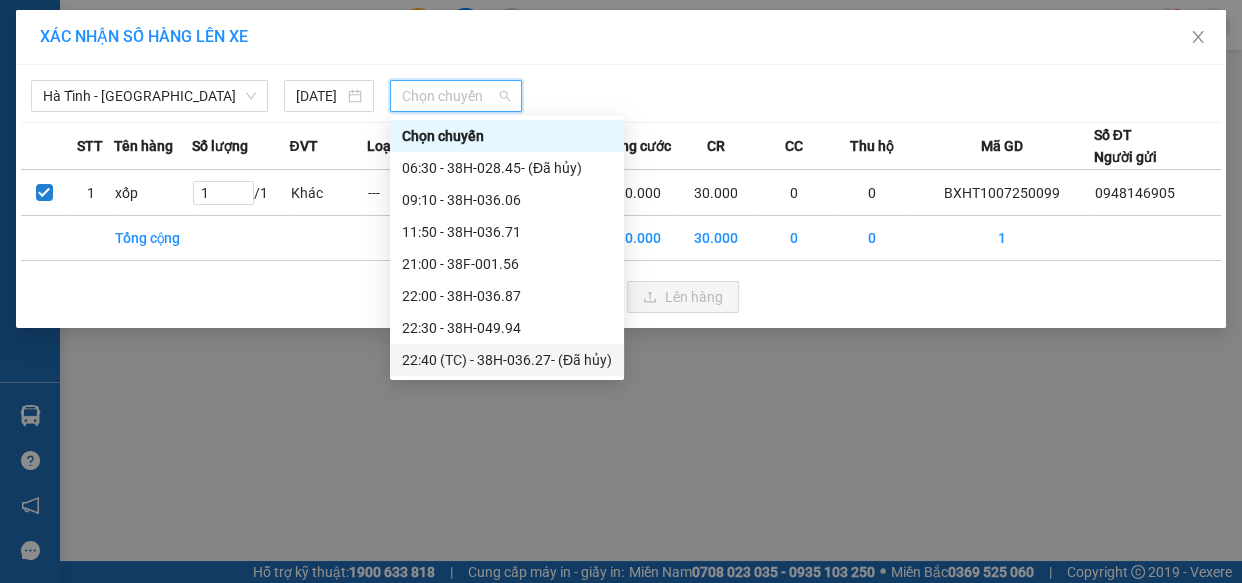 scroll, scrollTop: 63, scrollLeft: 0, axis: vertical 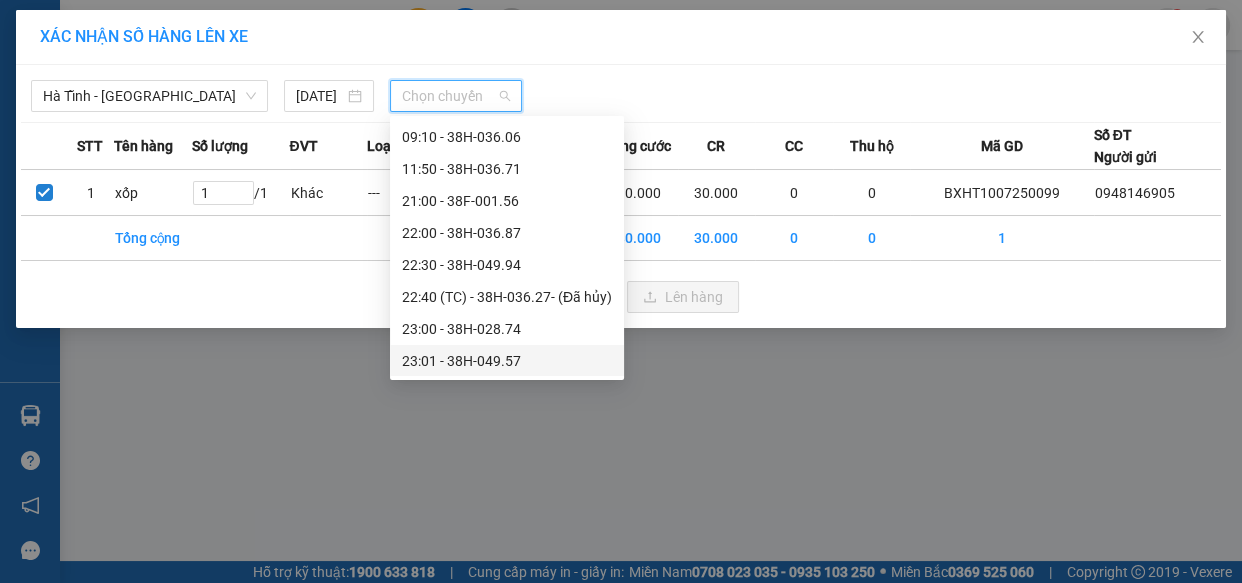 click on "23:01     - 38H-049.57" at bounding box center [507, 361] 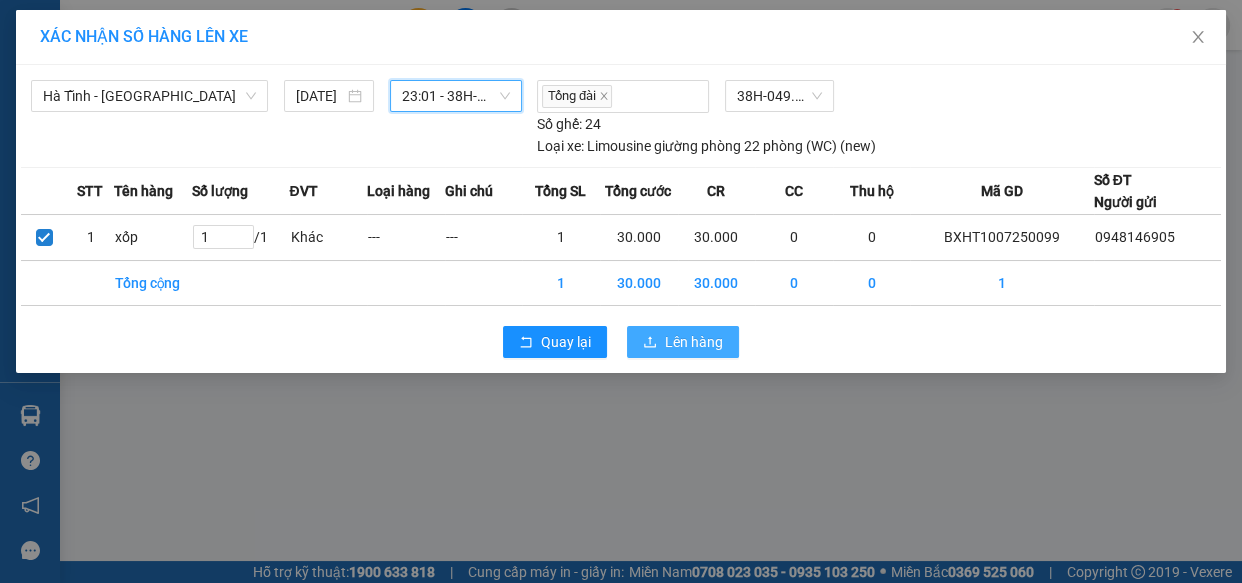 click on "Lên hàng" at bounding box center [694, 342] 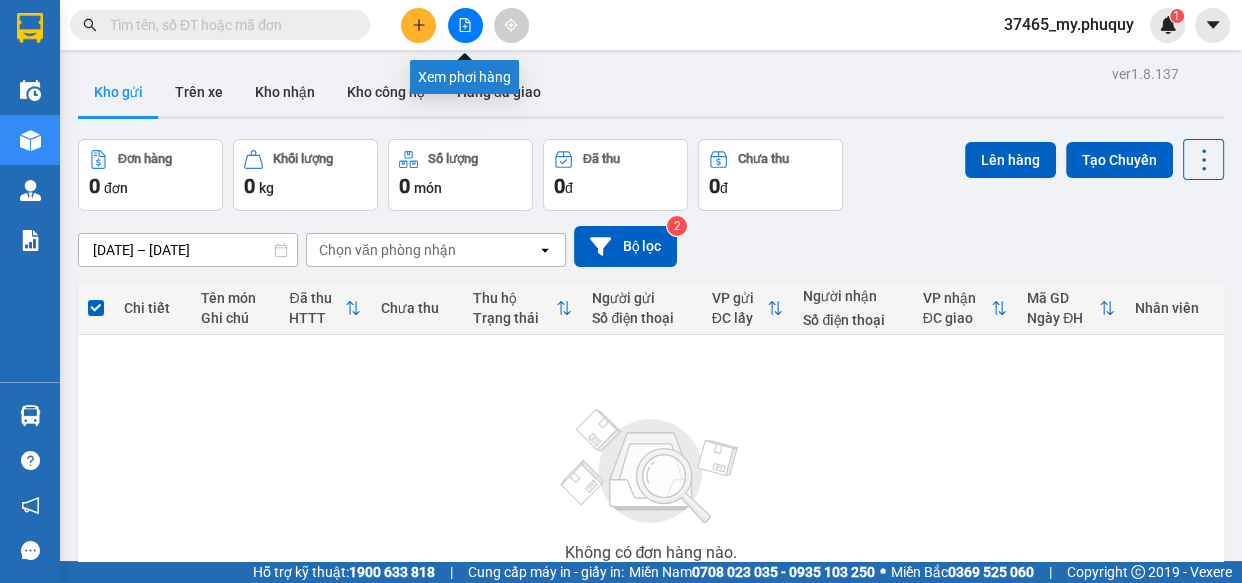 click 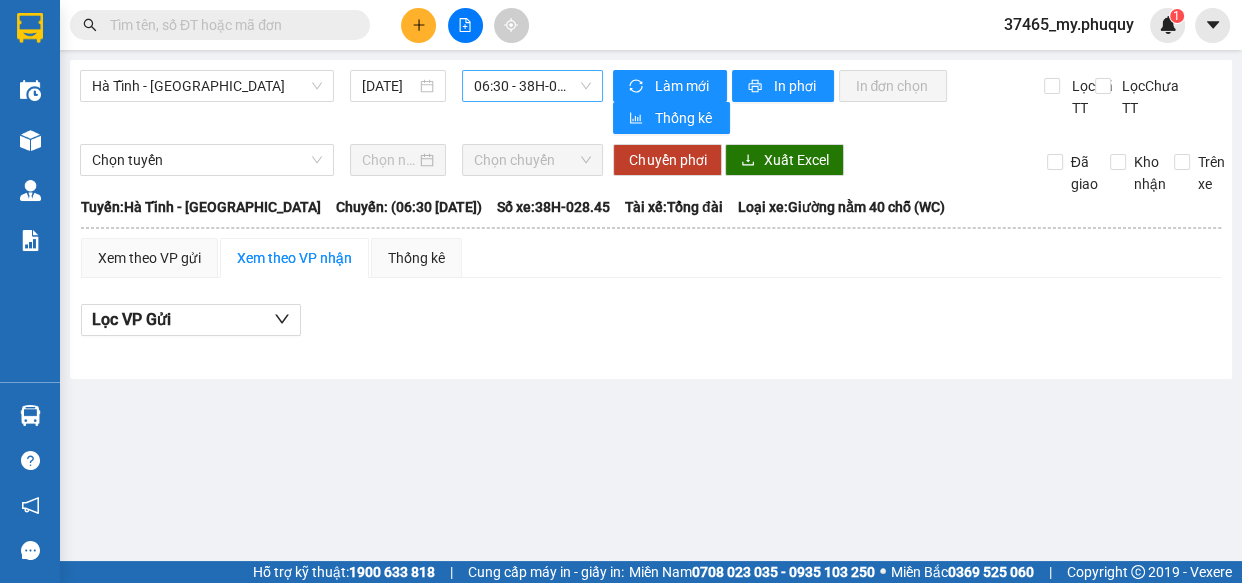 click on "06:30     - 38H-028.45  - (Đã hủy)" at bounding box center (532, 86) 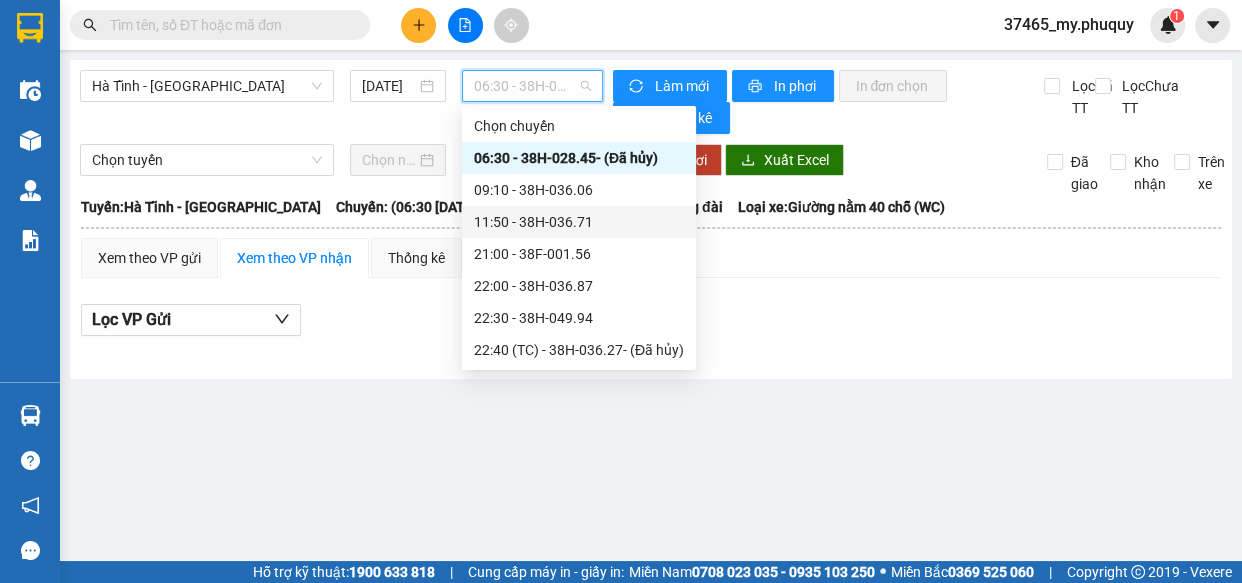 scroll, scrollTop: 63, scrollLeft: 0, axis: vertical 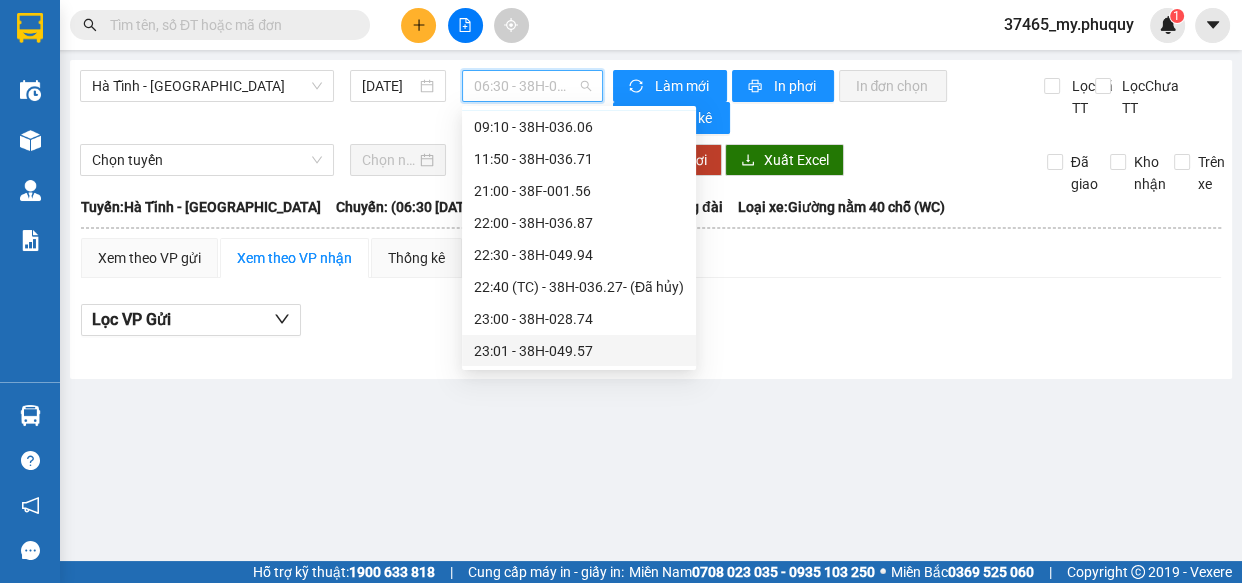 click on "23:01     - 38H-049.57" at bounding box center [579, 351] 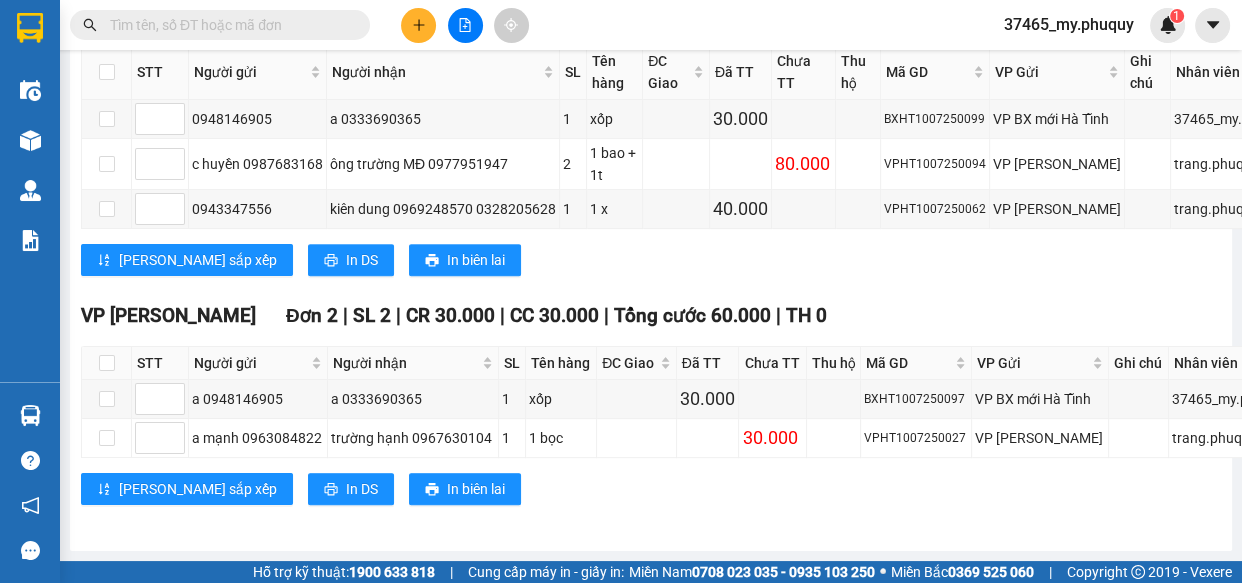 scroll, scrollTop: 640, scrollLeft: 0, axis: vertical 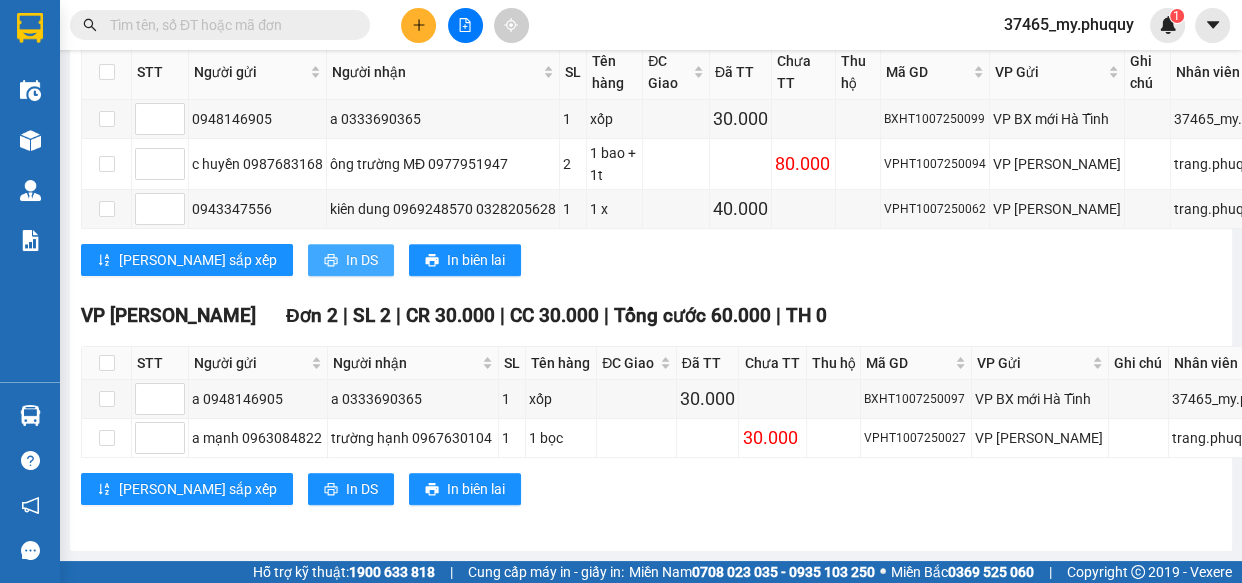 click on "In DS" at bounding box center (351, 260) 